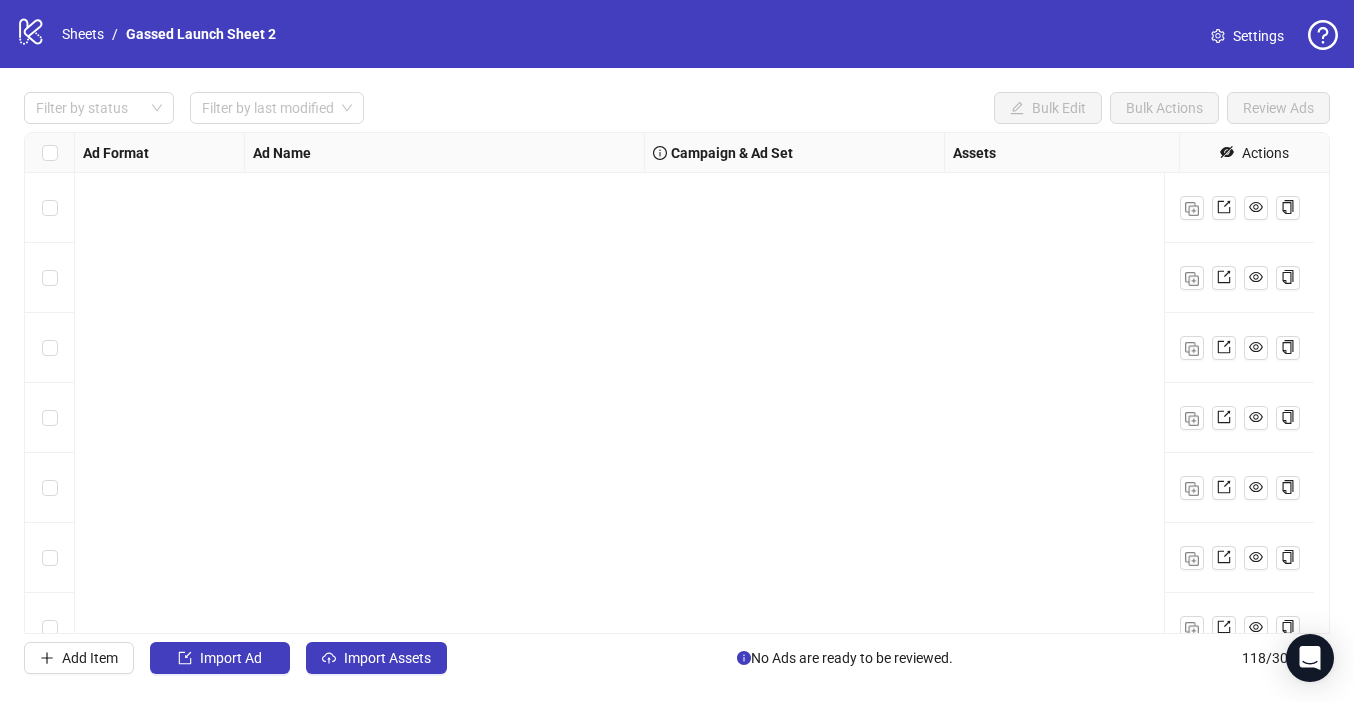 scroll, scrollTop: 0, scrollLeft: 0, axis: both 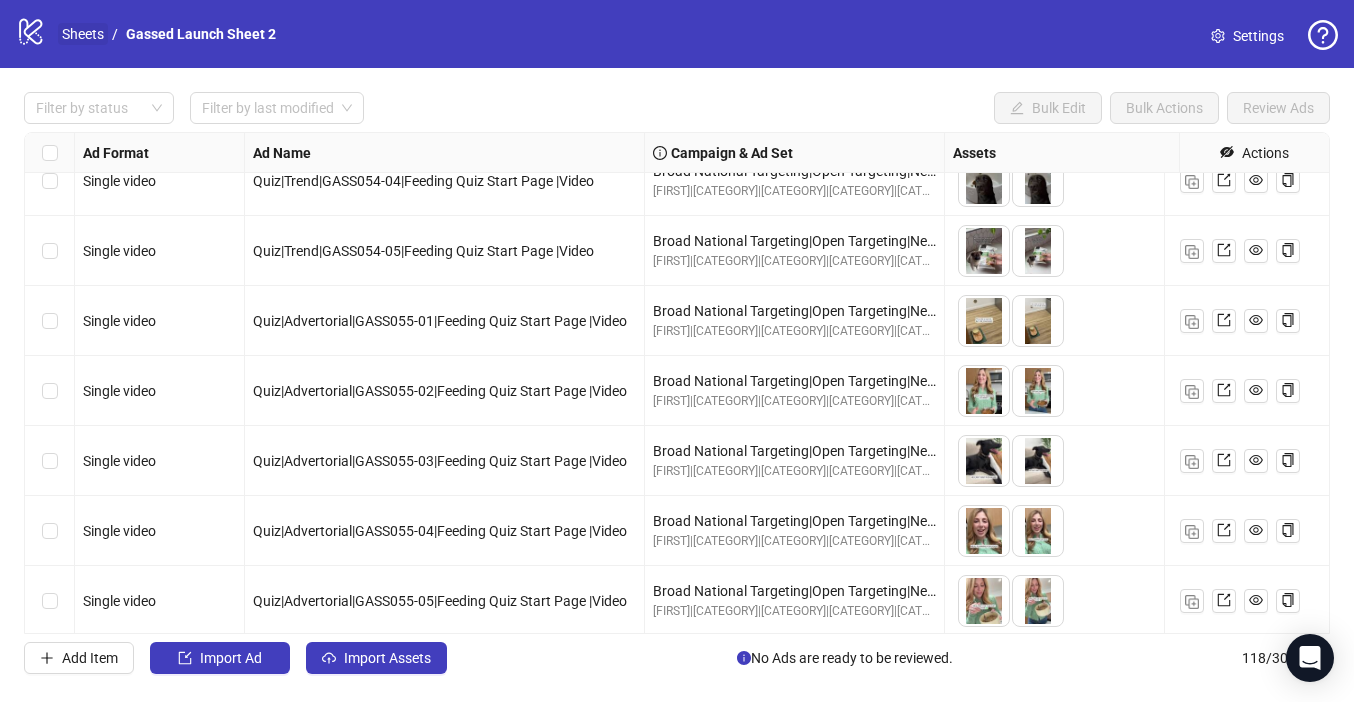 click on "Sheets" at bounding box center [83, 34] 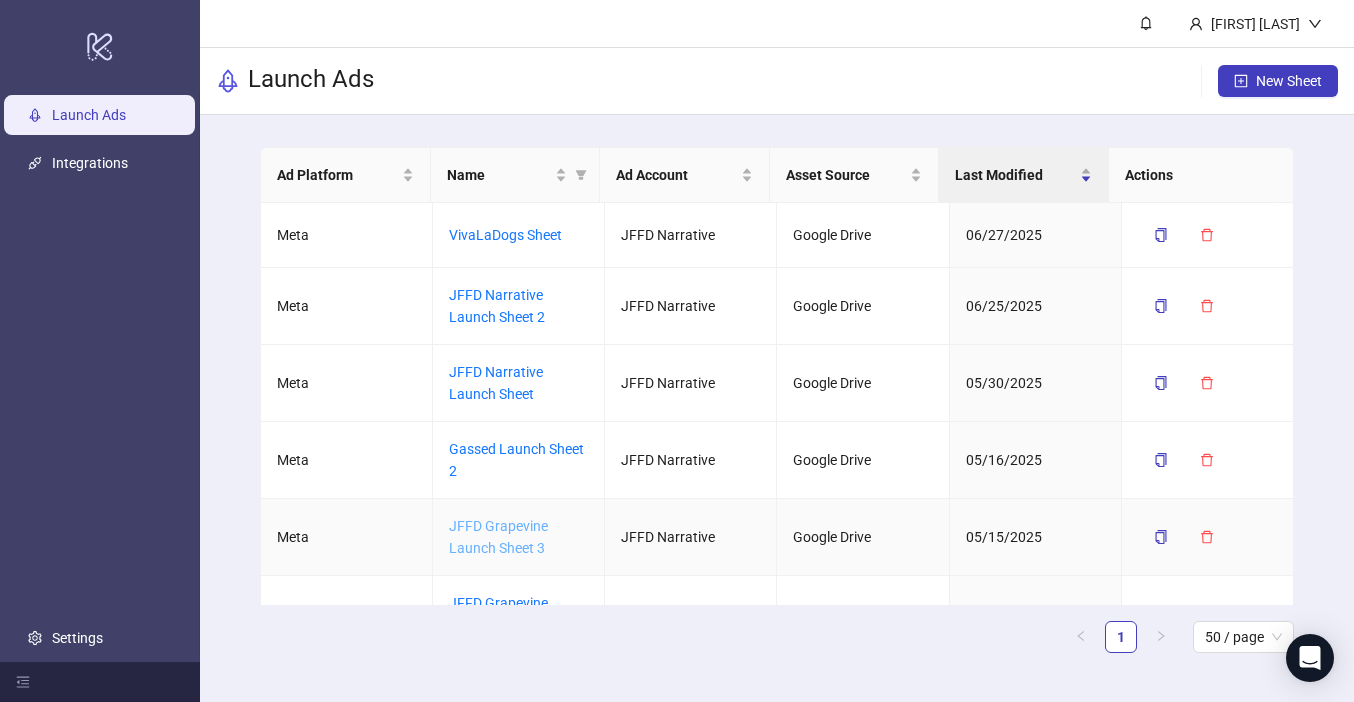click on "JFFD Grapevine Launch Sheet 3" at bounding box center (498, 537) 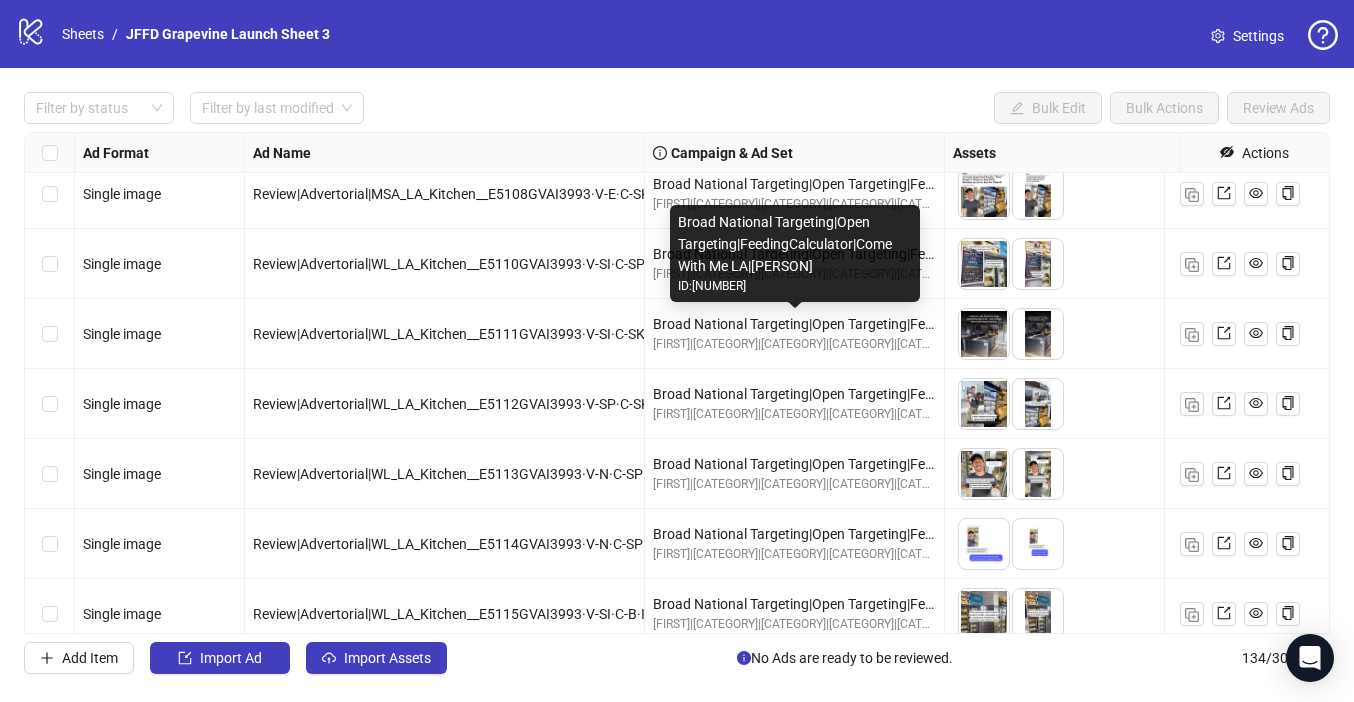 scroll, scrollTop: 8935, scrollLeft: 0, axis: vertical 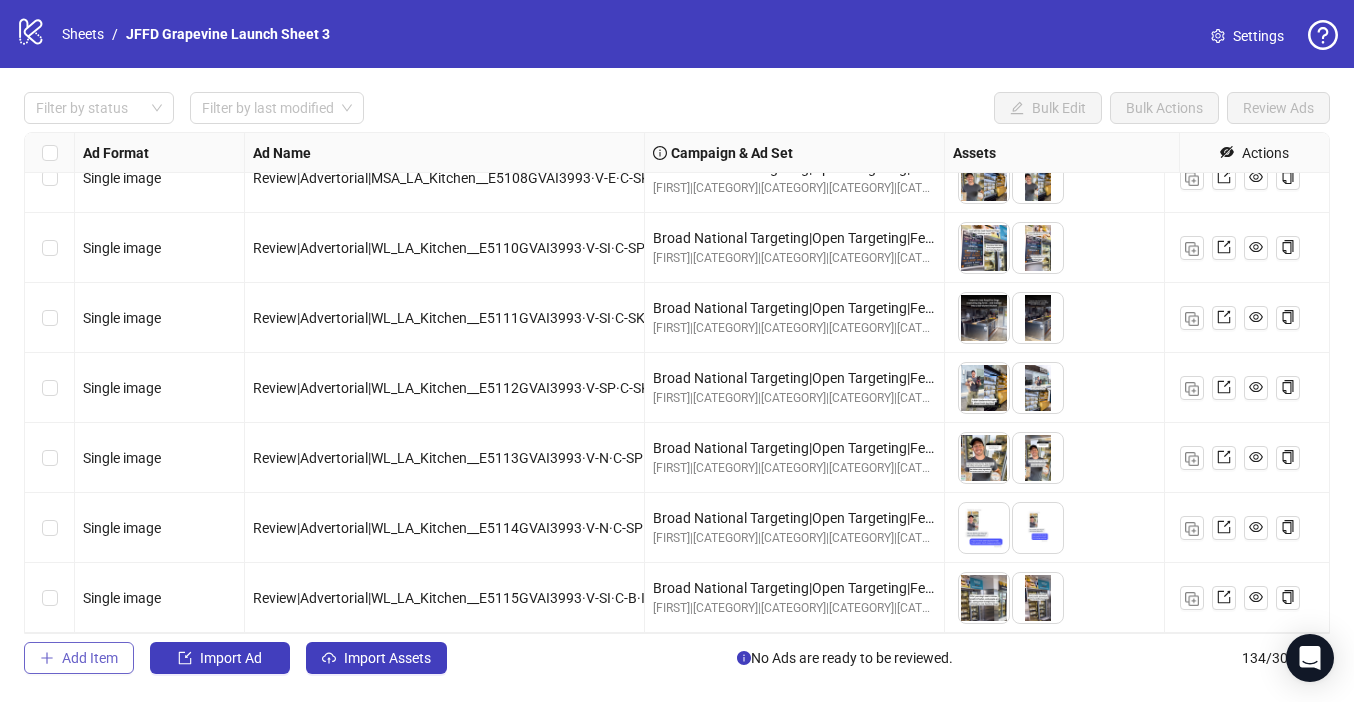 click on "Add Item" at bounding box center [1059, 108] 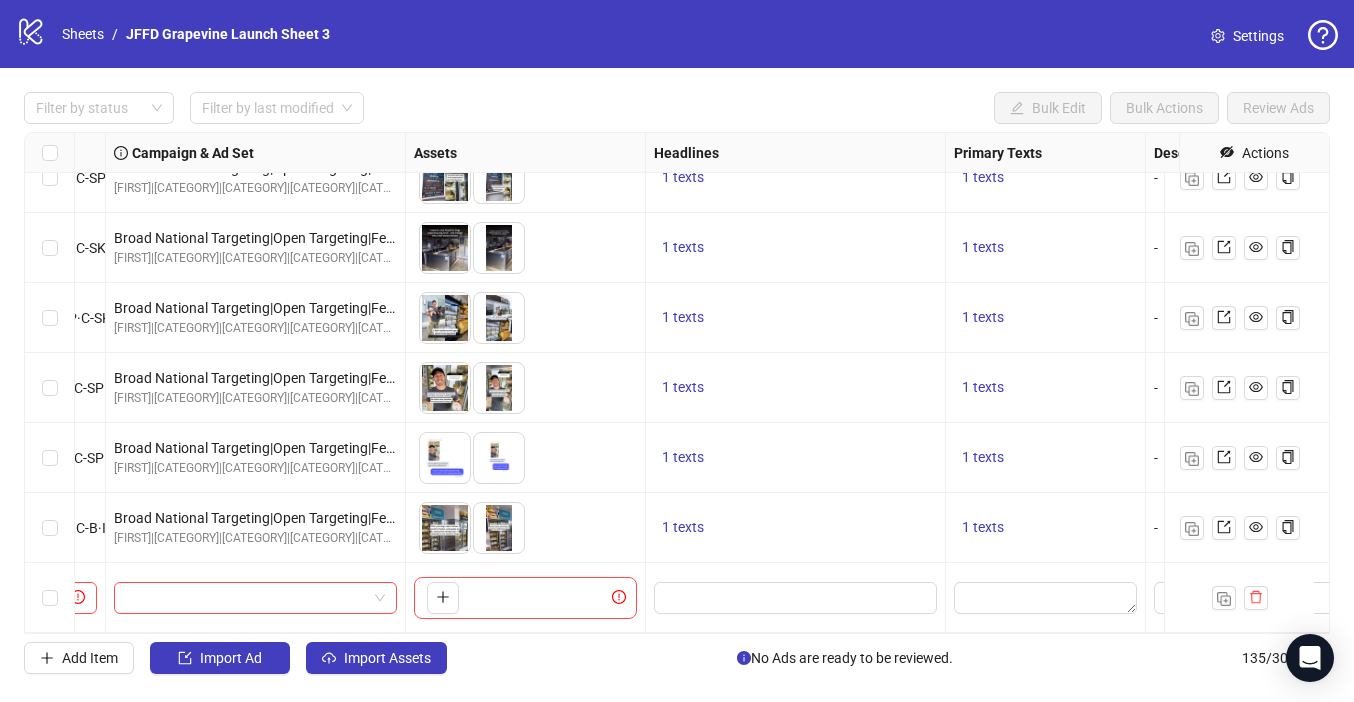 scroll, scrollTop: 9005, scrollLeft: 819, axis: both 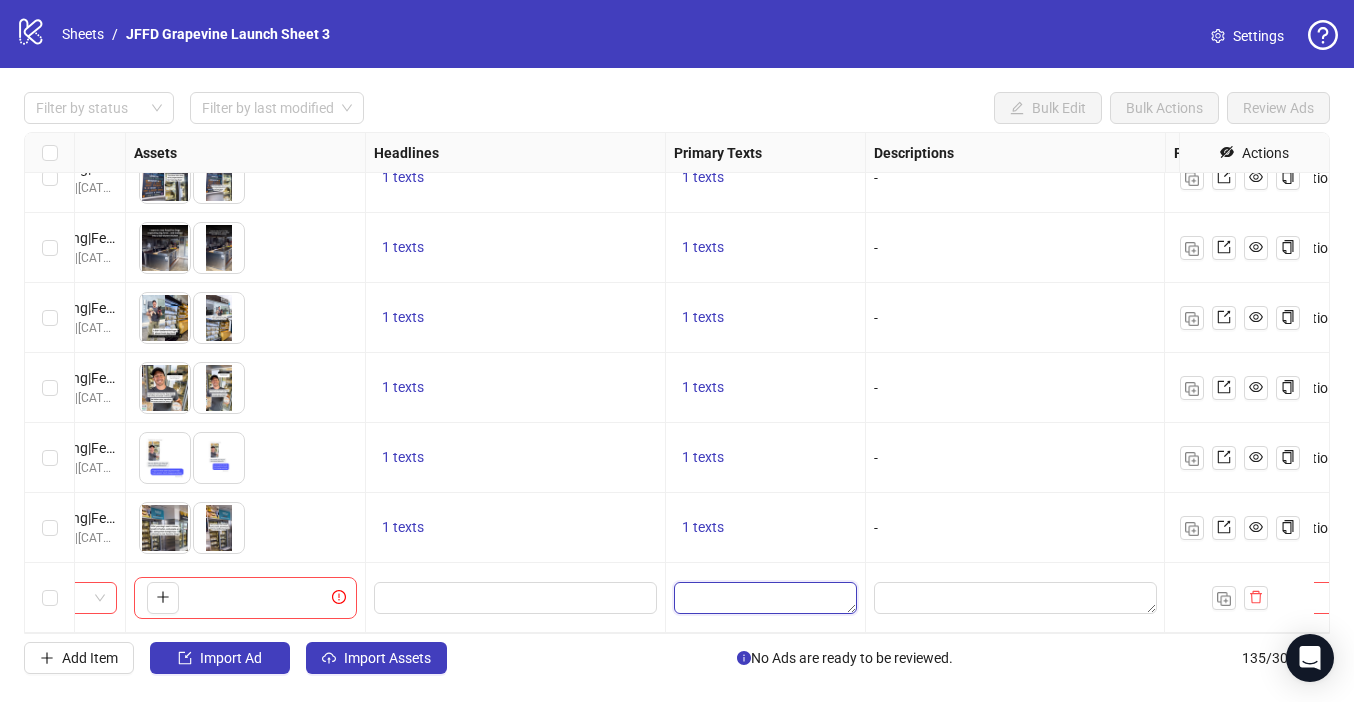 click at bounding box center (765, 598) 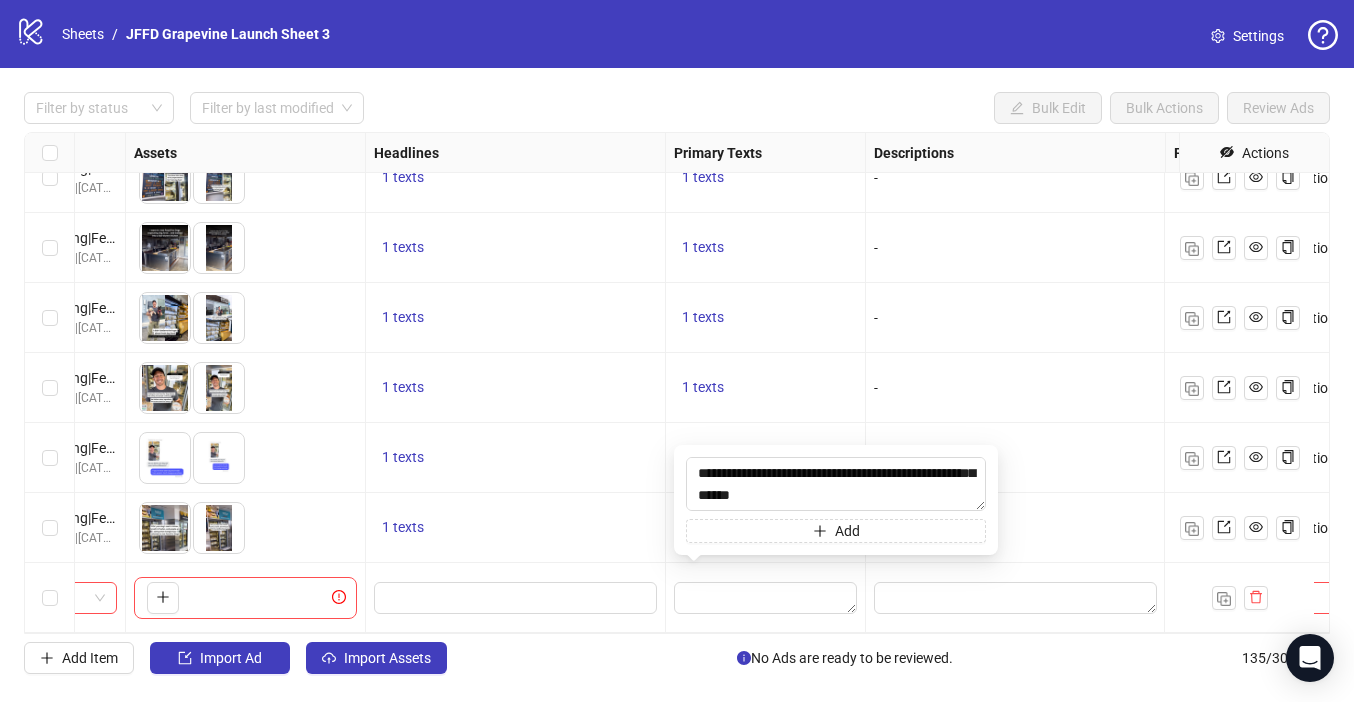 type on "**********" 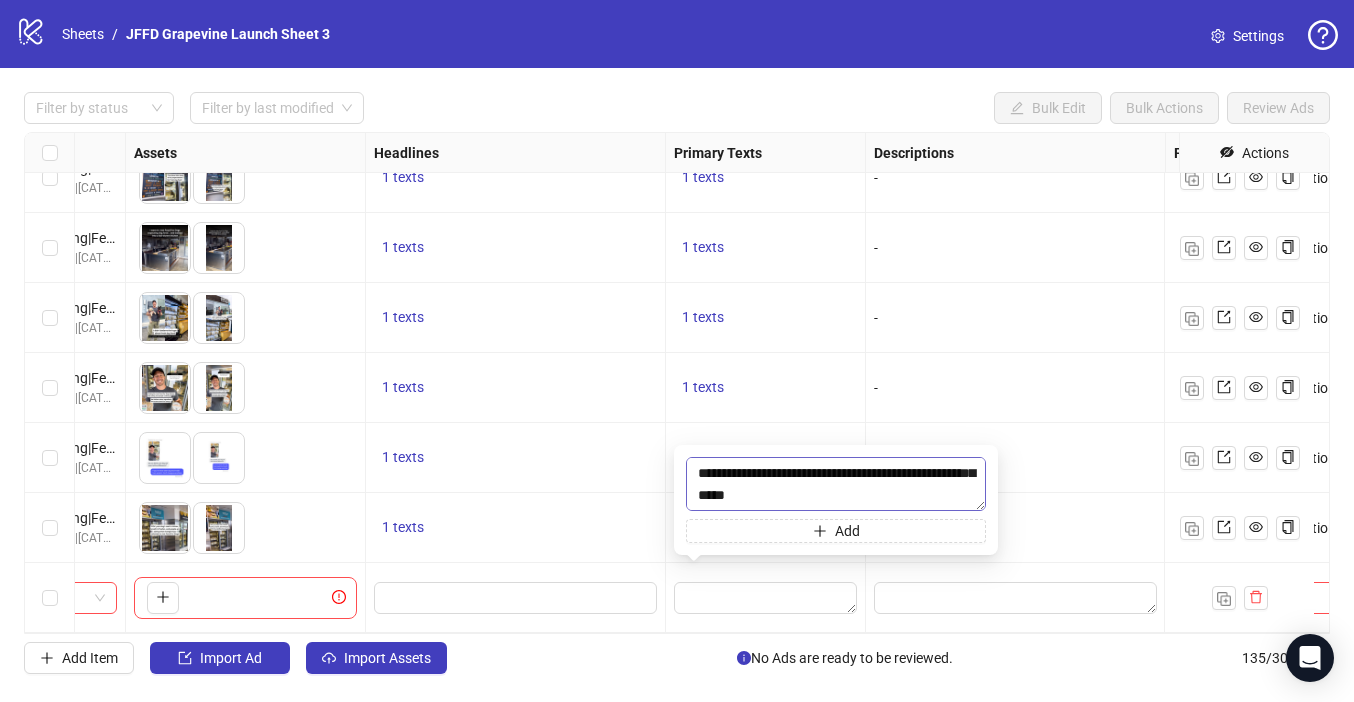 scroll, scrollTop: 0, scrollLeft: 0, axis: both 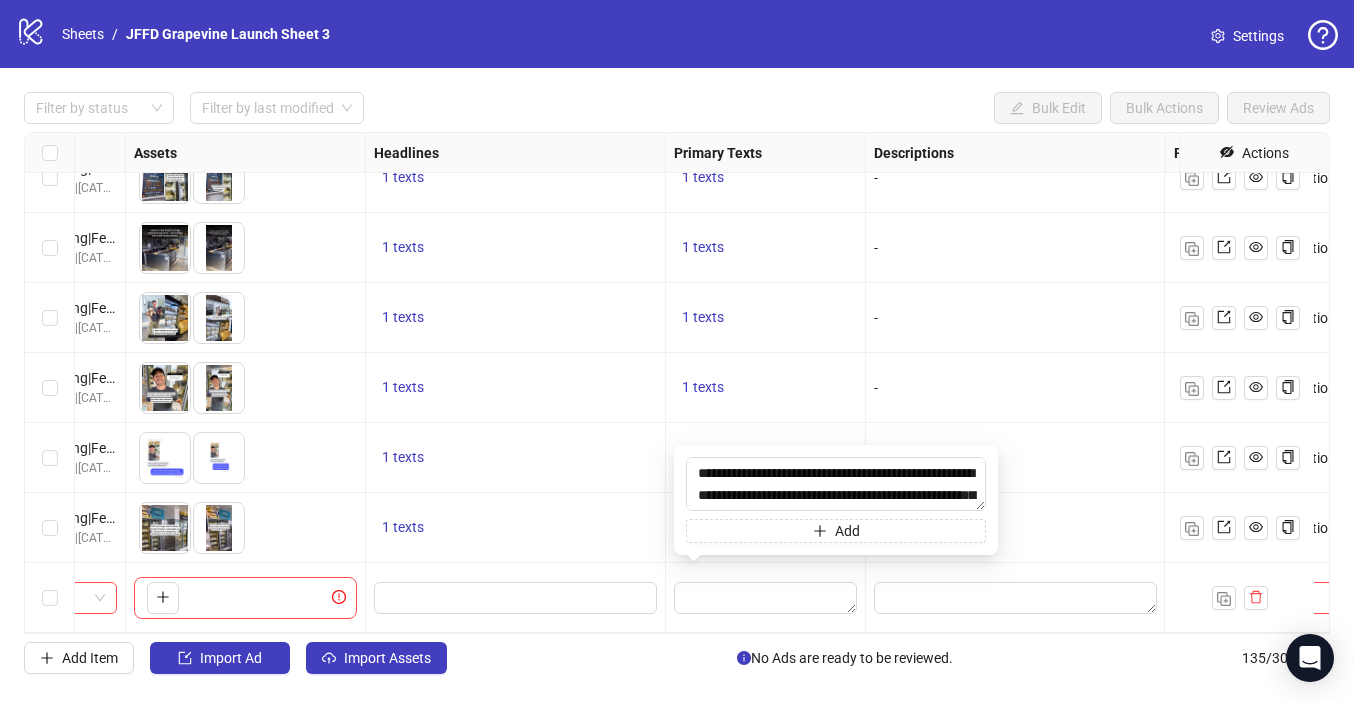 drag, startPoint x: 847, startPoint y: 103, endPoint x: 963, endPoint y: 33, distance: 135.48431 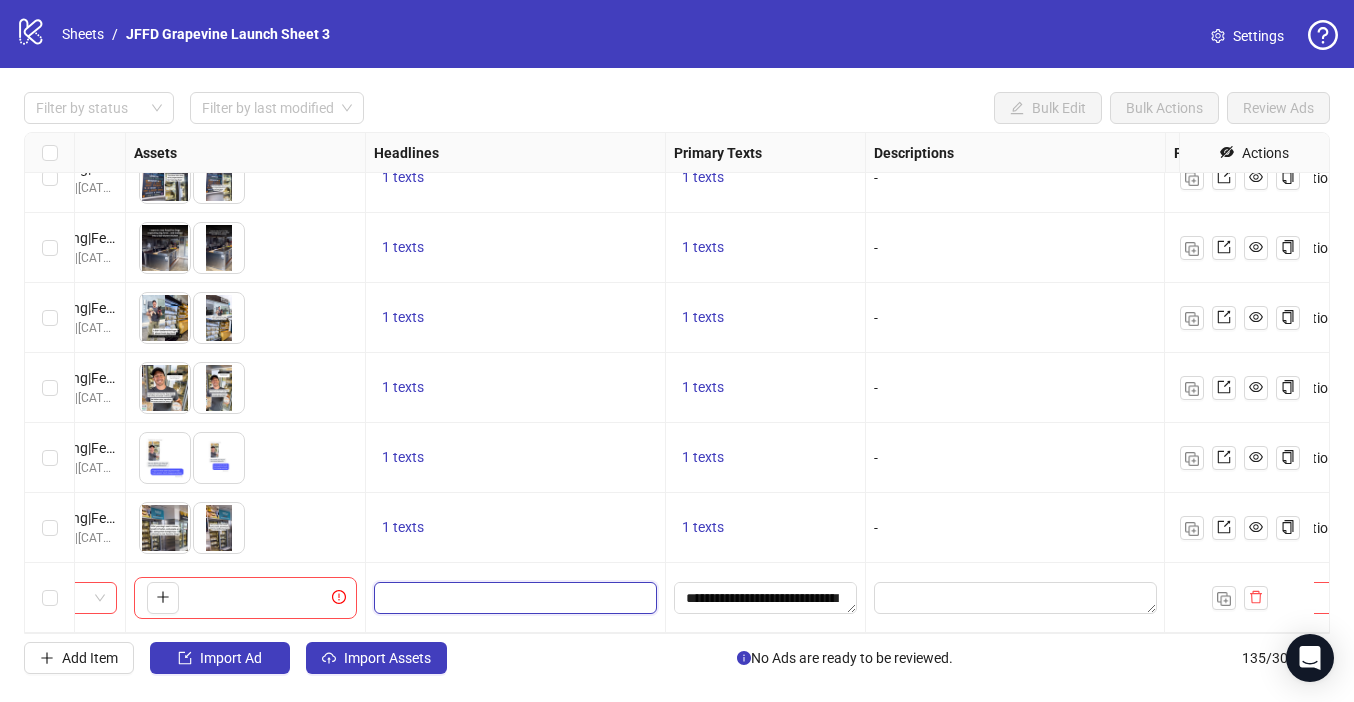 click at bounding box center (513, 598) 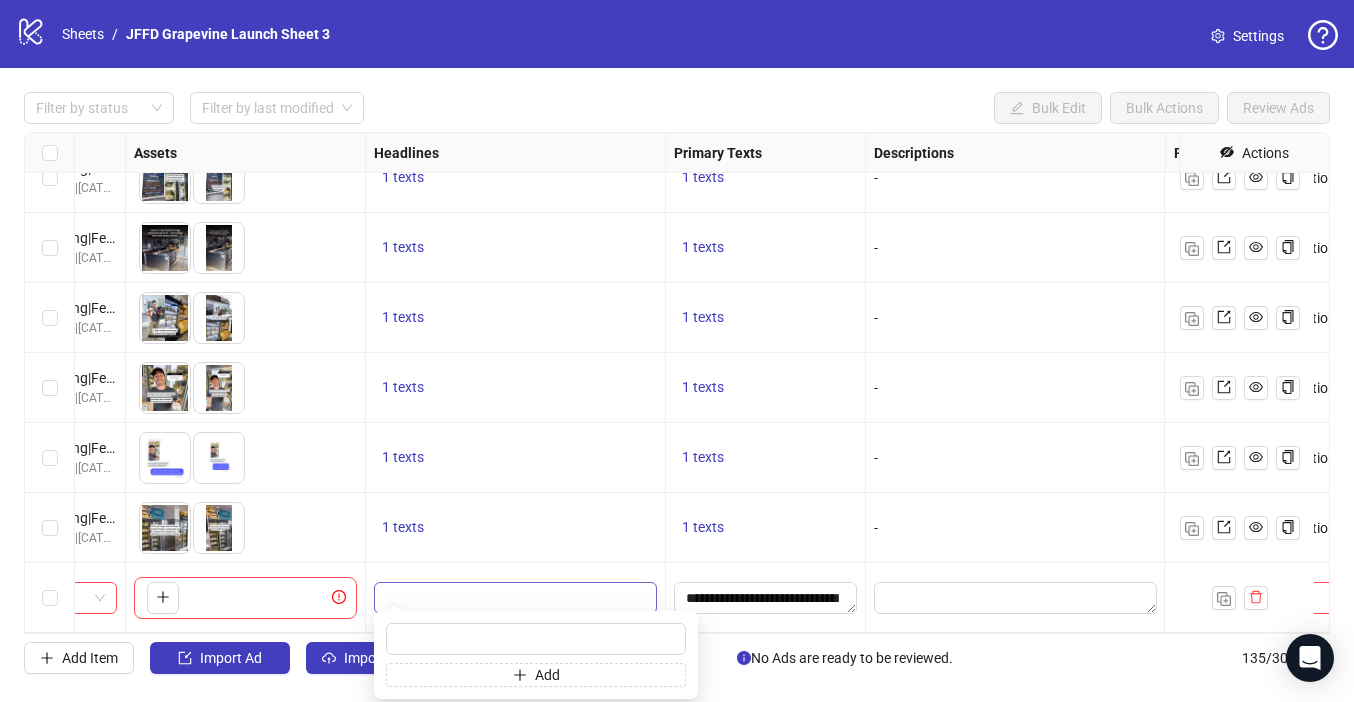 type on "**********" 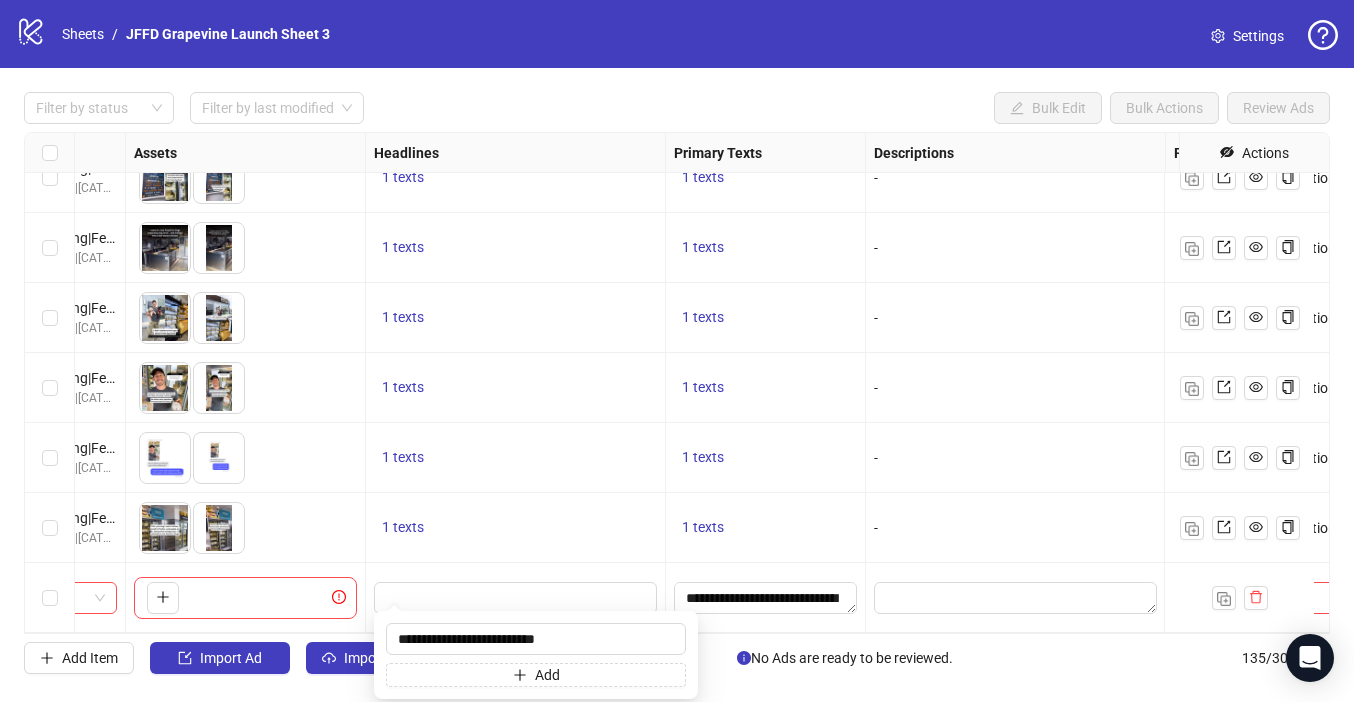 click on "Filter by status Filter by last modified Bulk Edit Bulk Actions Review Ads" at bounding box center (677, 34) 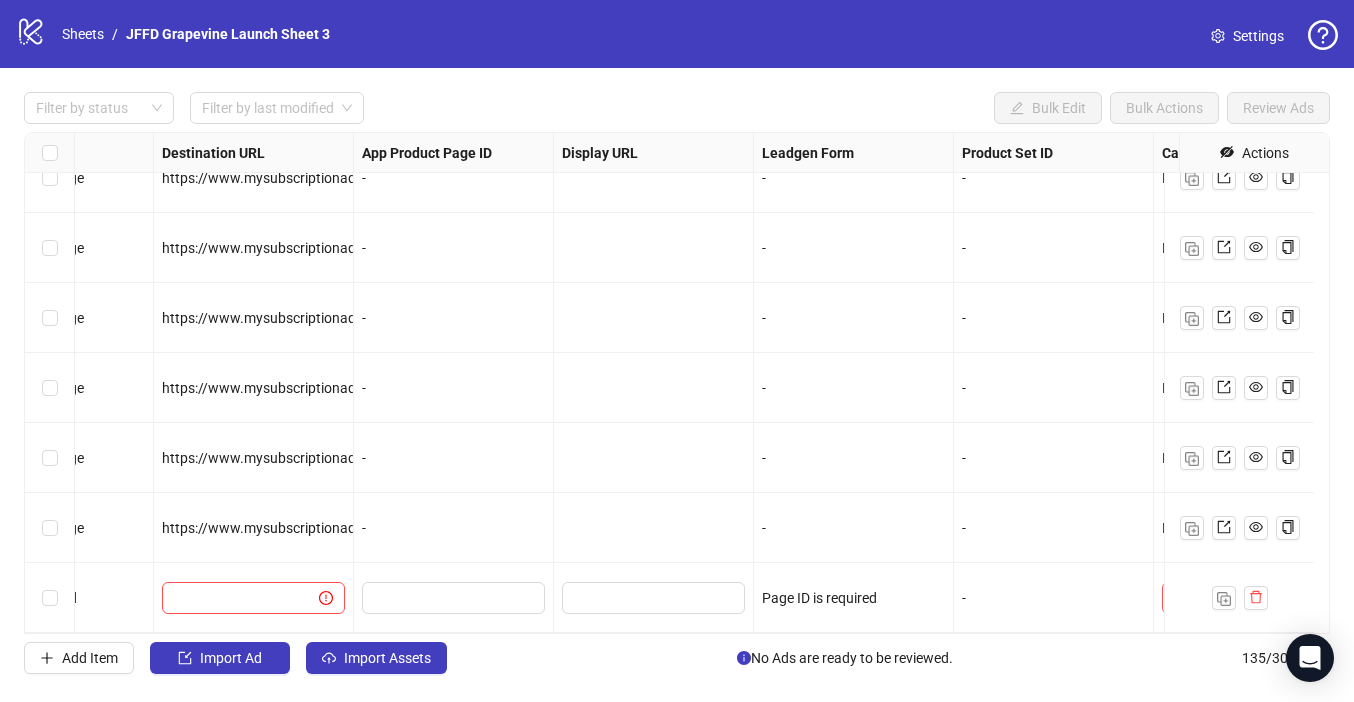 scroll, scrollTop: 9005, scrollLeft: 2381, axis: both 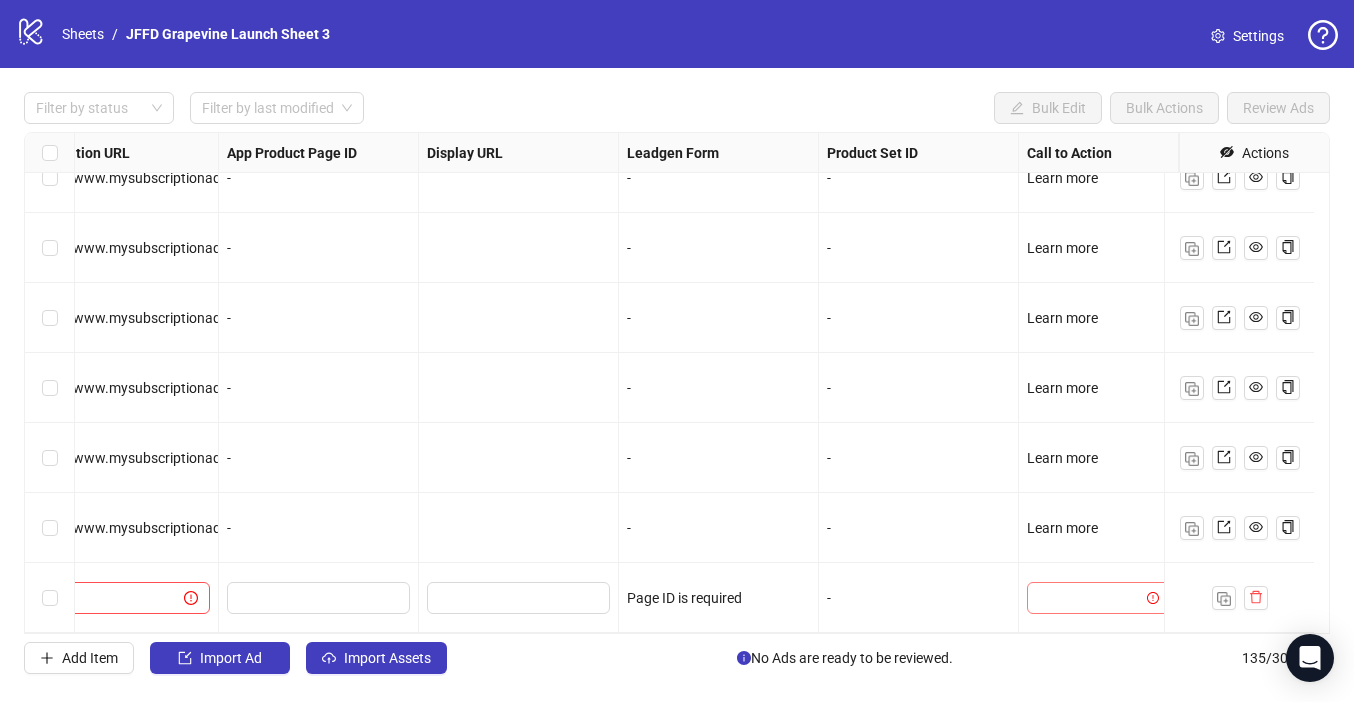 click at bounding box center [1098, 598] 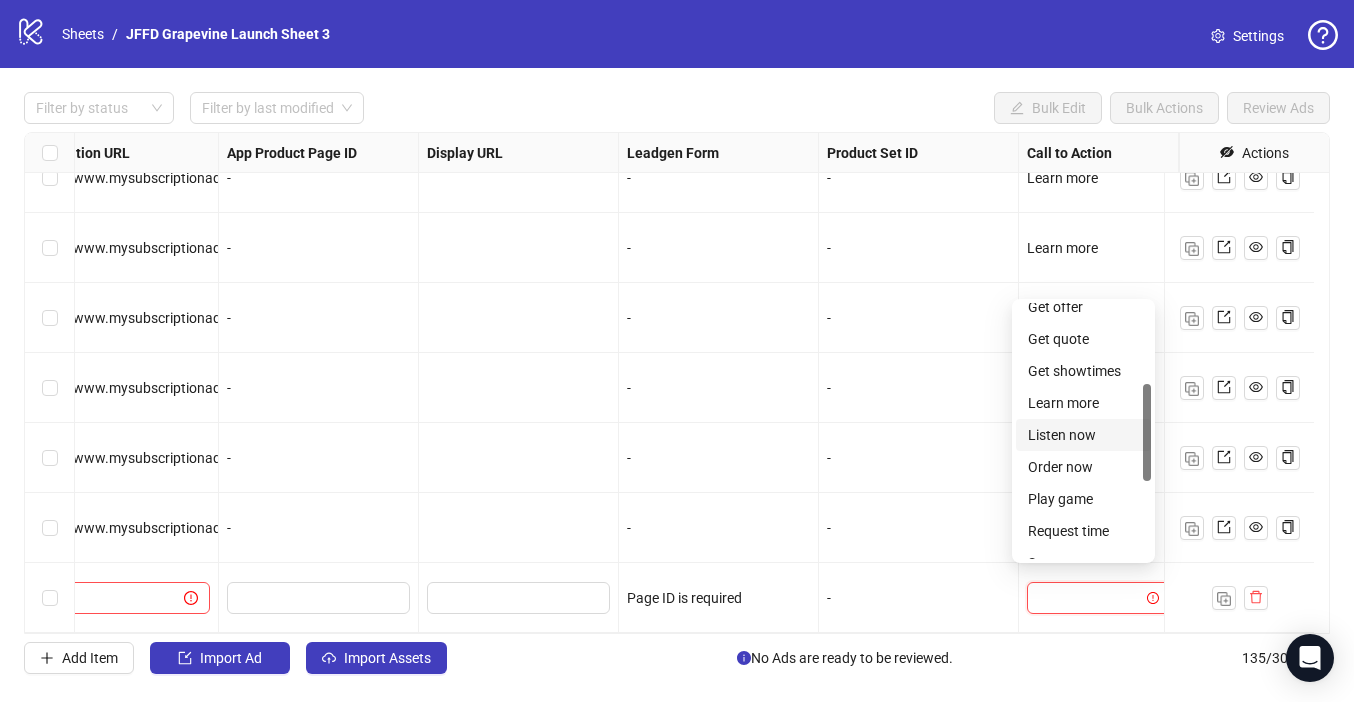 scroll, scrollTop: 221, scrollLeft: 0, axis: vertical 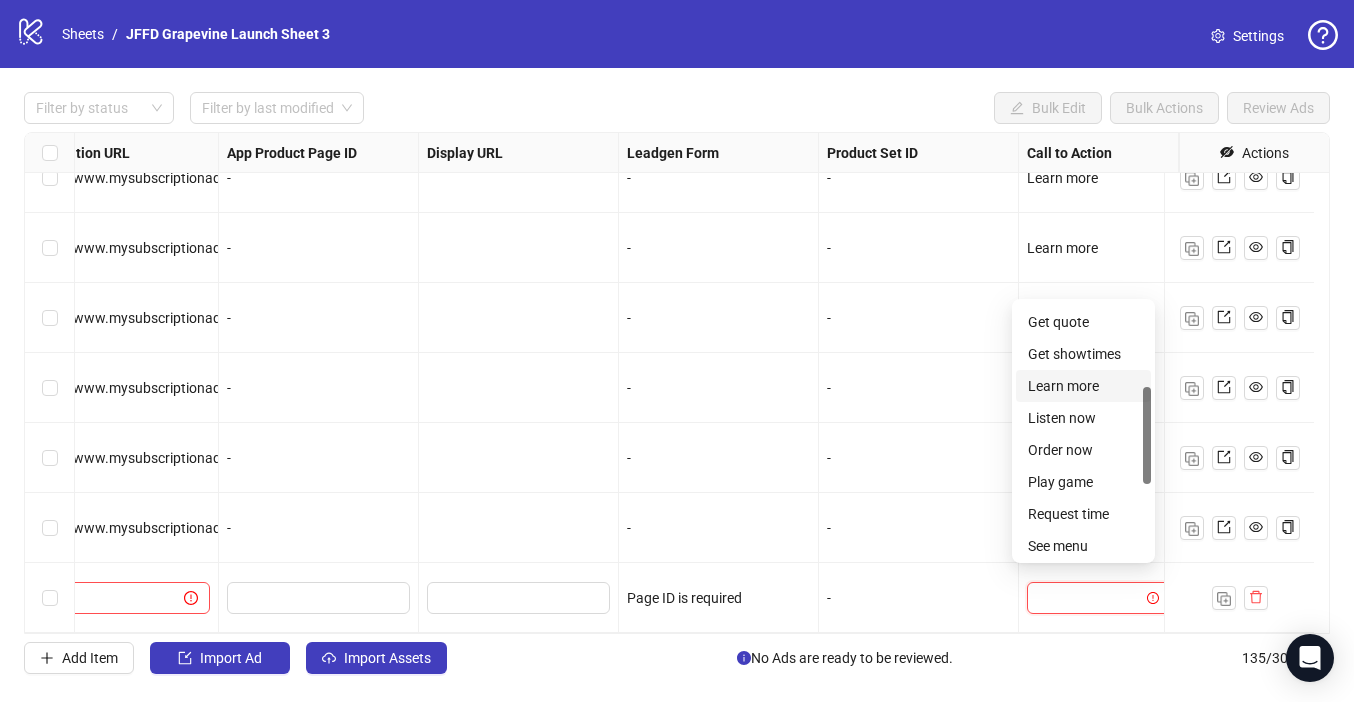 click on "Learn more" at bounding box center (1083, 386) 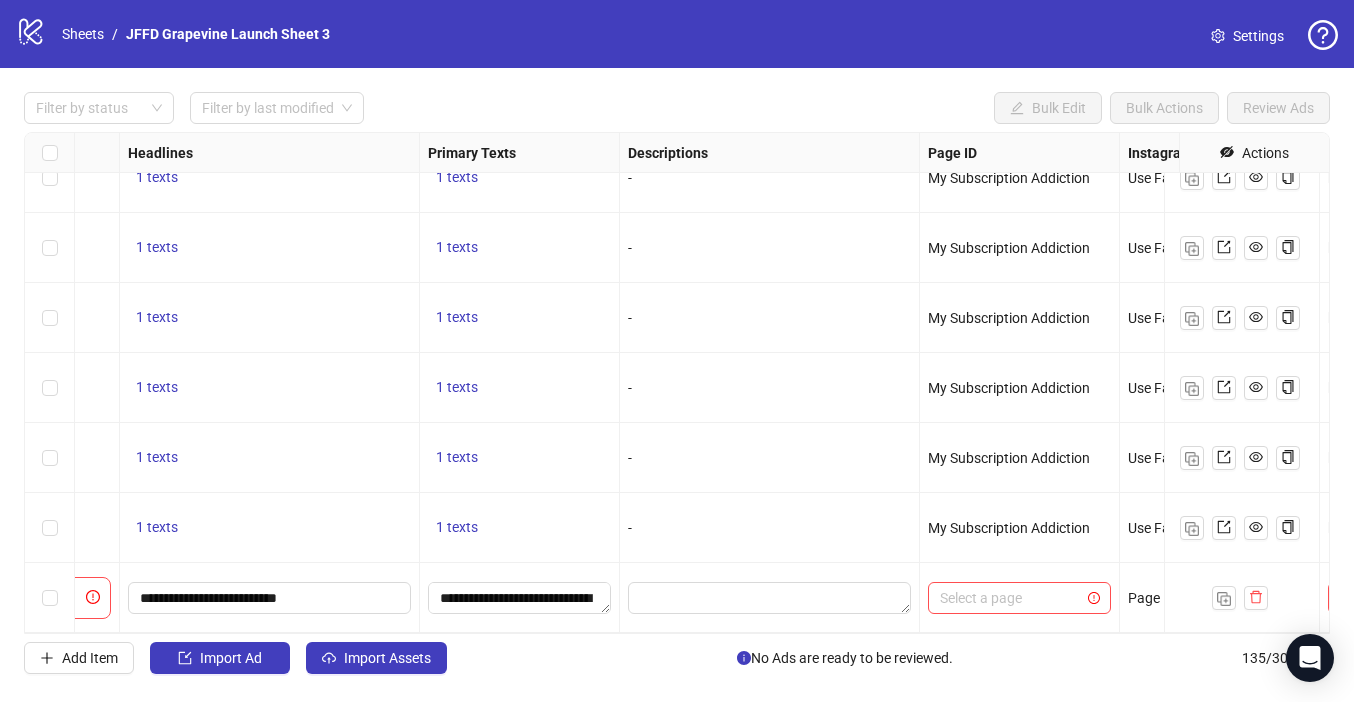 scroll, scrollTop: 9005, scrollLeft: 1229, axis: both 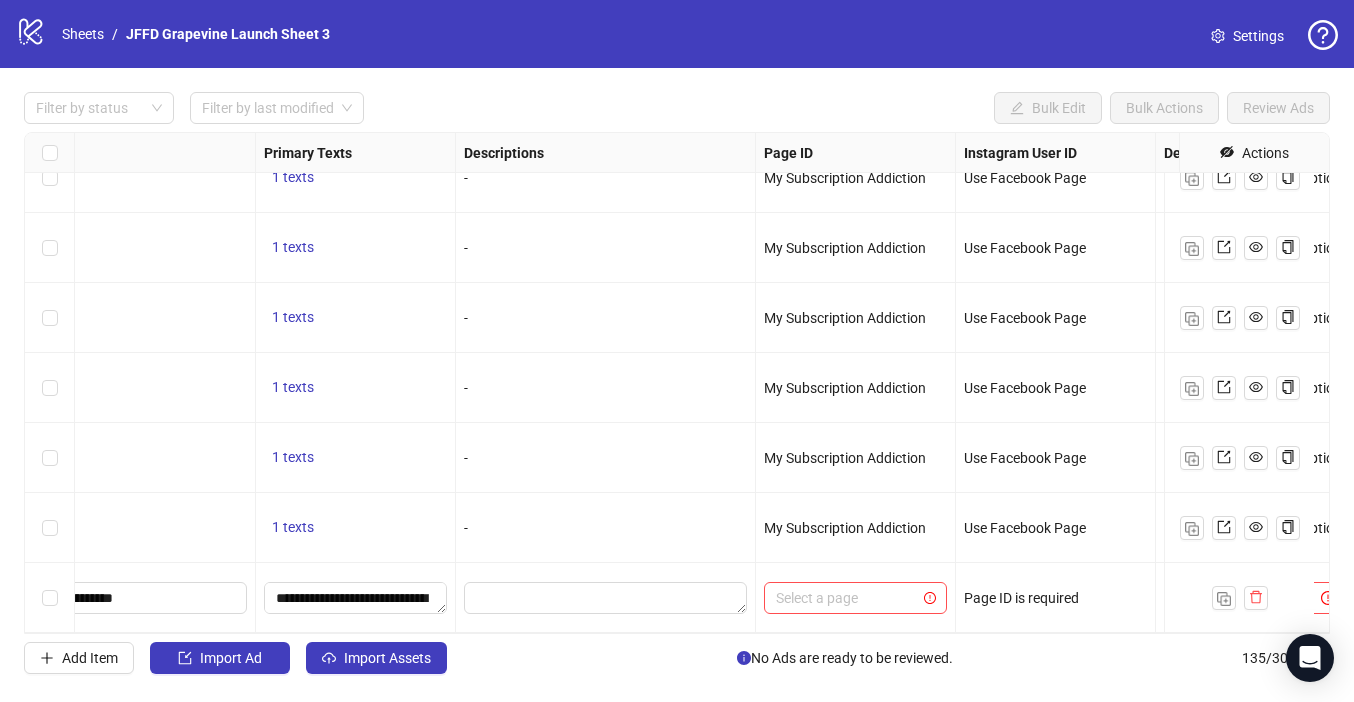 click on "Select a page" at bounding box center (856, 598) 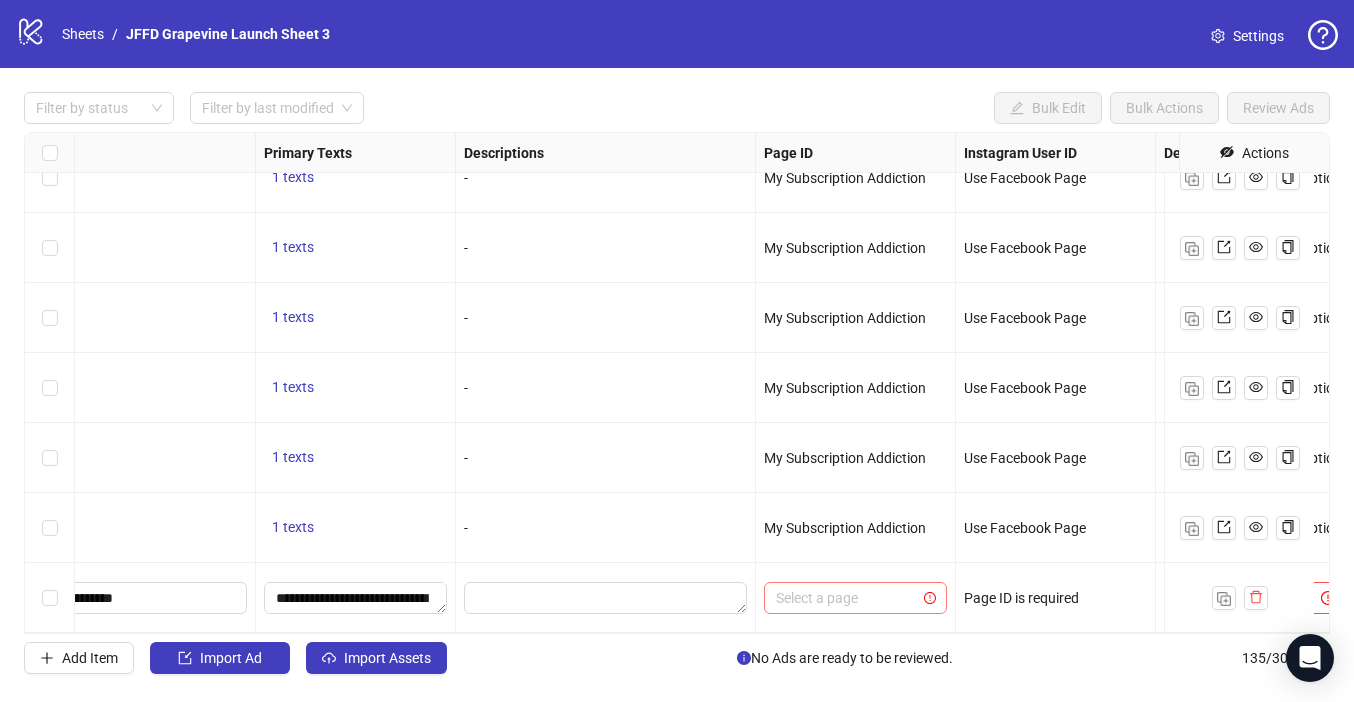 click at bounding box center [846, 598] 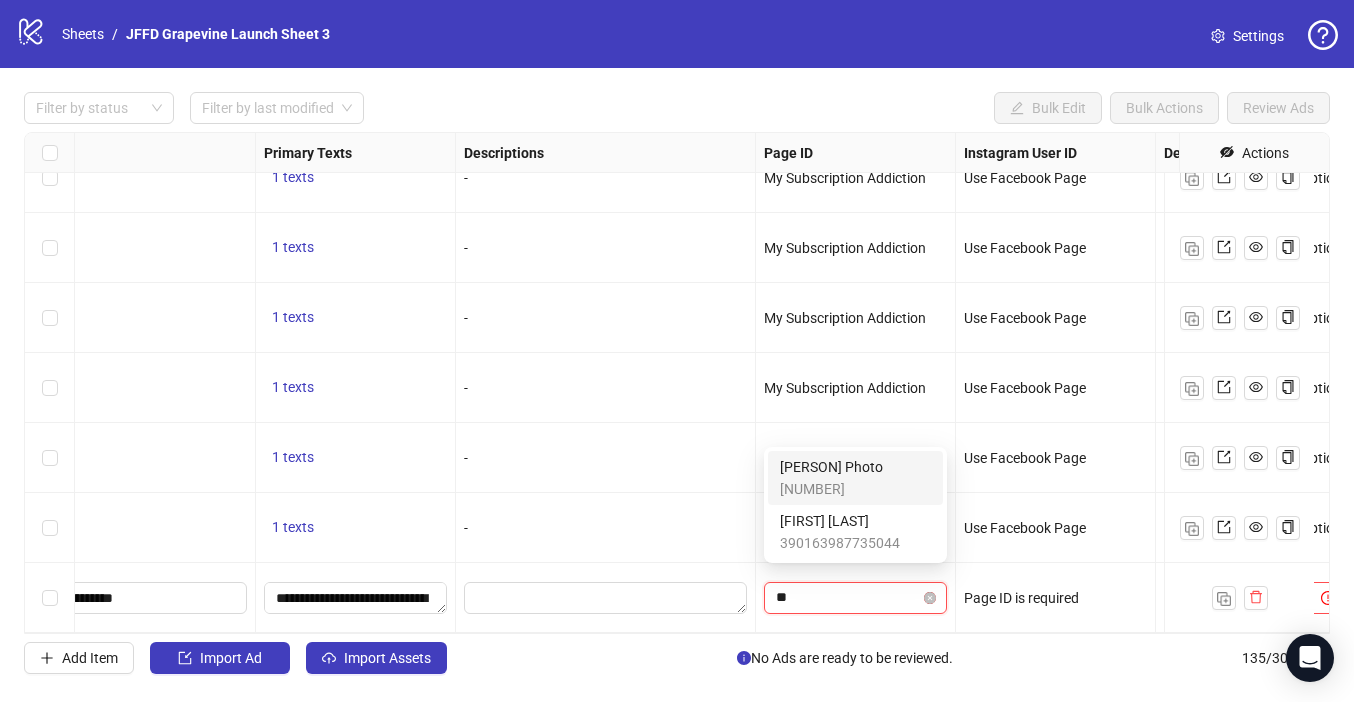 type on "***" 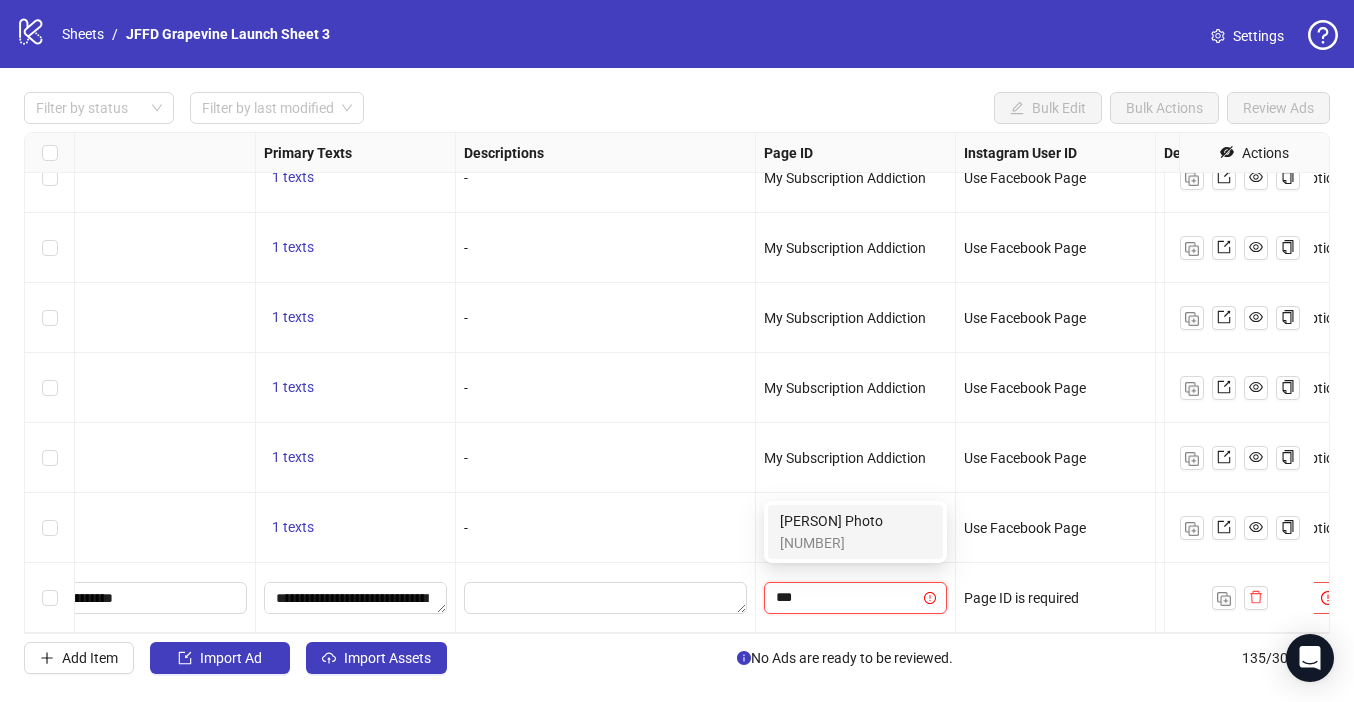 click on "[PERSON] Photo" at bounding box center (831, 521) 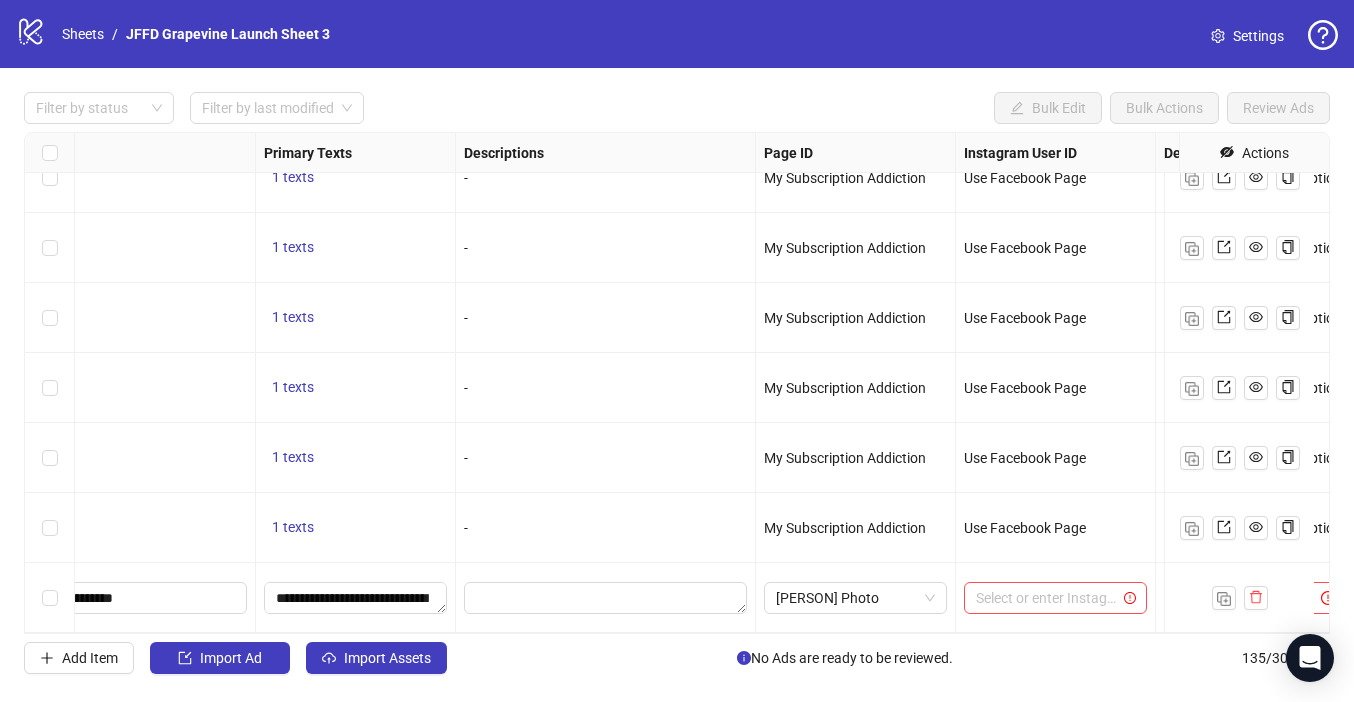 scroll, scrollTop: 9005, scrollLeft: 1450, axis: both 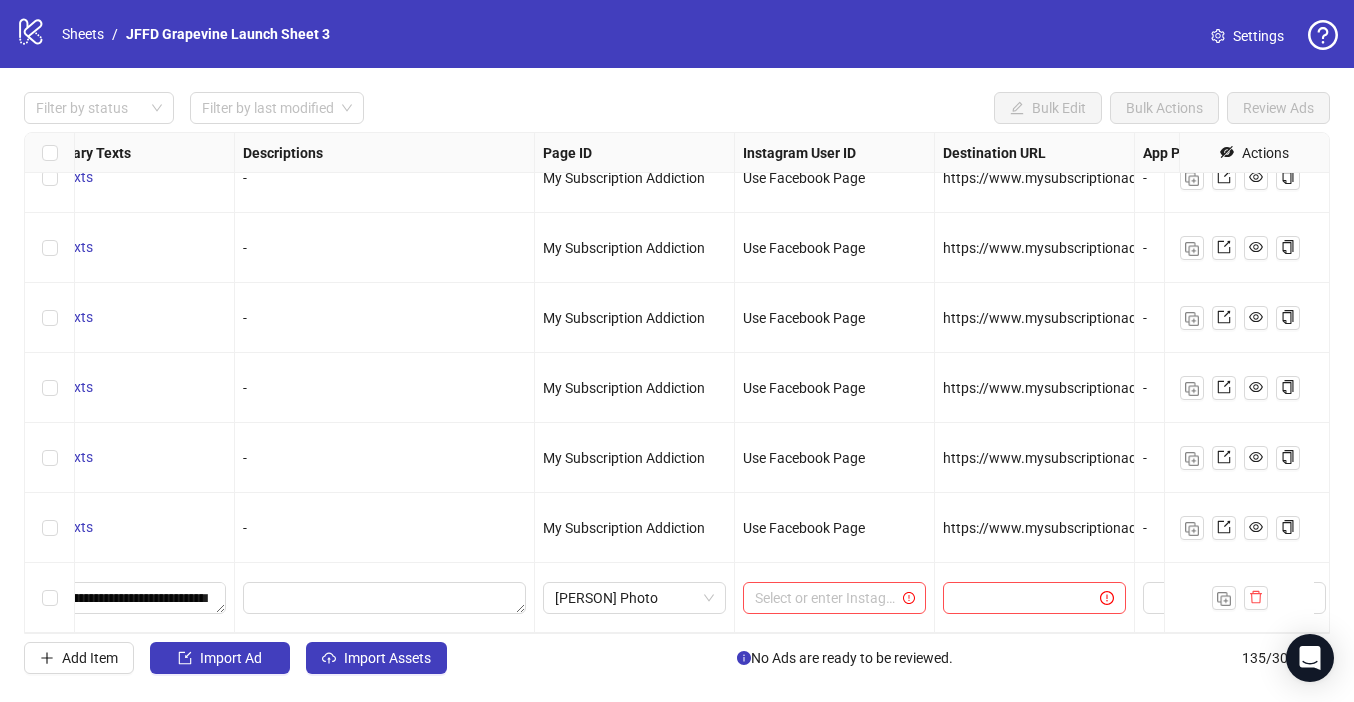 click on "Select or enter Instagram User ID" at bounding box center [835, 598] 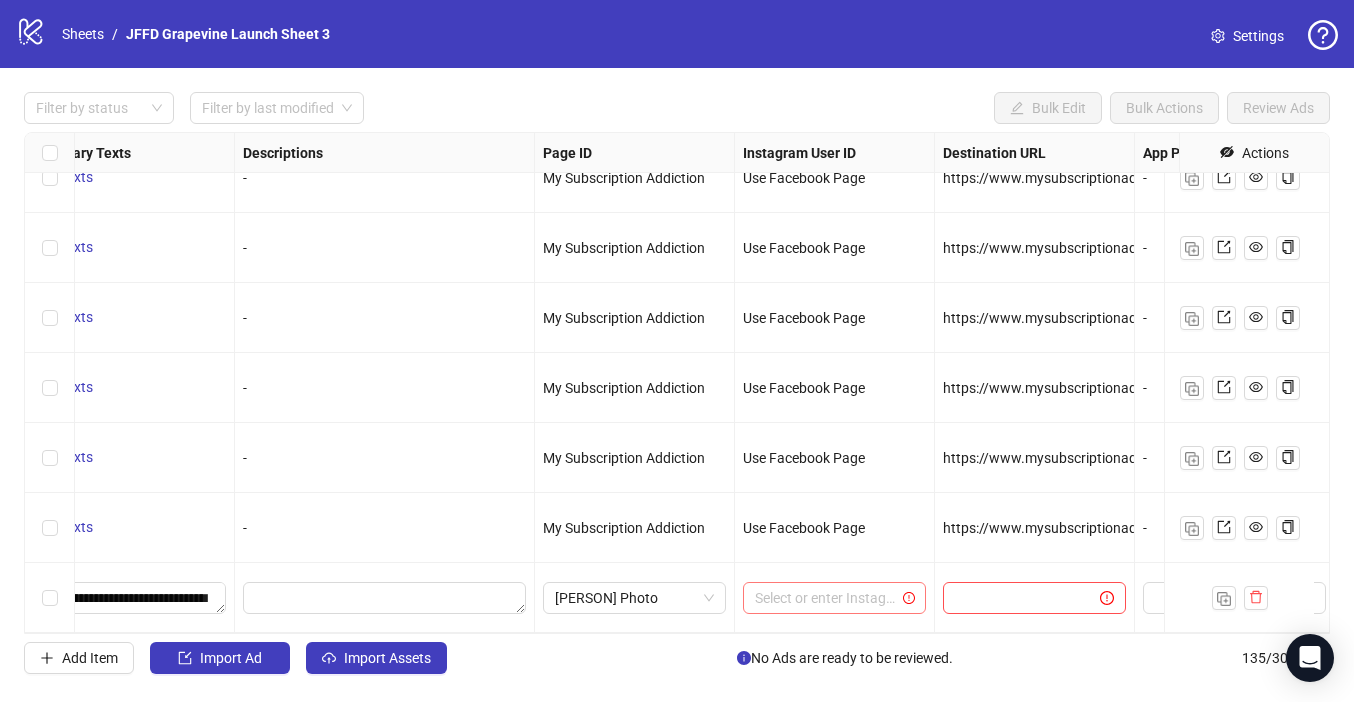 click at bounding box center [825, 598] 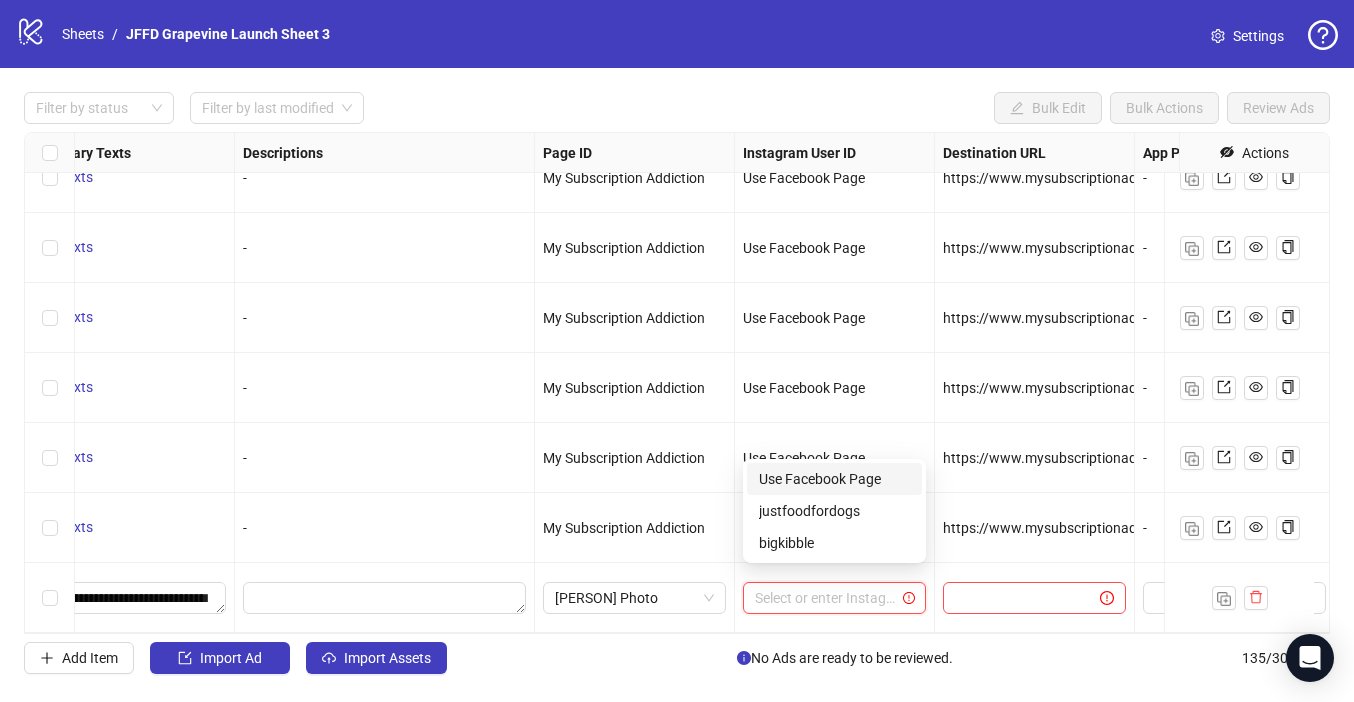 click on "Use Facebook Page" at bounding box center [834, 479] 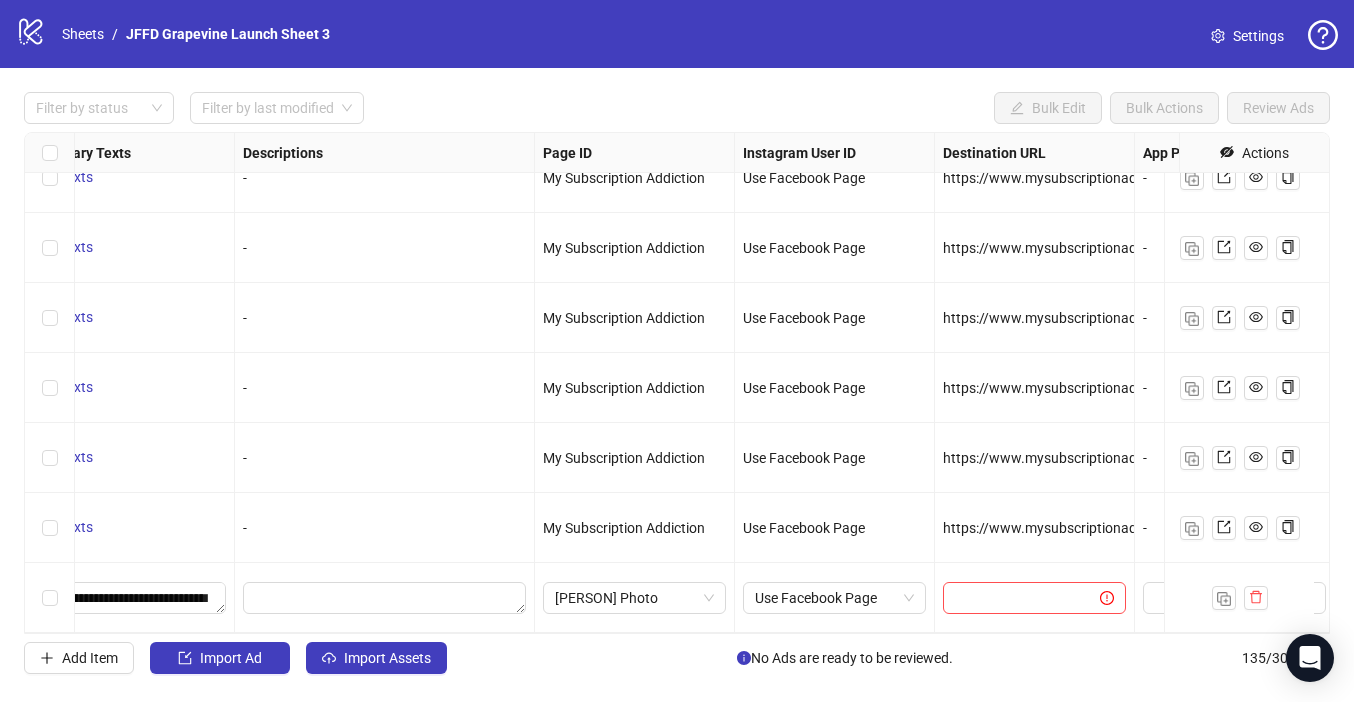 scroll, scrollTop: 9005, scrollLeft: 1646, axis: both 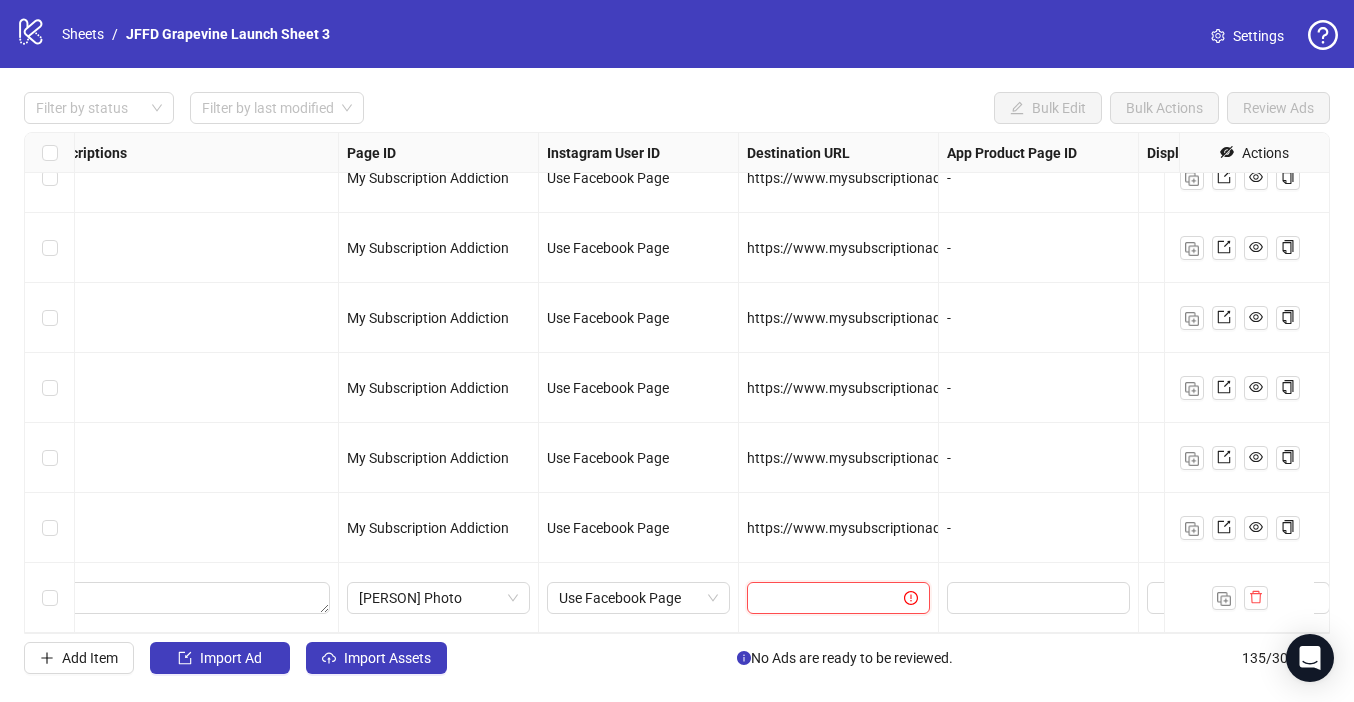 click at bounding box center (817, 598) 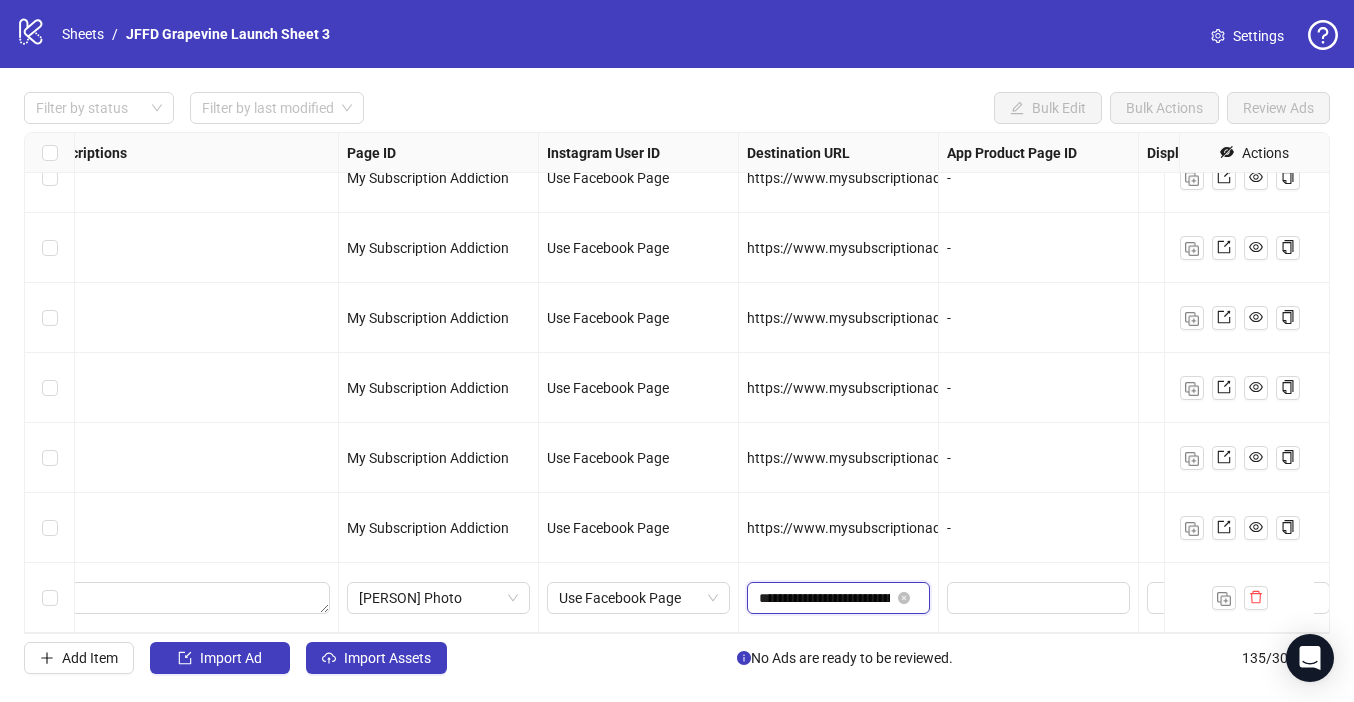 scroll, scrollTop: 0, scrollLeft: 664, axis: horizontal 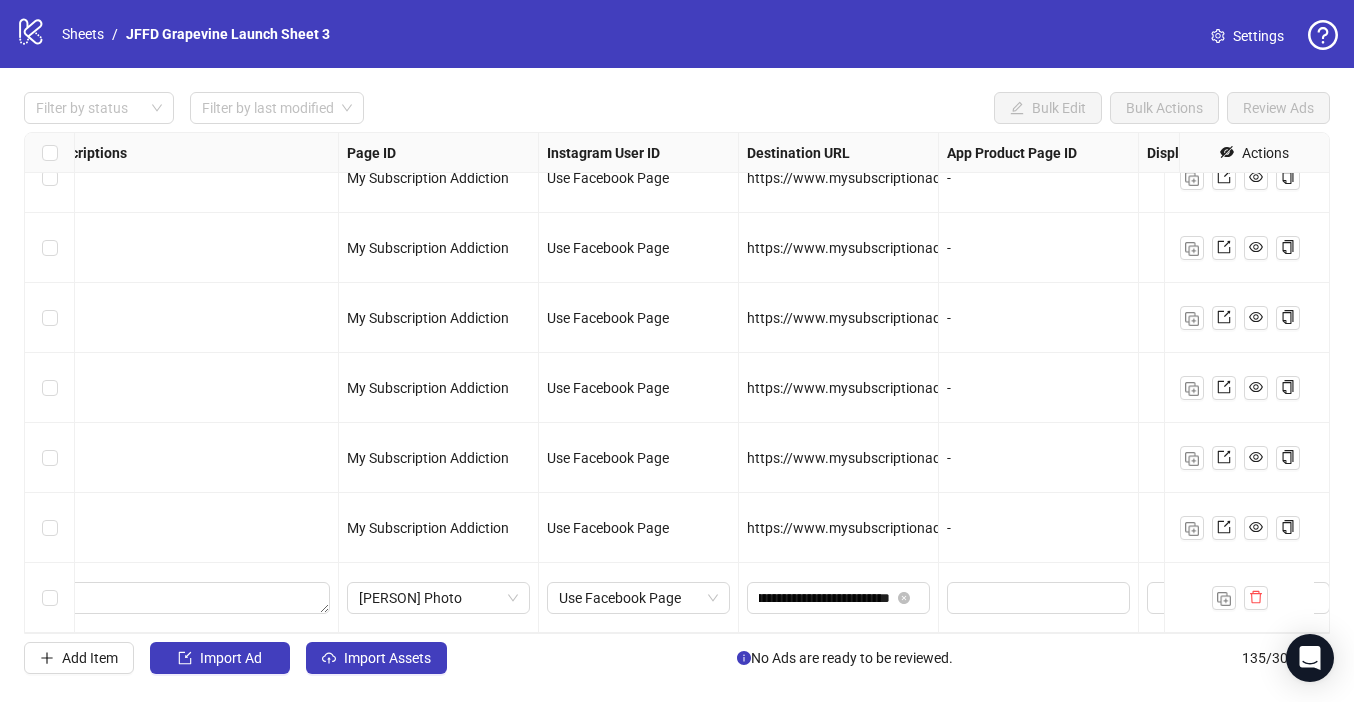 click on "Filter by status Filter by last modified Bulk Edit Bulk Actions Review Ads" at bounding box center (677, 34) 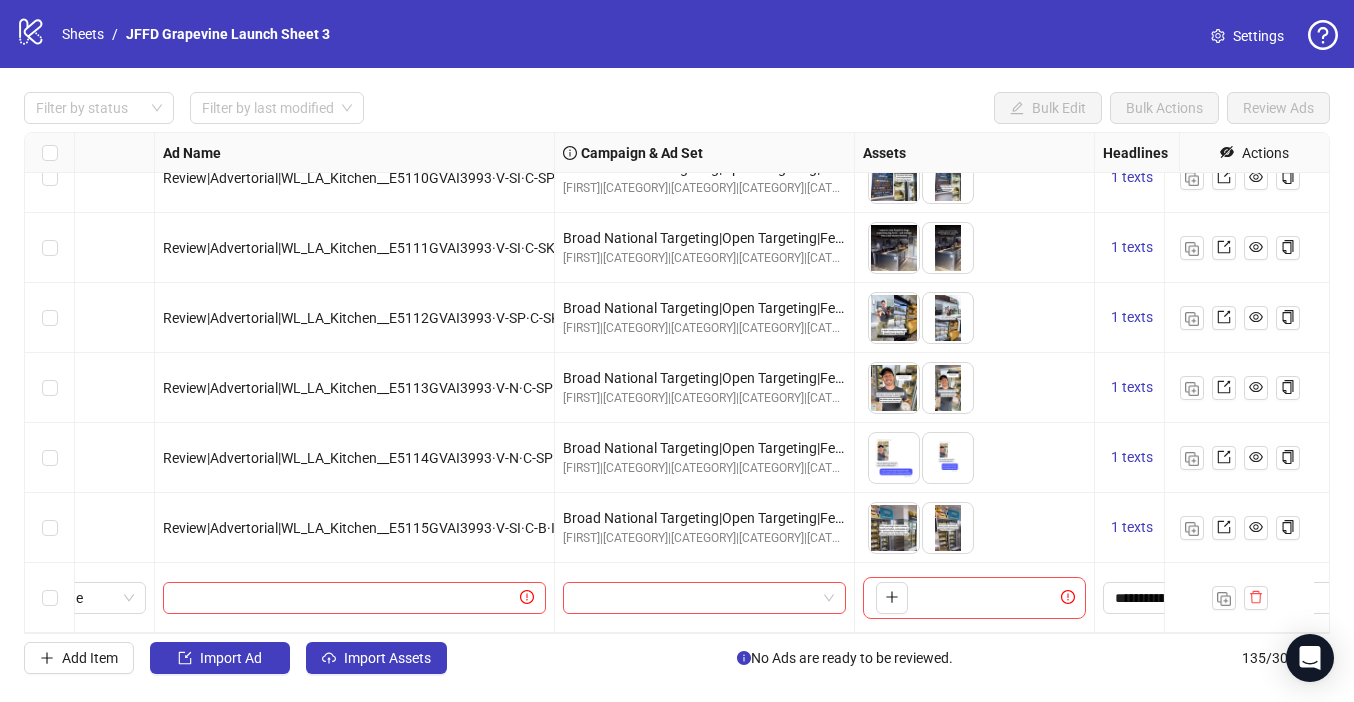 scroll, scrollTop: 9005, scrollLeft: 0, axis: vertical 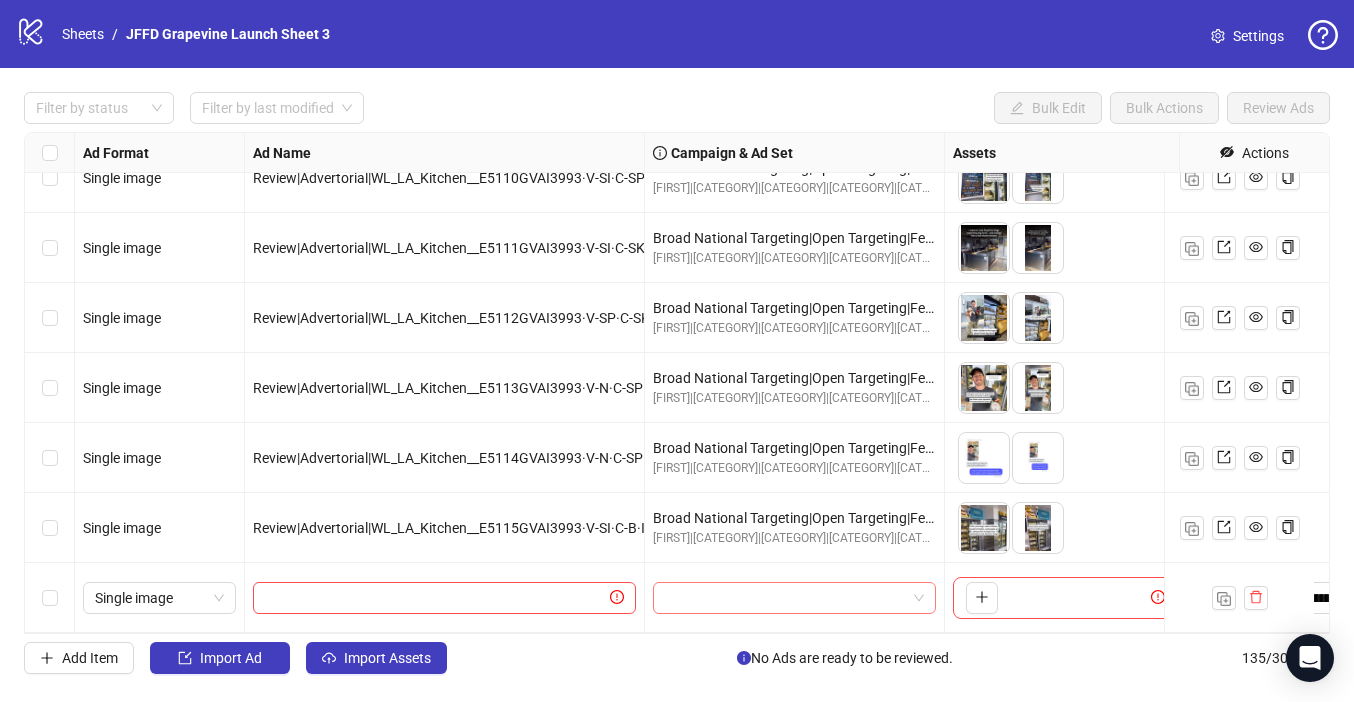 click at bounding box center (785, 598) 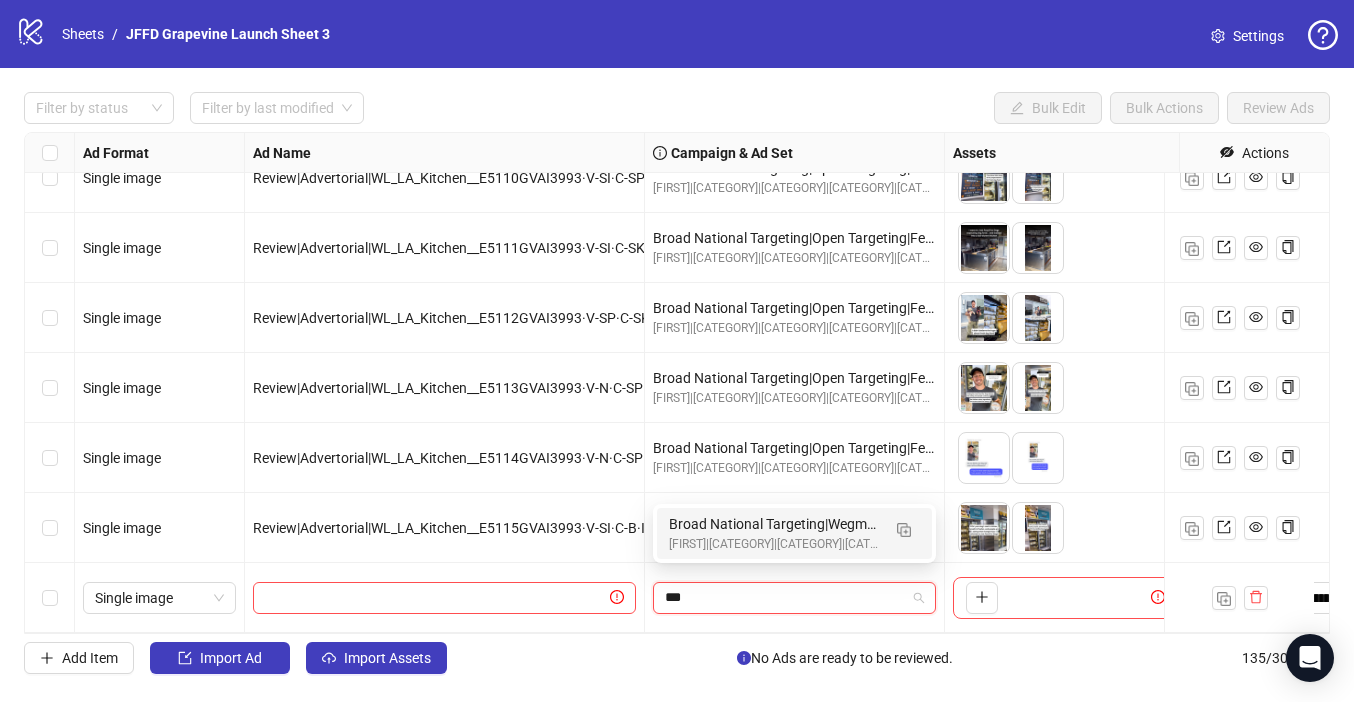type on "****" 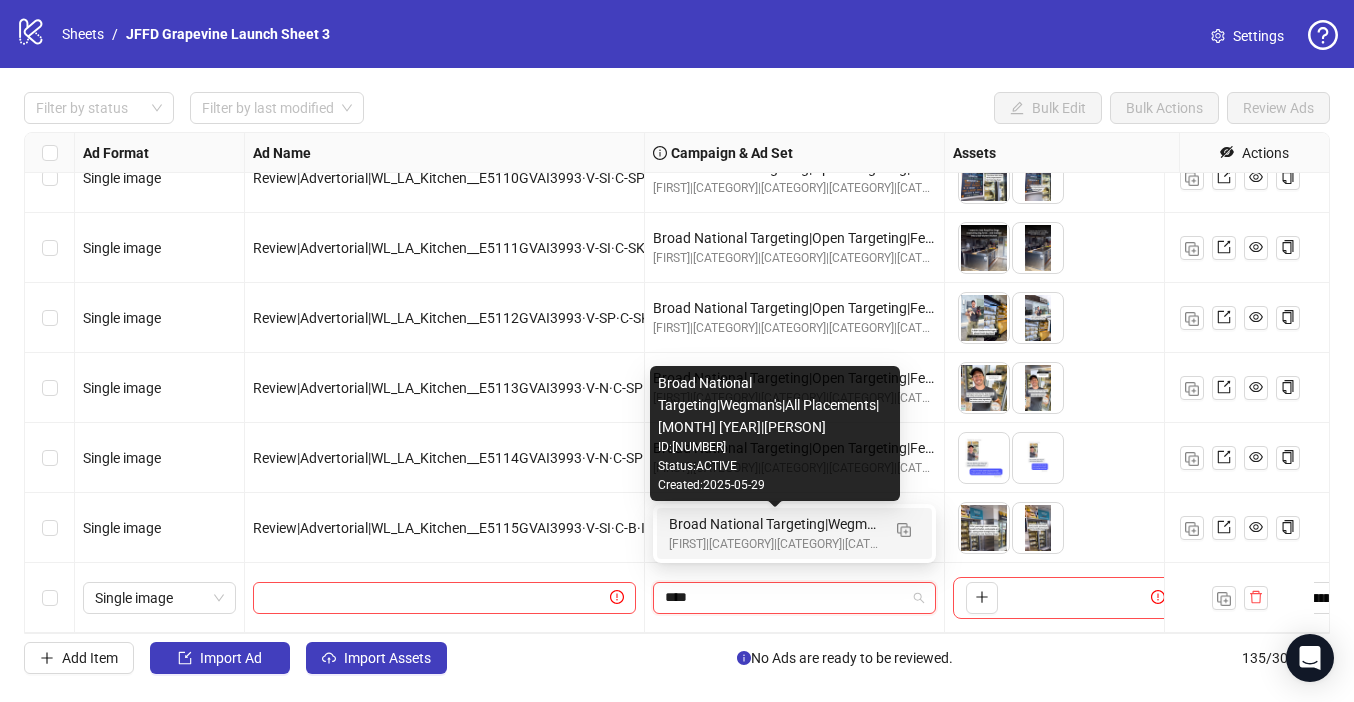 click on "Broad National Targeting|Wegman's|All Placements|[MONTH] [YEAR]|[PERSON]" at bounding box center (774, 524) 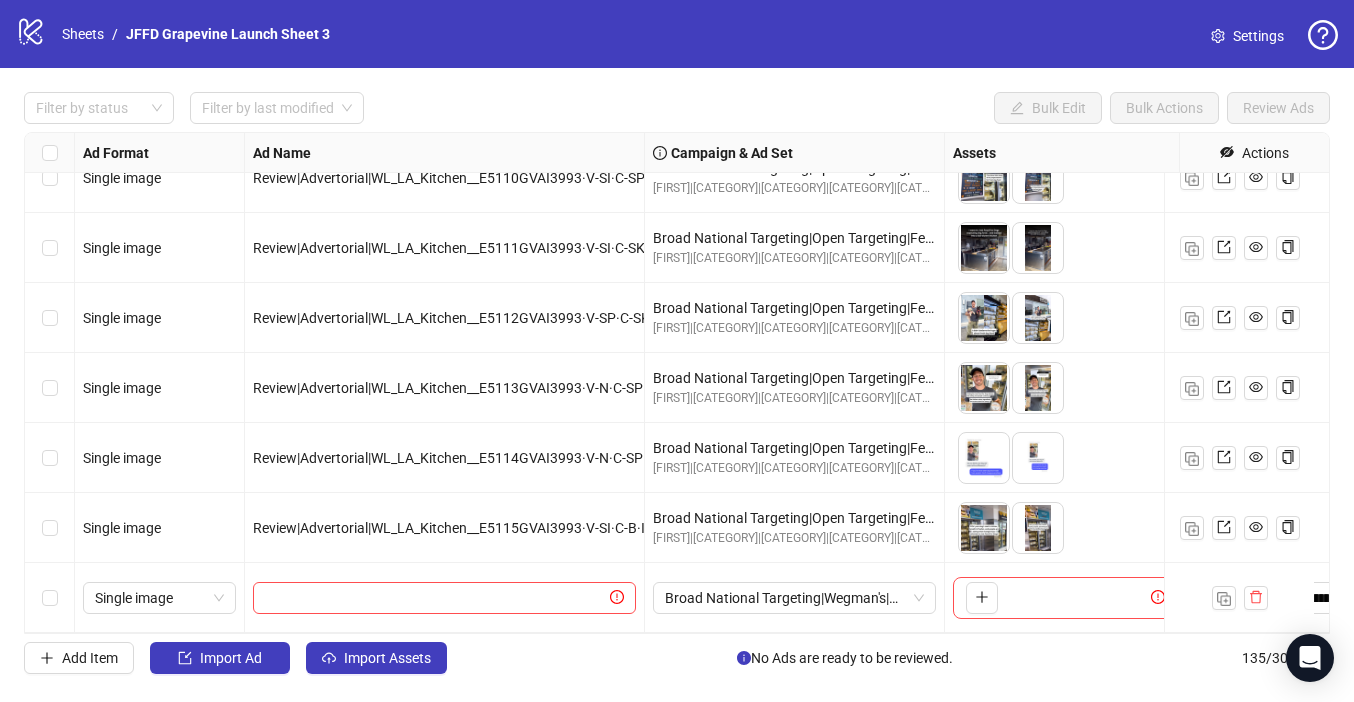 click on "Filter by status Filter by last modified Bulk Edit Bulk Actions Review Ads" at bounding box center (677, 34) 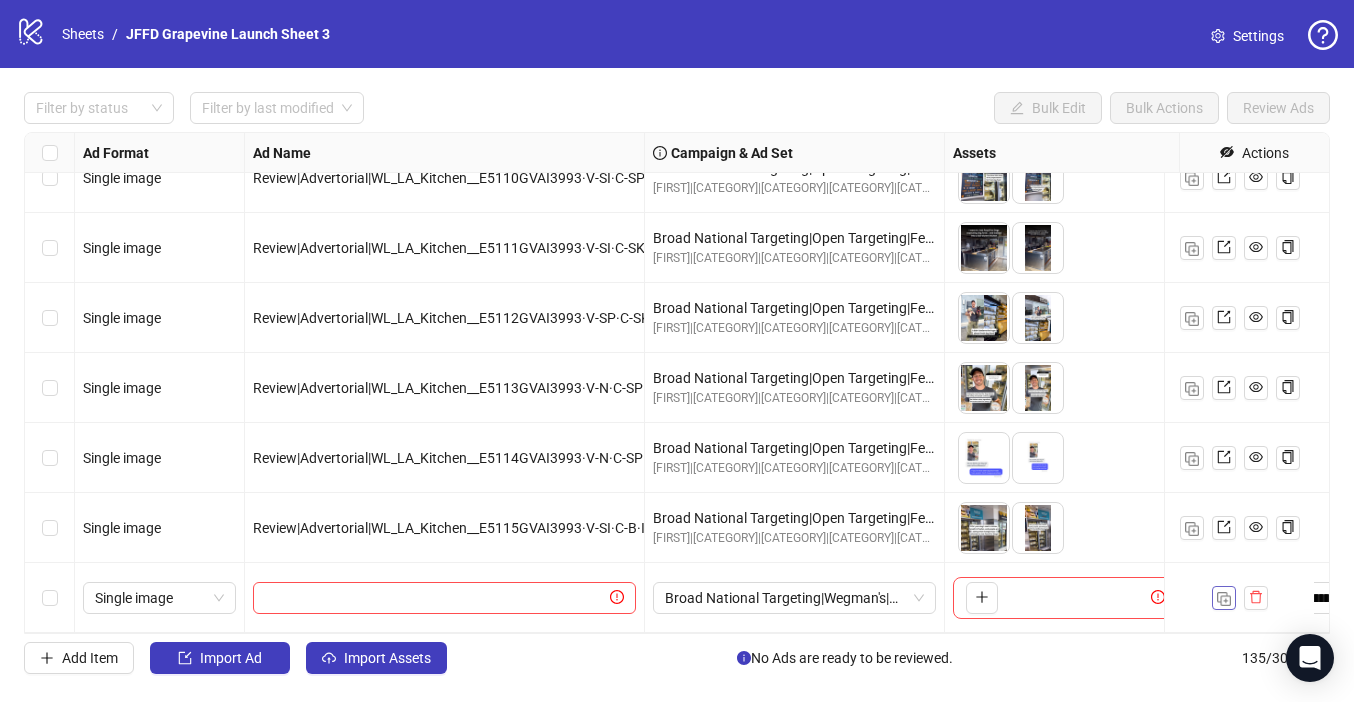 click at bounding box center [1224, 599] 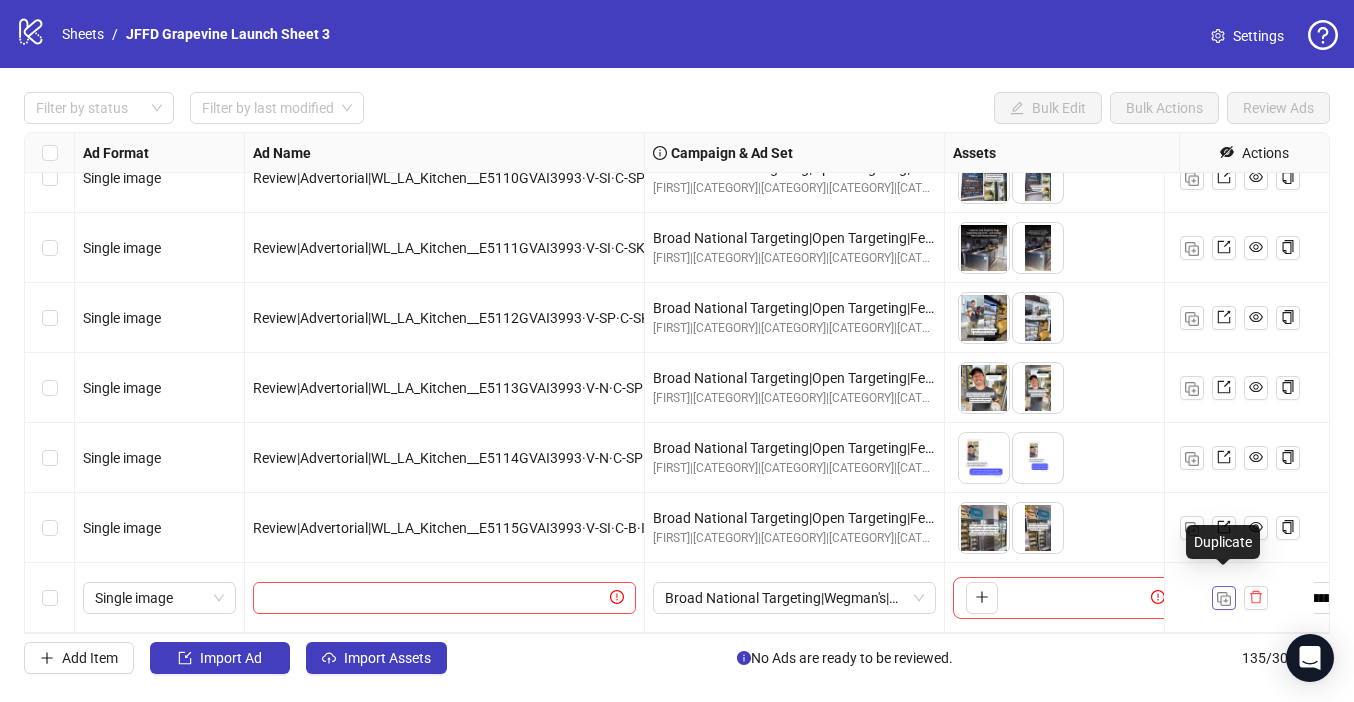 click at bounding box center (1224, 599) 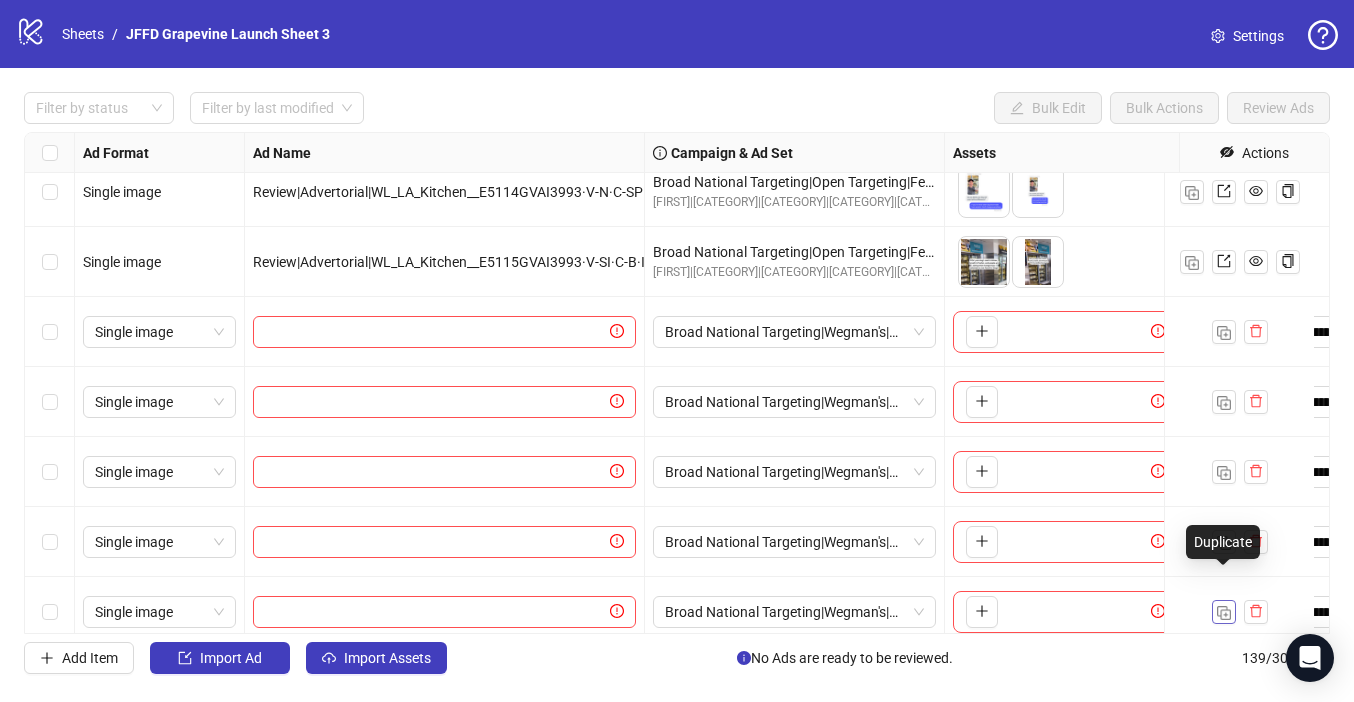 scroll, scrollTop: 9285, scrollLeft: 0, axis: vertical 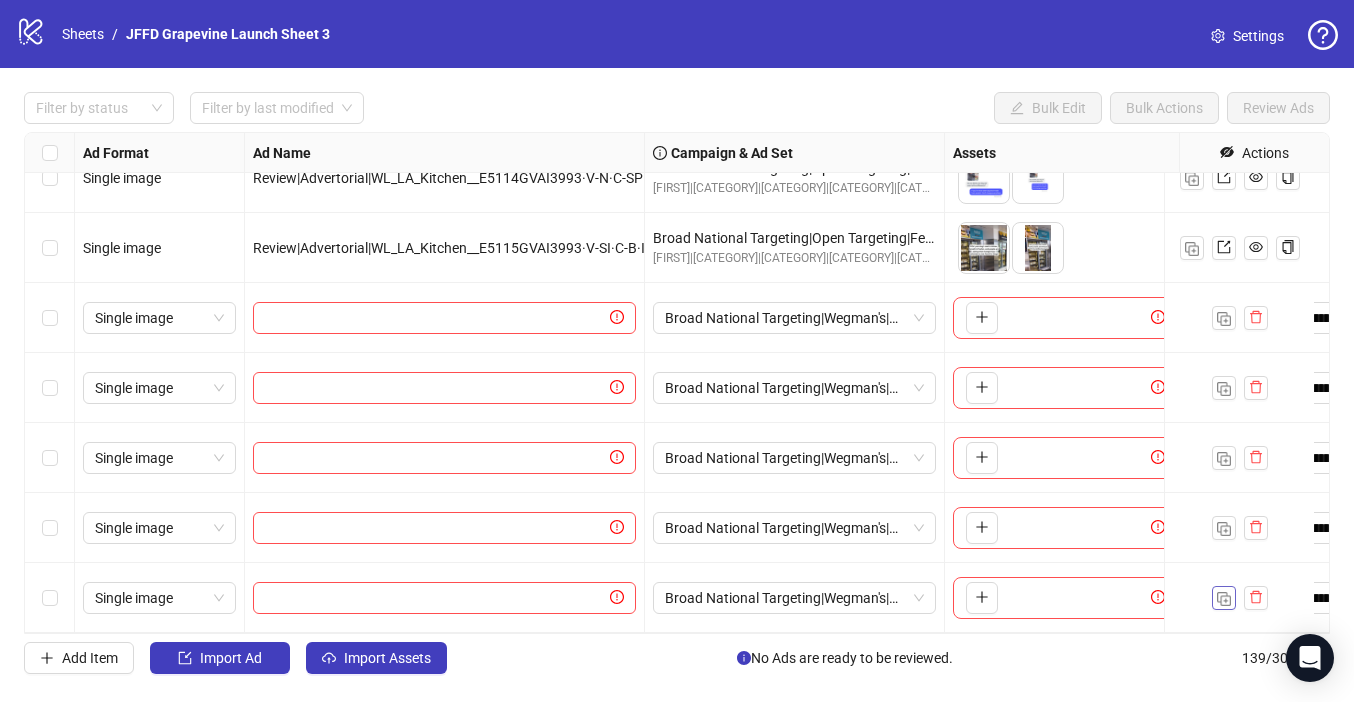 click at bounding box center [1224, 599] 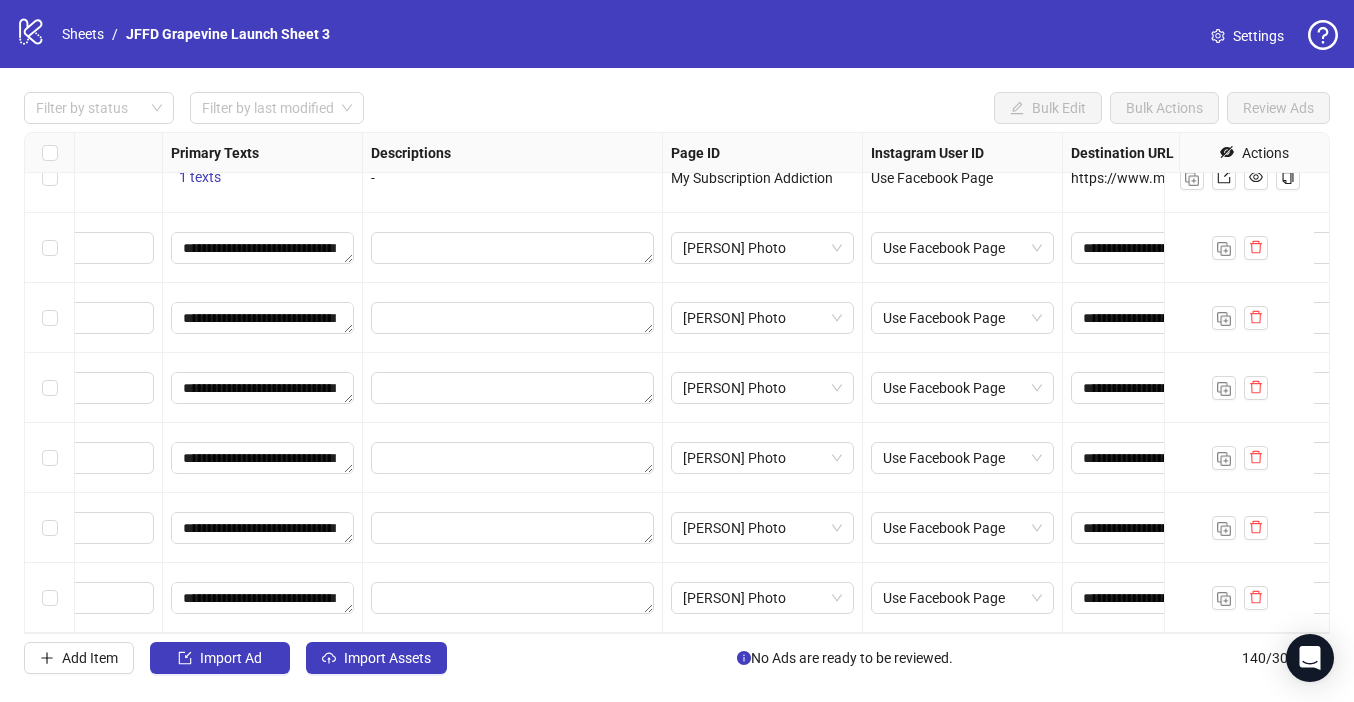 scroll, scrollTop: 9355, scrollLeft: 1473, axis: both 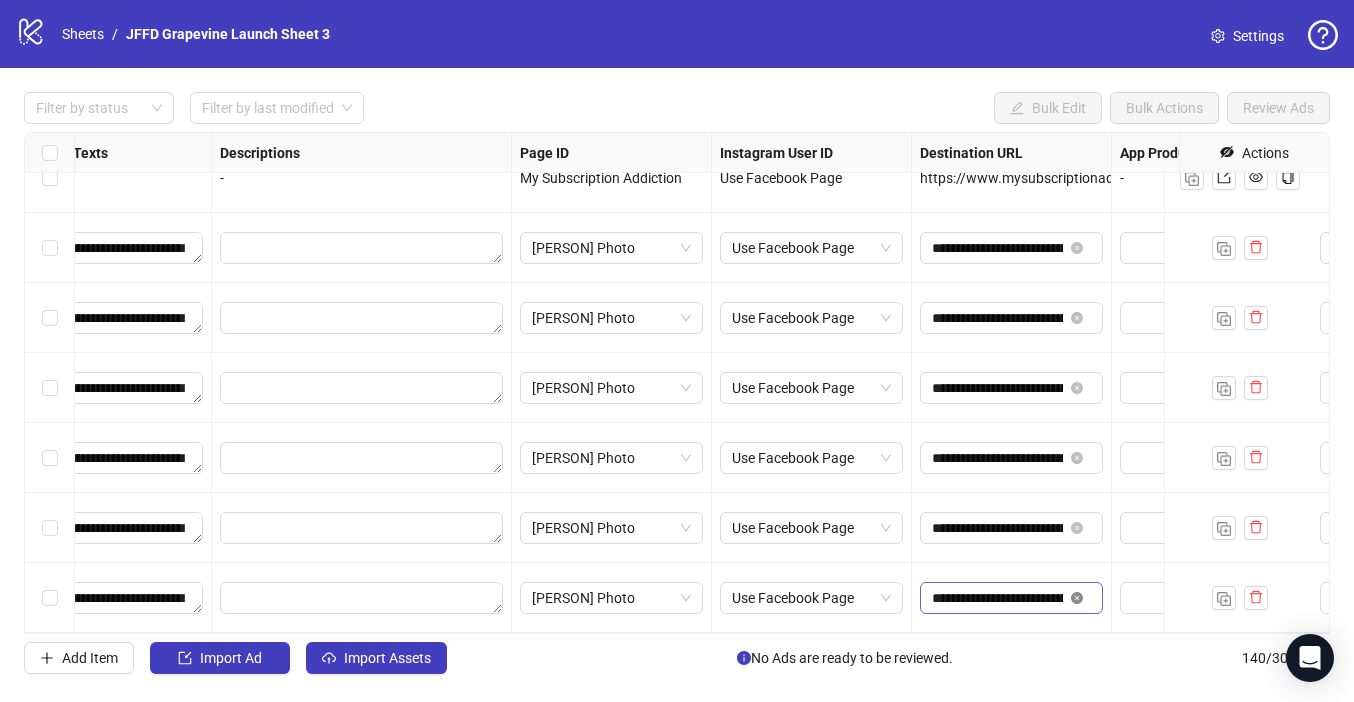 click at bounding box center [1077, 248] 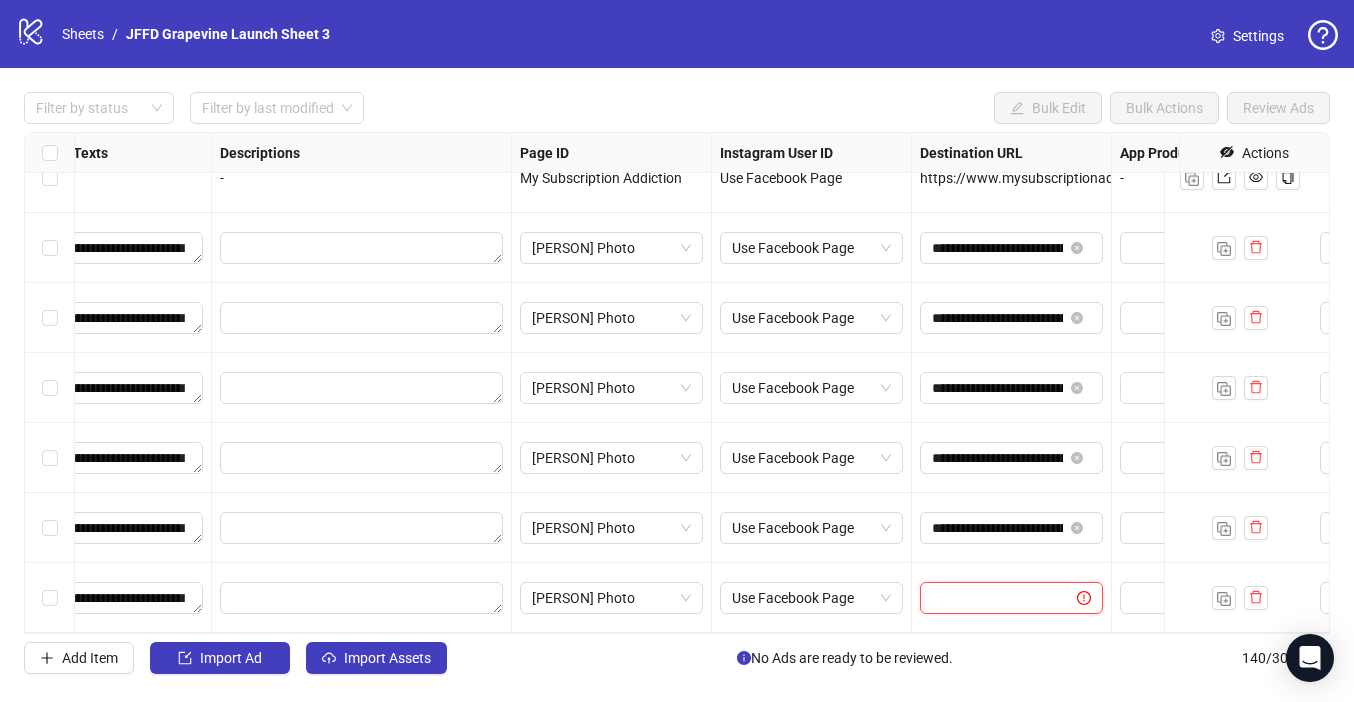 scroll, scrollTop: 0, scrollLeft: 0, axis: both 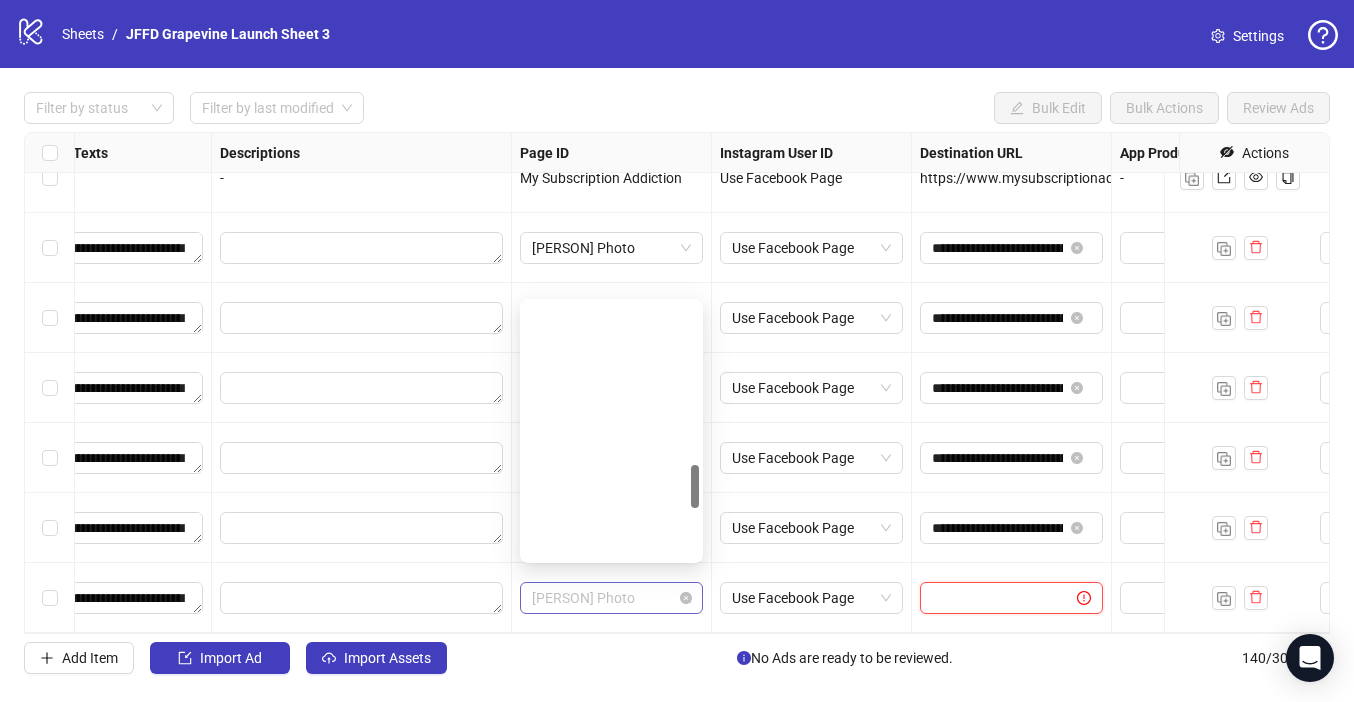 click on "[PERSON] Photo" at bounding box center (611, 598) 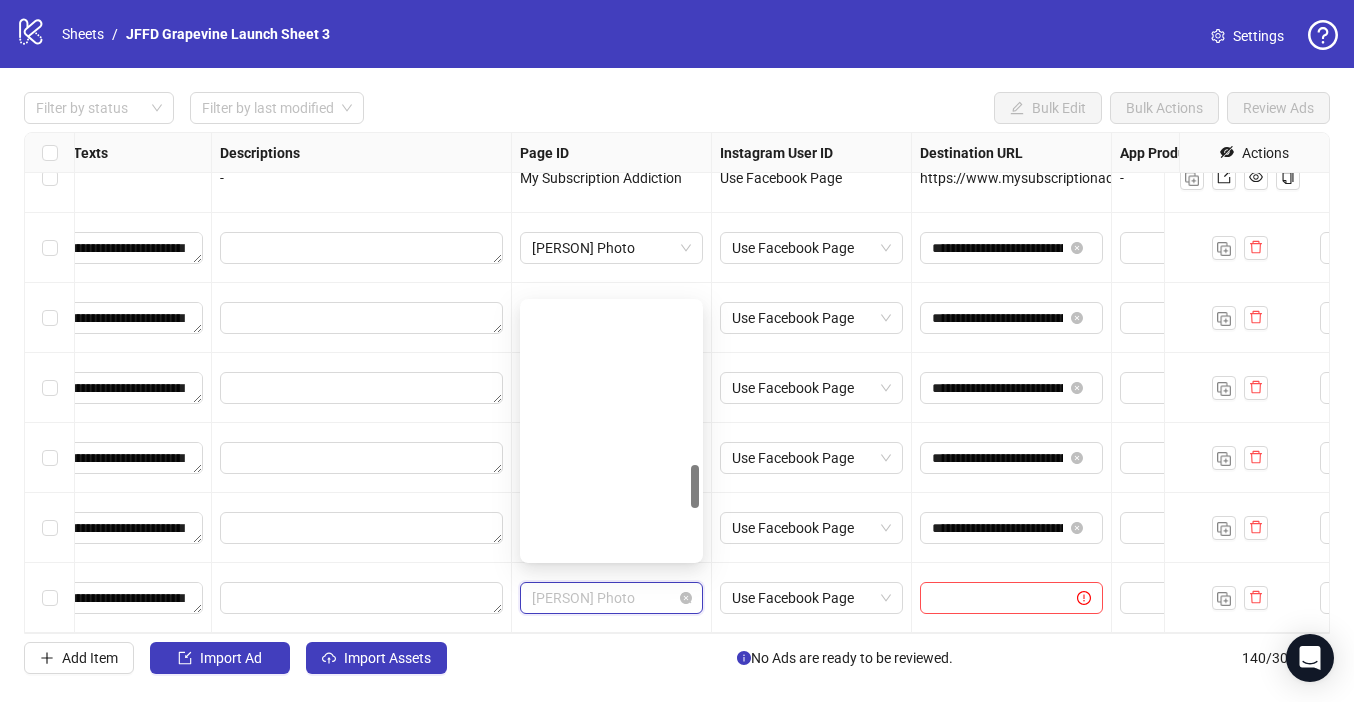 scroll, scrollTop: 962, scrollLeft: 0, axis: vertical 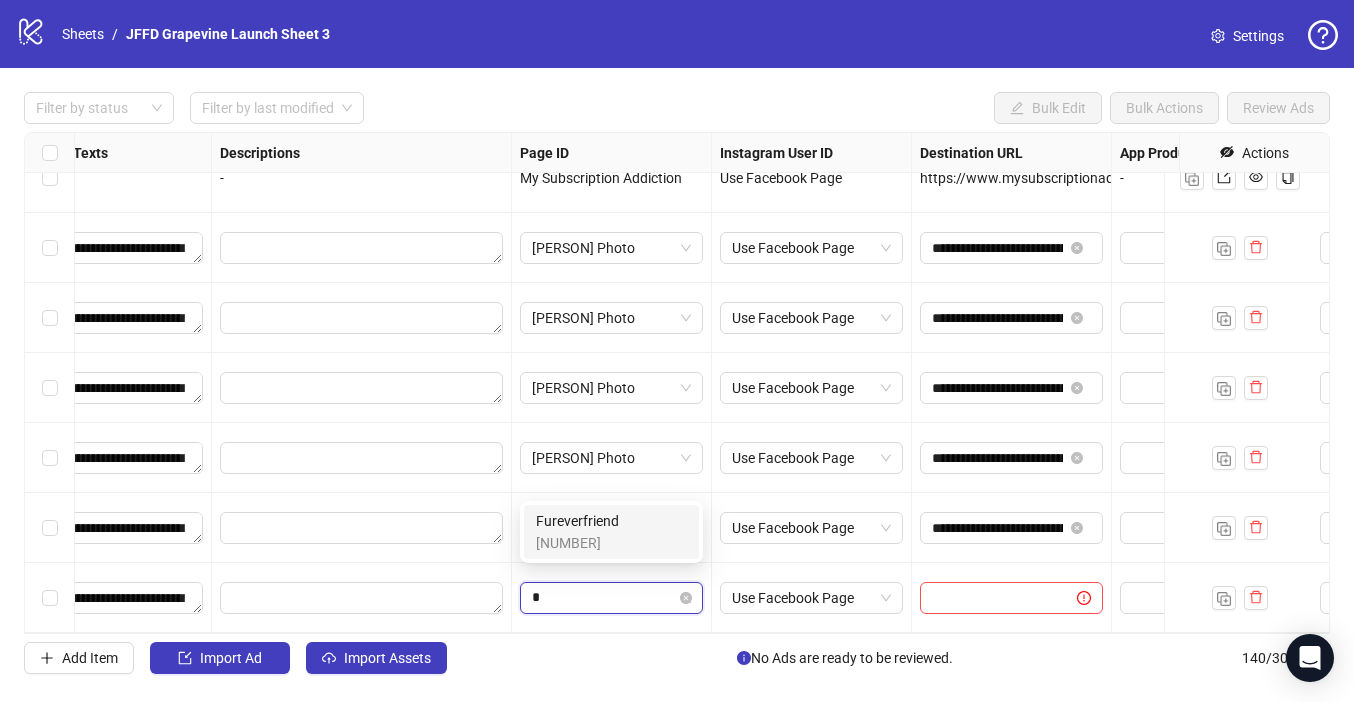 type on "**" 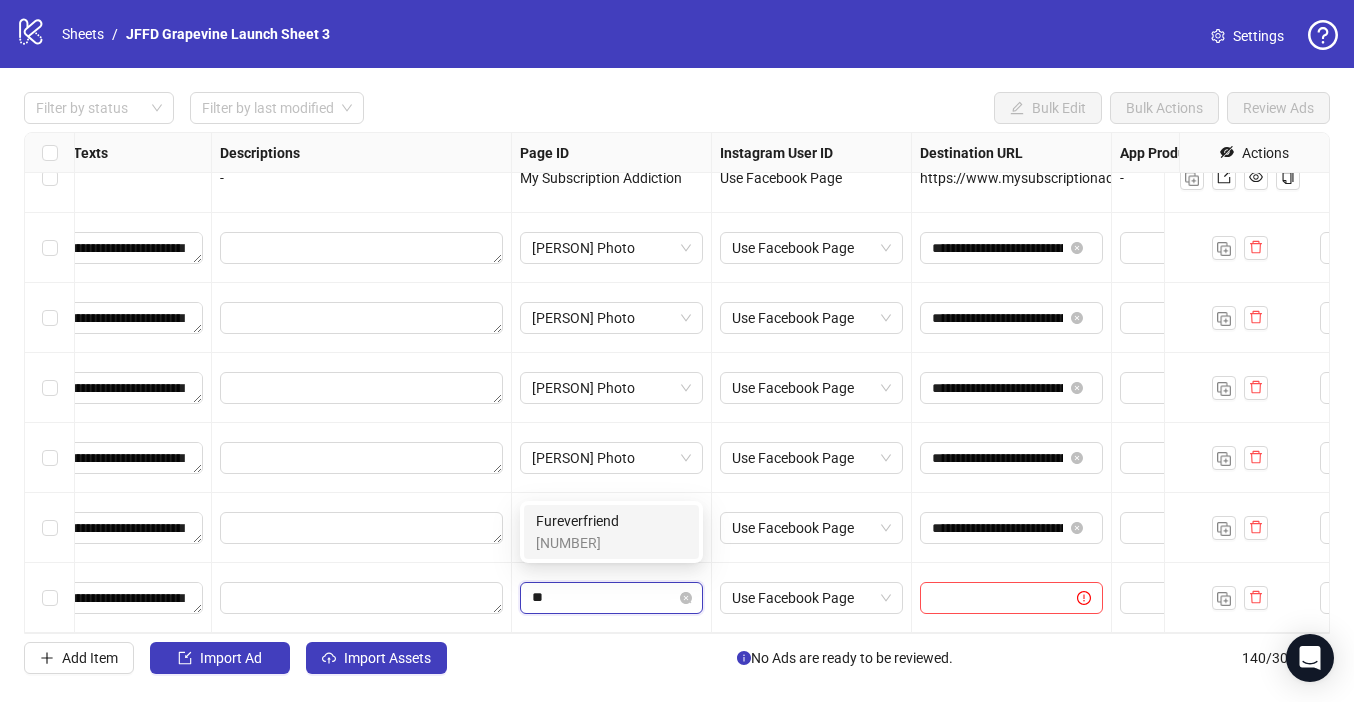 scroll, scrollTop: 0, scrollLeft: 0, axis: both 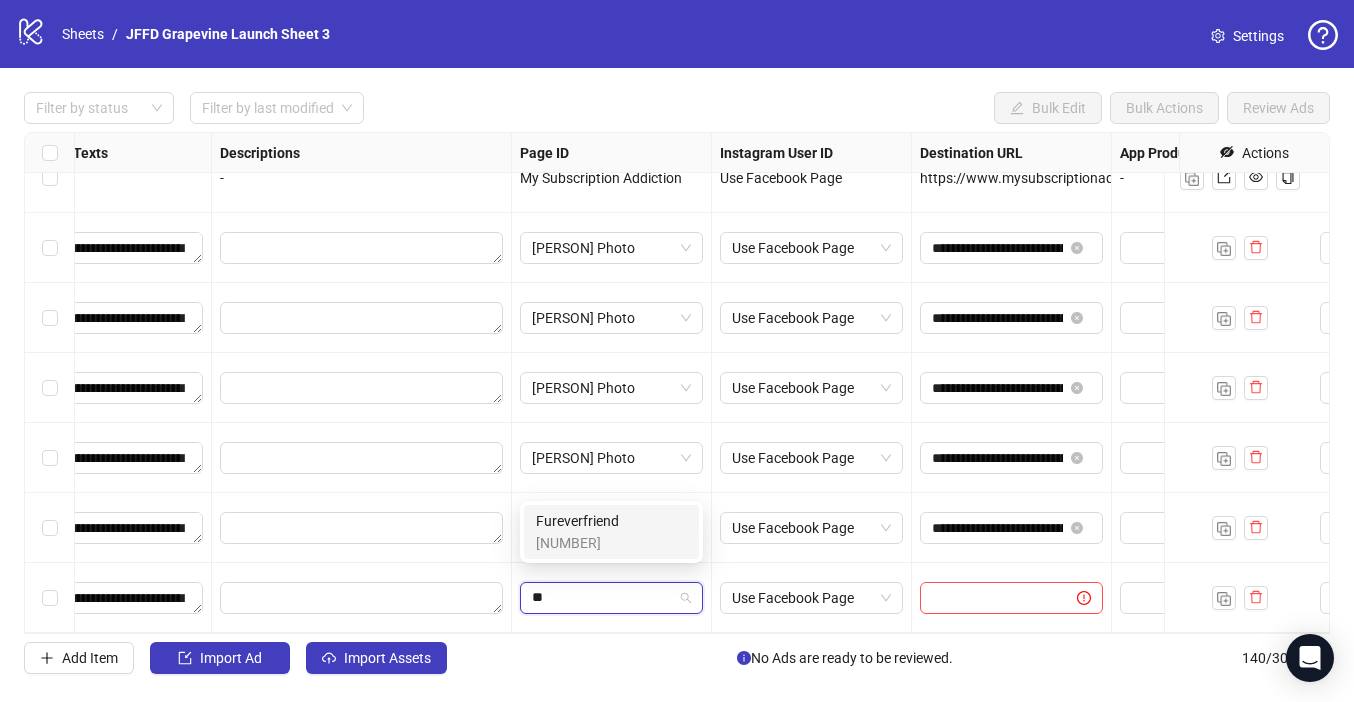 click on "Fureverfriend" at bounding box center (577, 521) 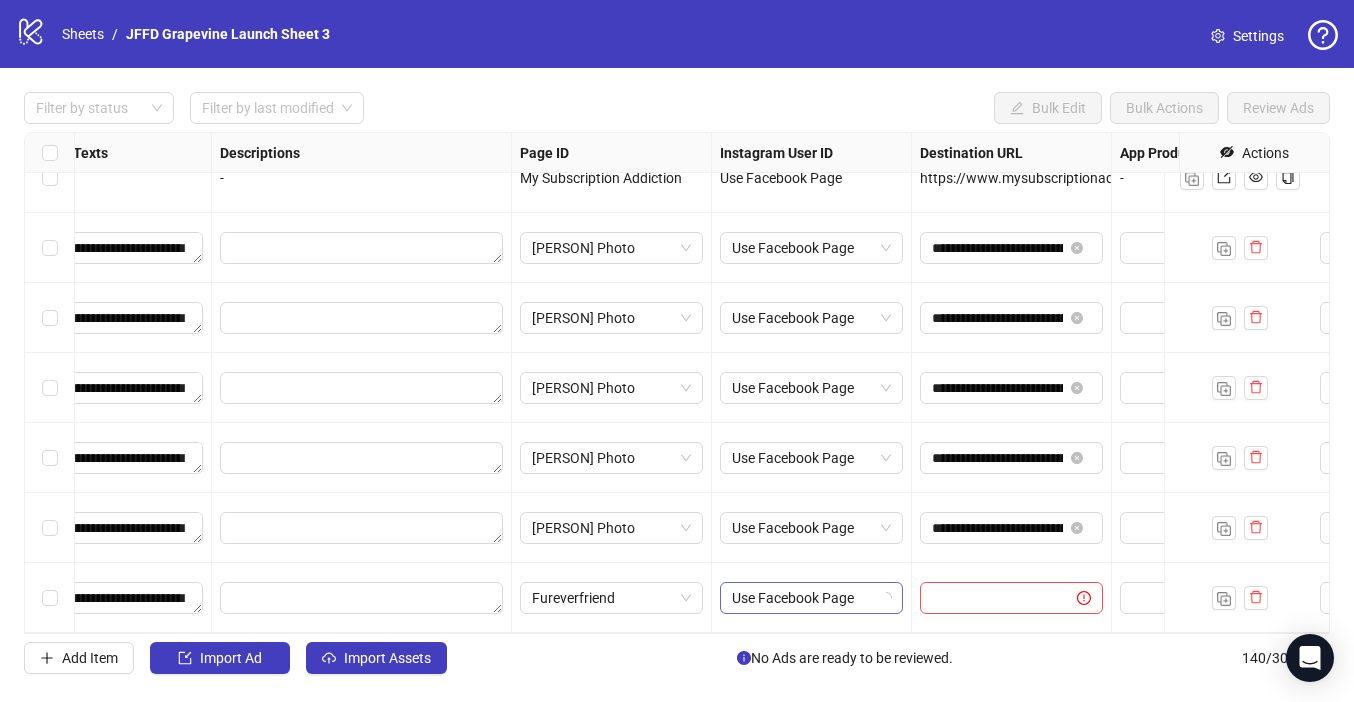 click on "Use Facebook Page" at bounding box center [811, 598] 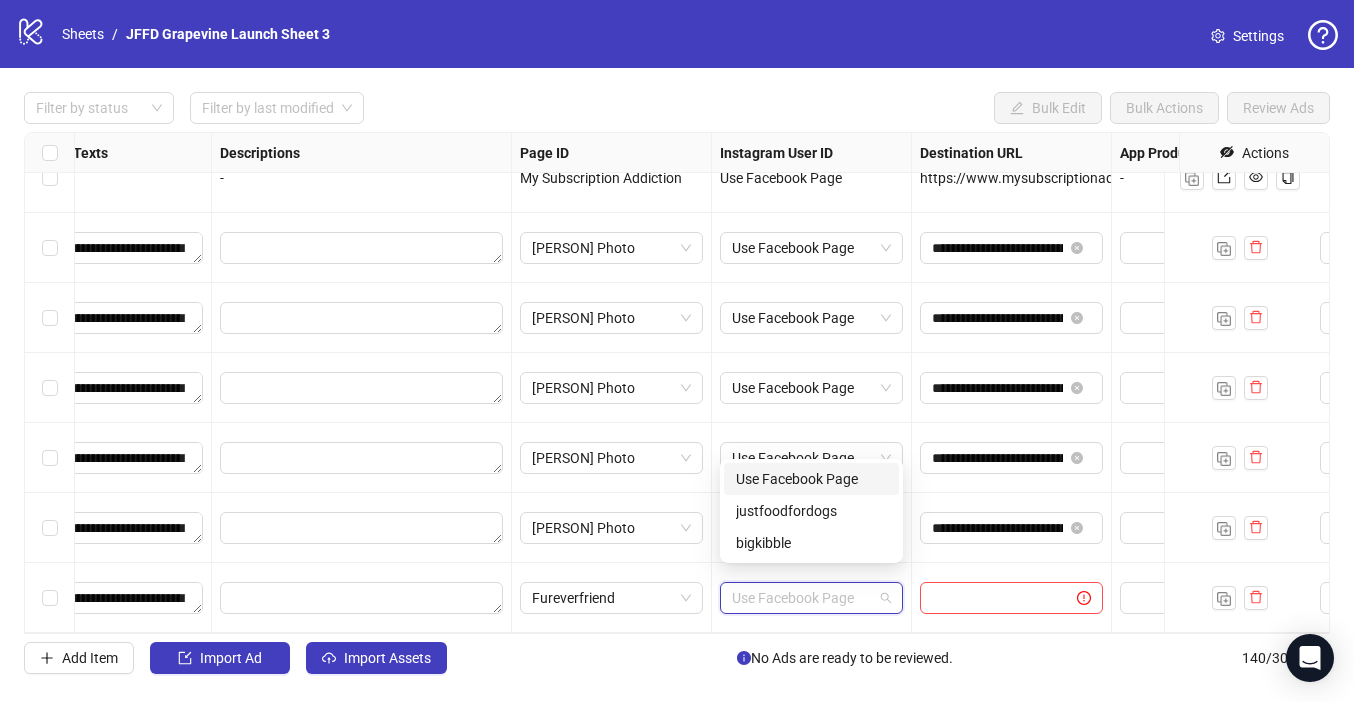 click on "Use Facebook Page" at bounding box center [811, 479] 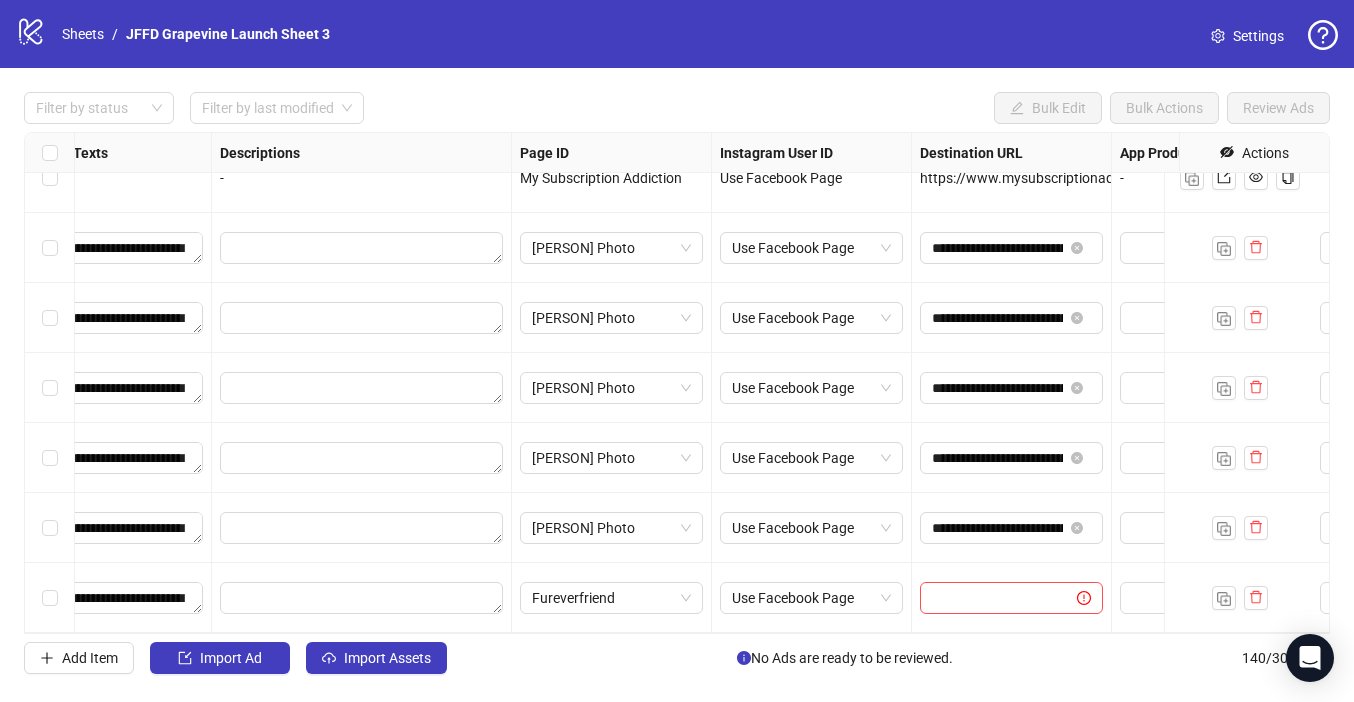 scroll, scrollTop: 9355, scrollLeft: 1591, axis: both 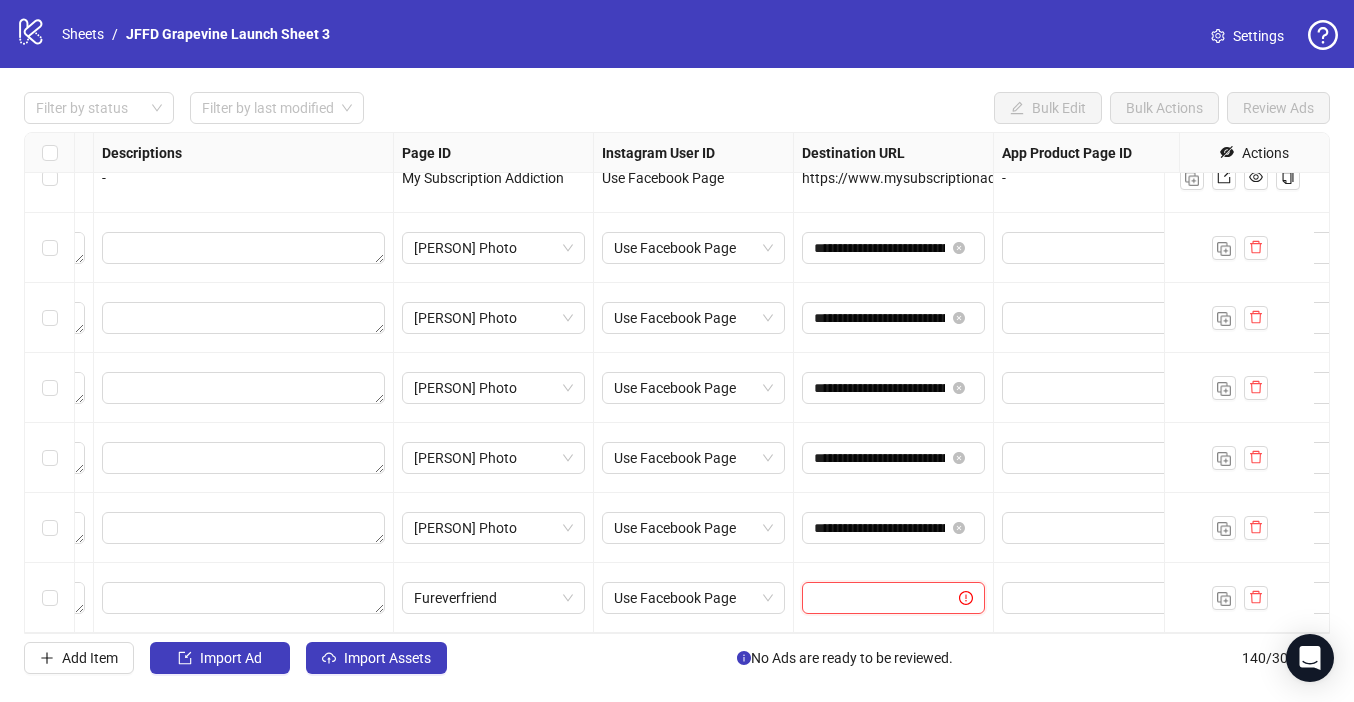 click at bounding box center (872, 598) 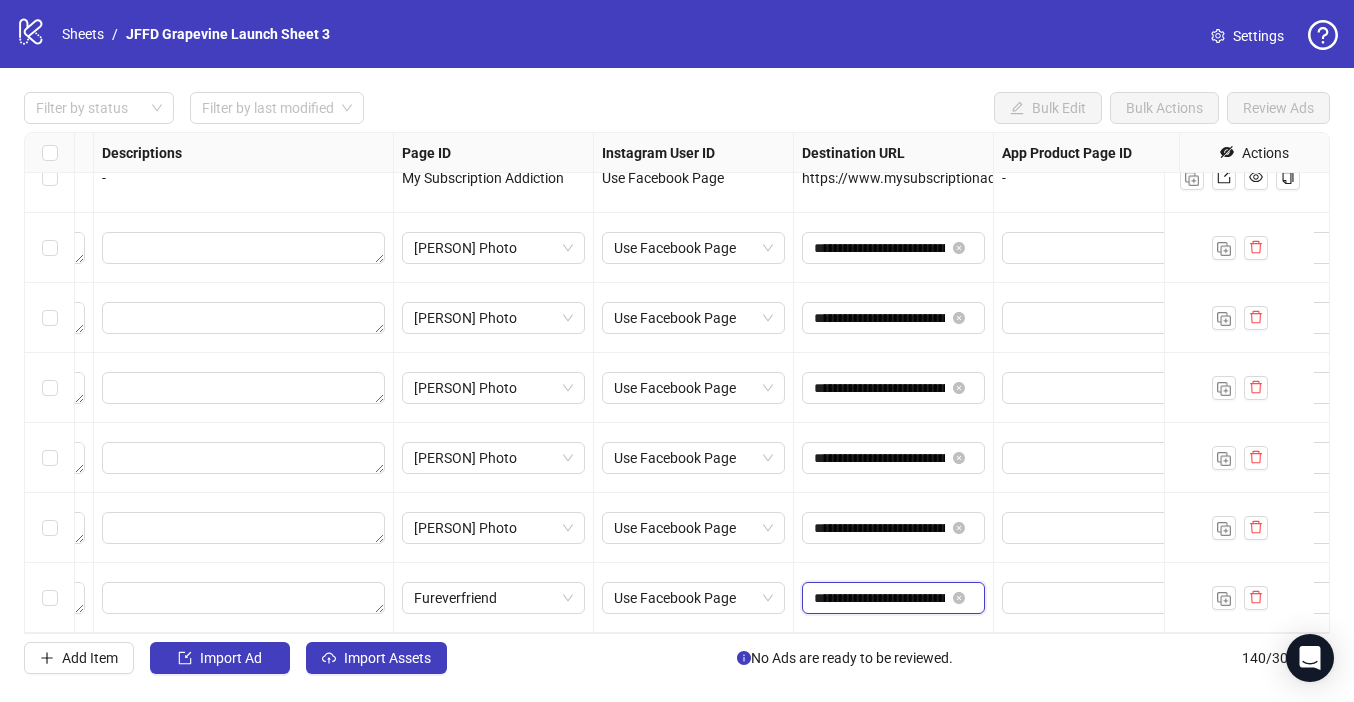 scroll, scrollTop: 0, scrollLeft: 578, axis: horizontal 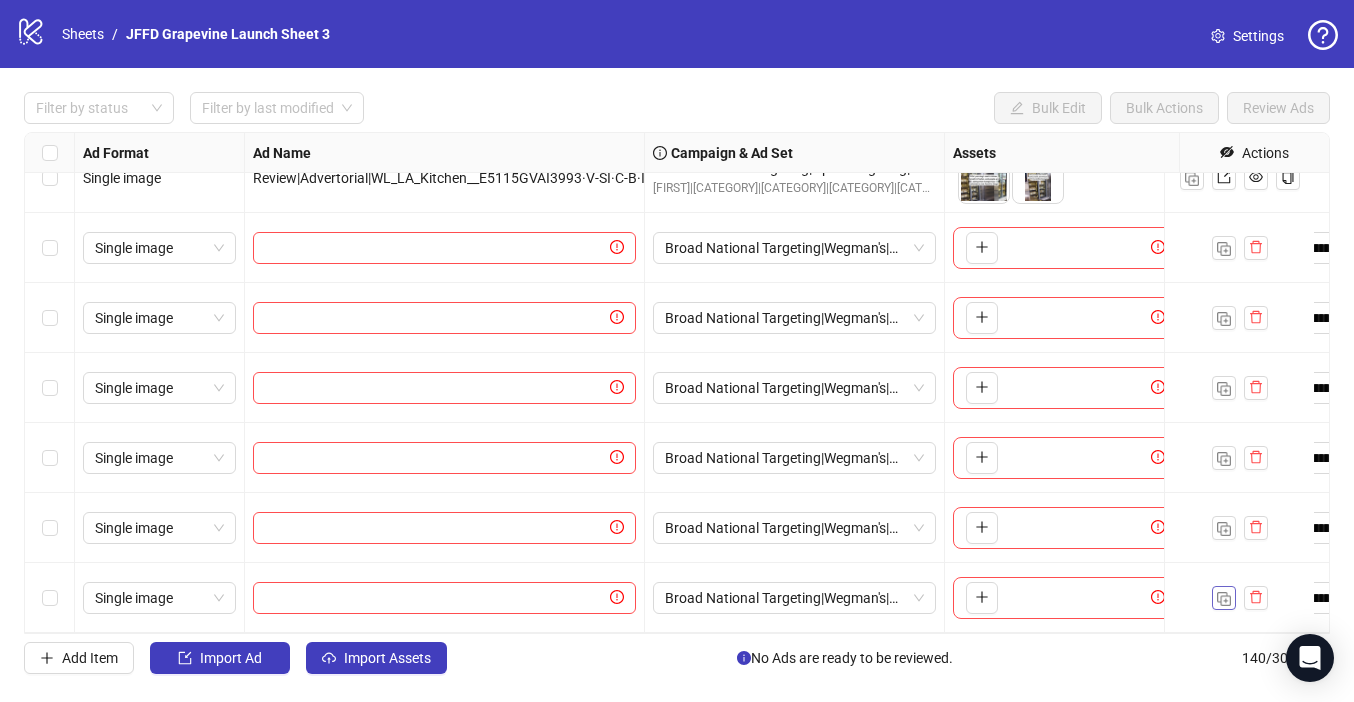 click at bounding box center (1224, 599) 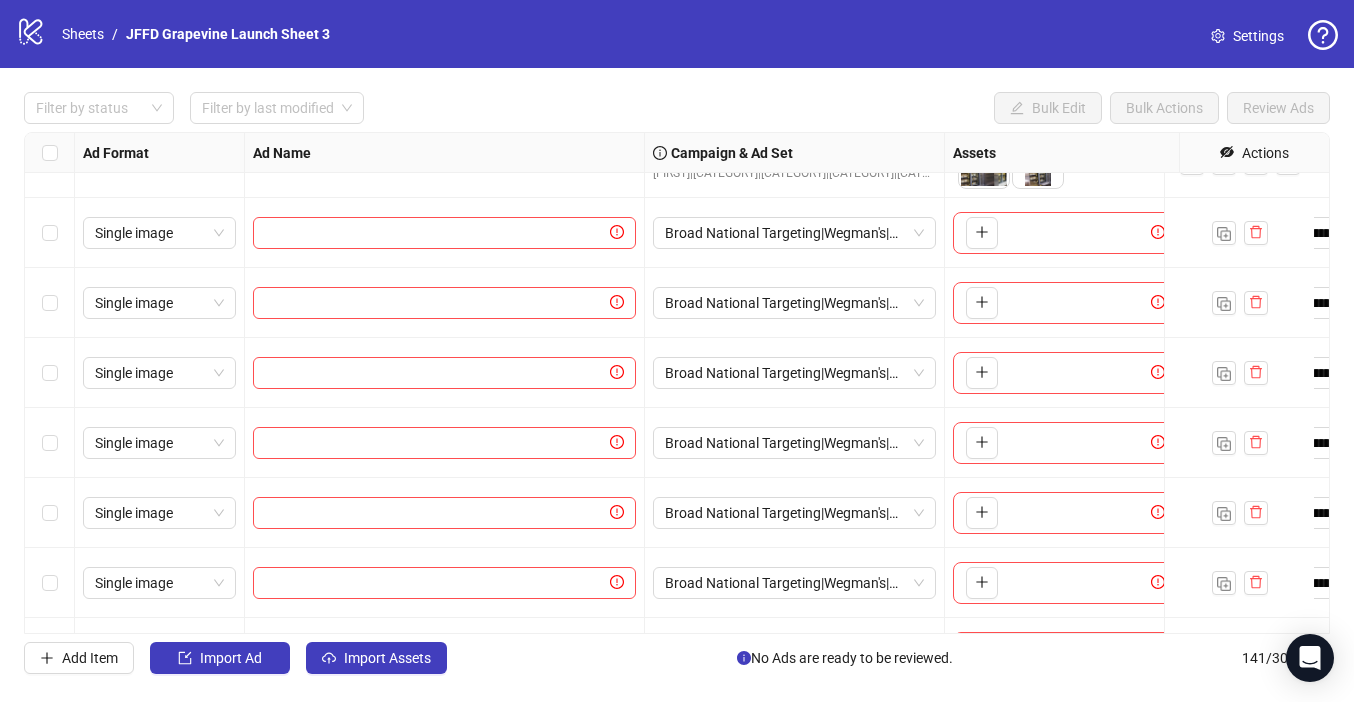 scroll, scrollTop: 9337, scrollLeft: 0, axis: vertical 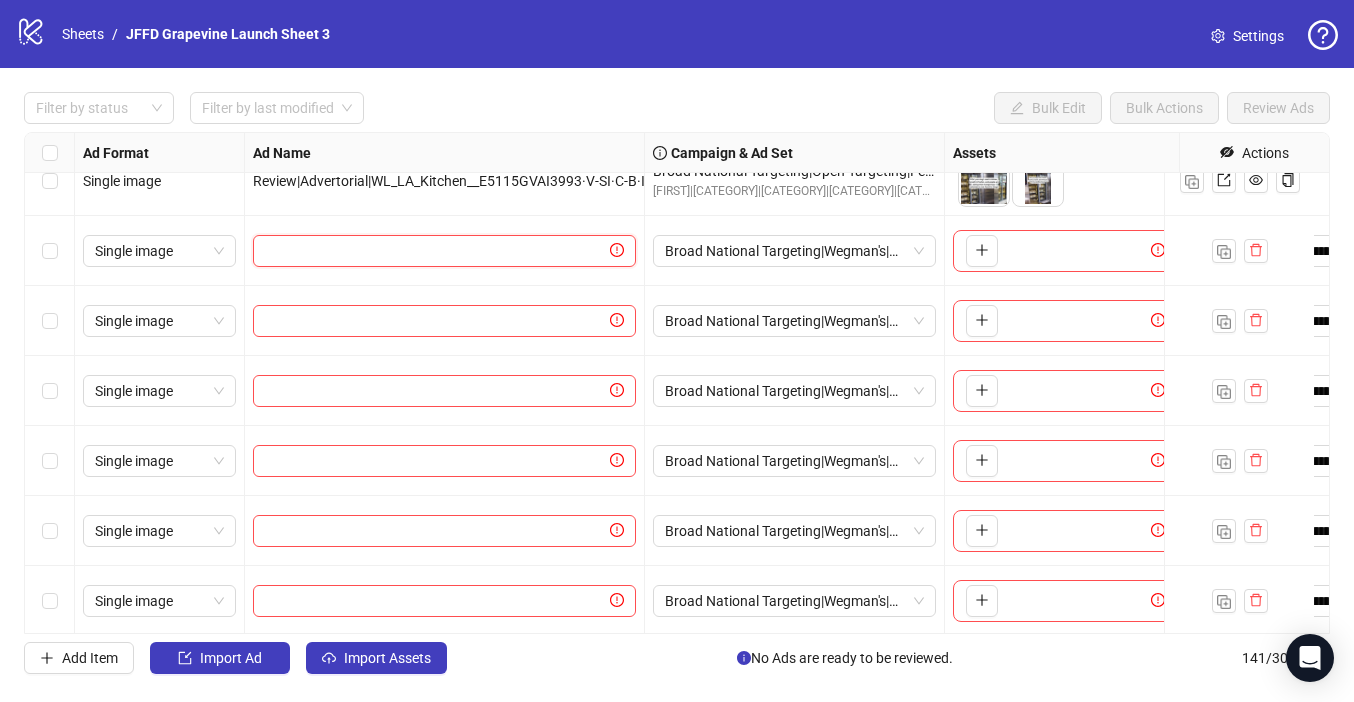 click at bounding box center (435, 251) 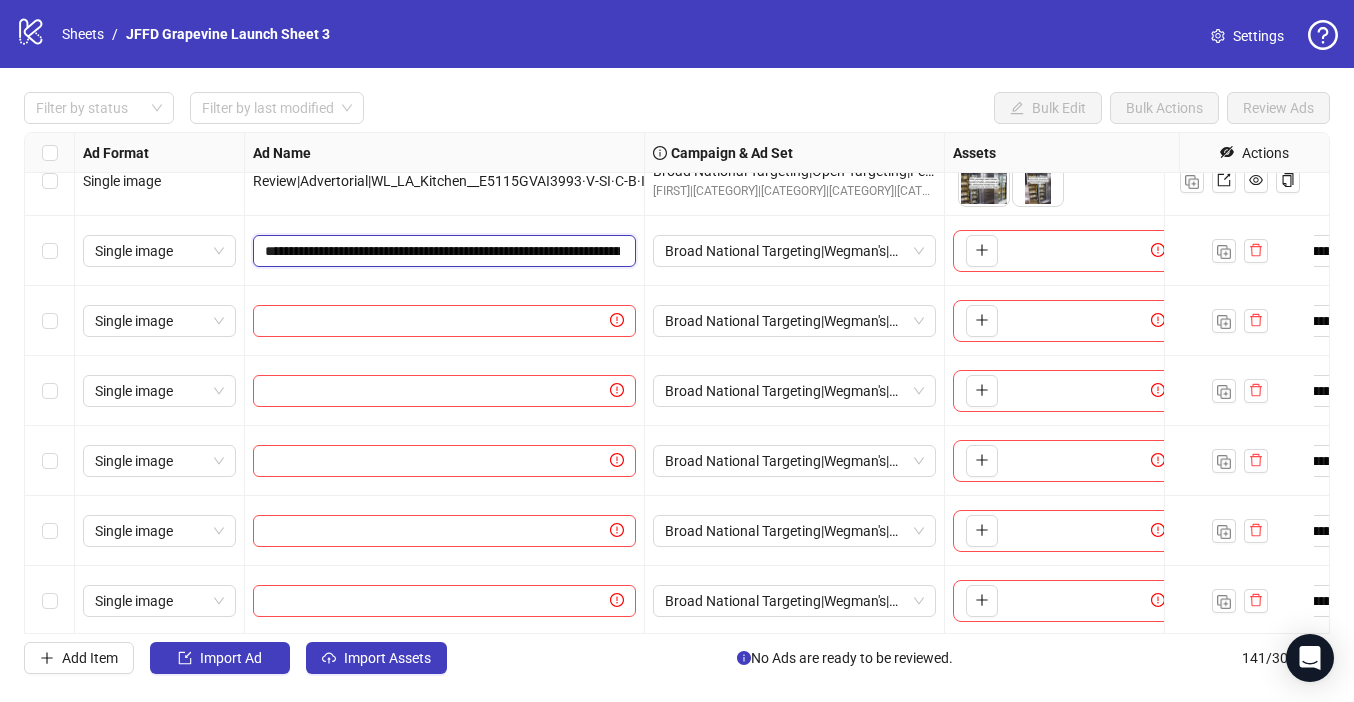 scroll, scrollTop: 0, scrollLeft: 367, axis: horizontal 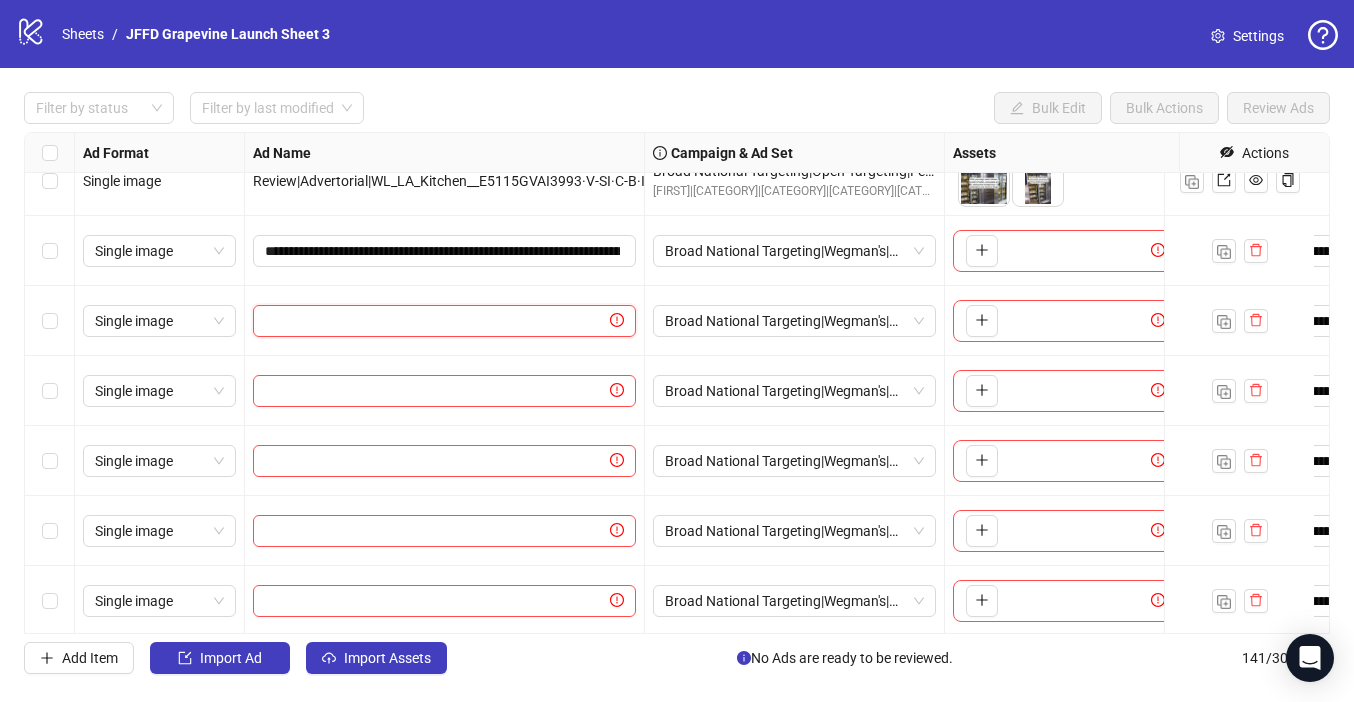 click at bounding box center [435, 321] 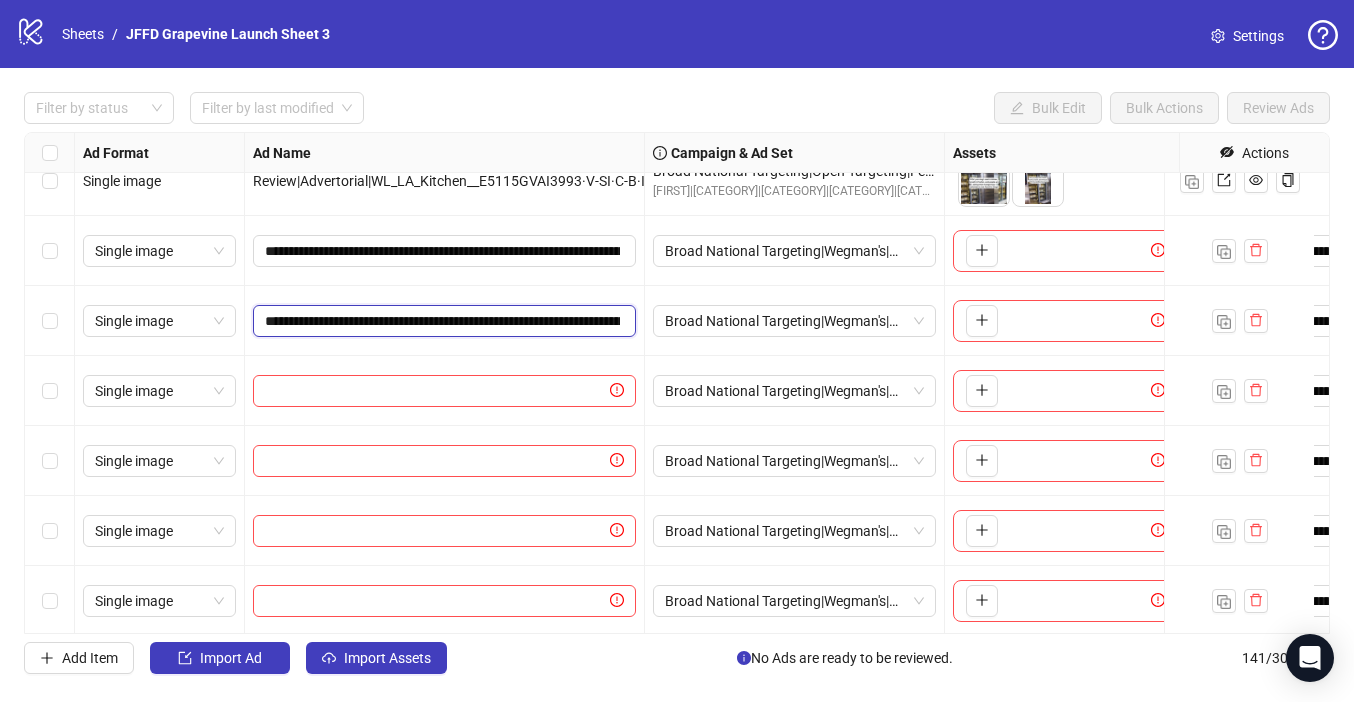 scroll, scrollTop: 0, scrollLeft: 367, axis: horizontal 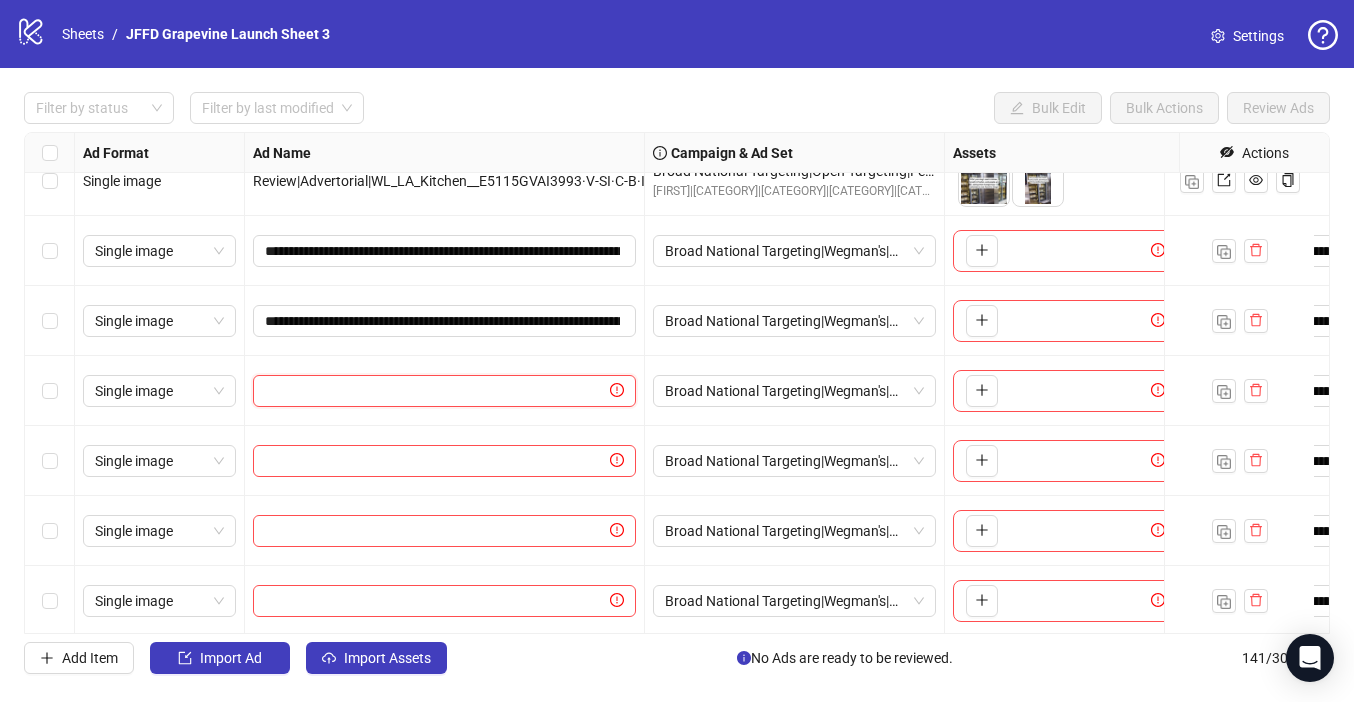 click at bounding box center [435, 391] 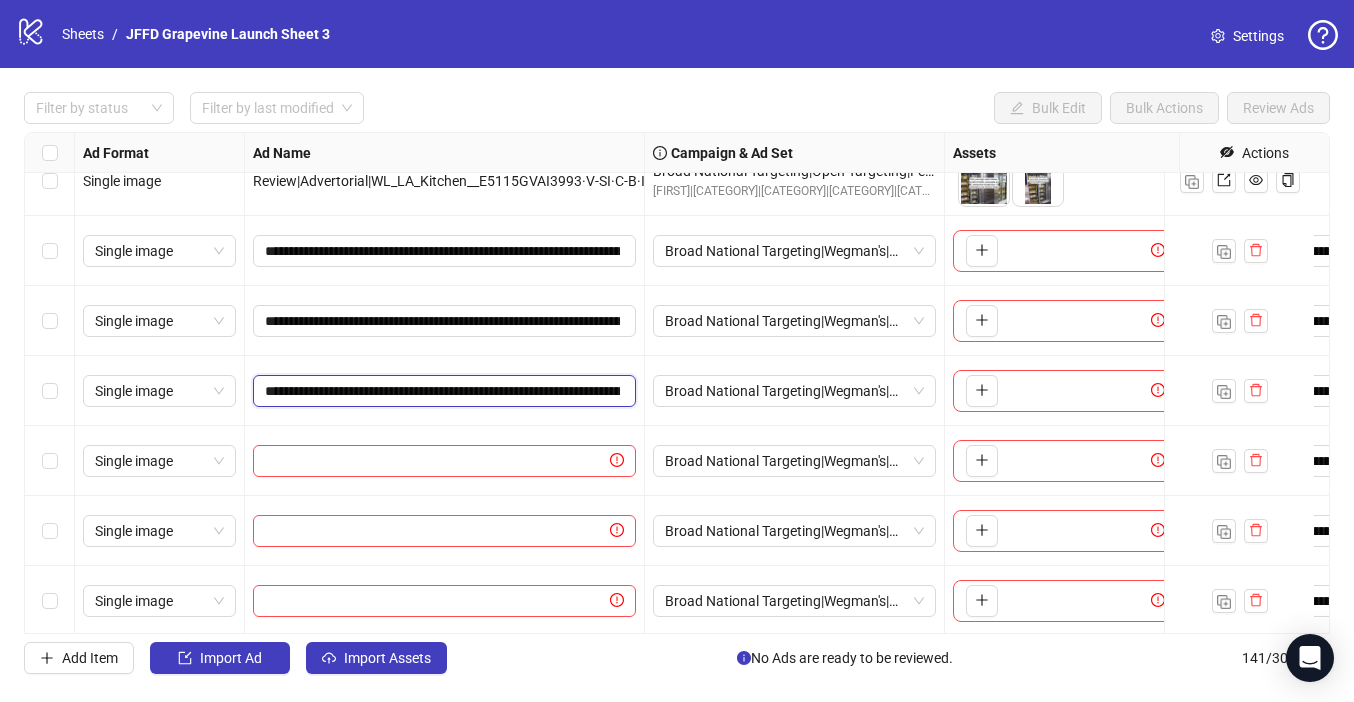 scroll, scrollTop: 0, scrollLeft: 367, axis: horizontal 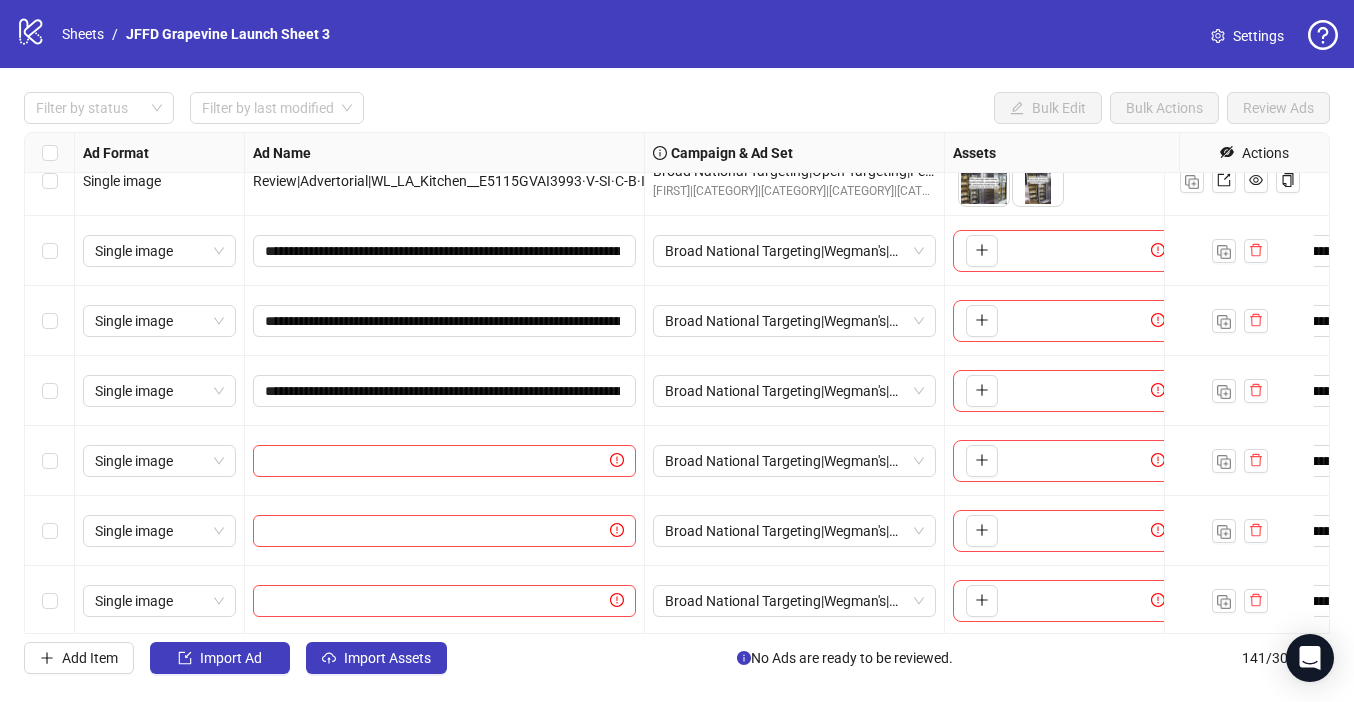 click at bounding box center [445, 461] 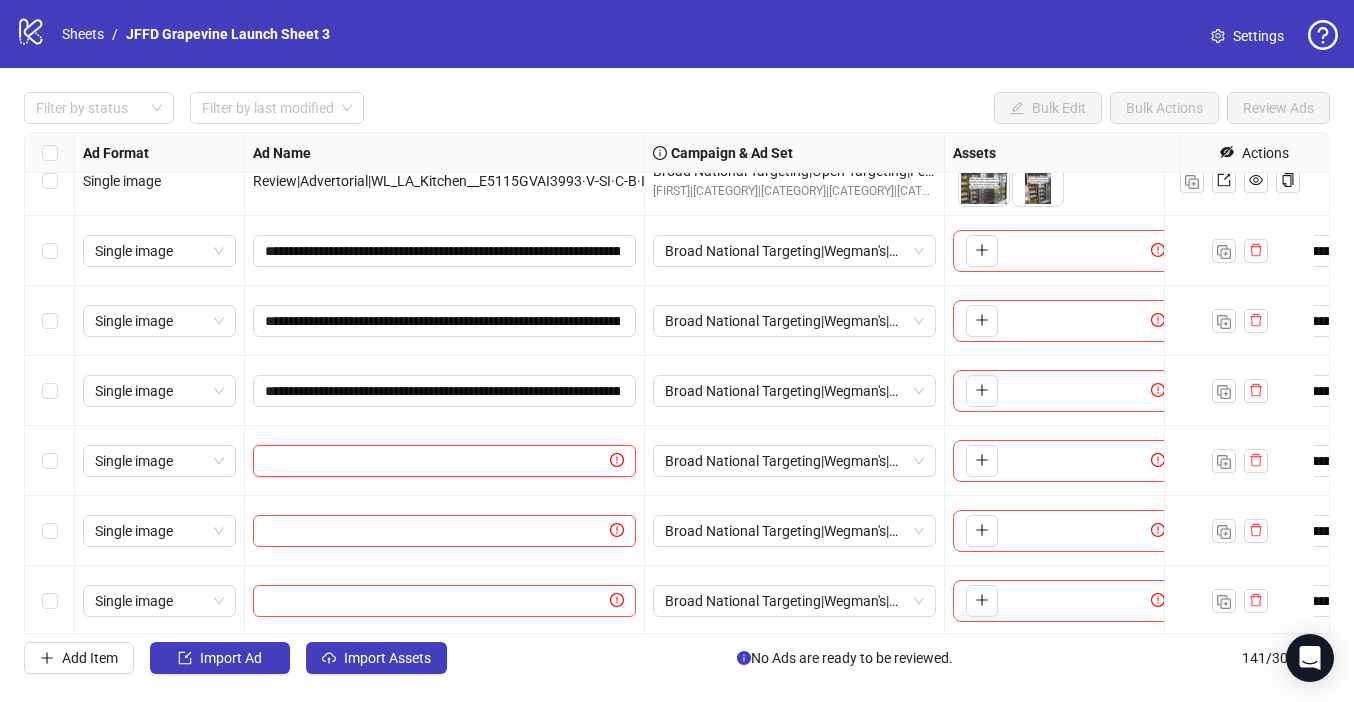 click at bounding box center [435, 461] 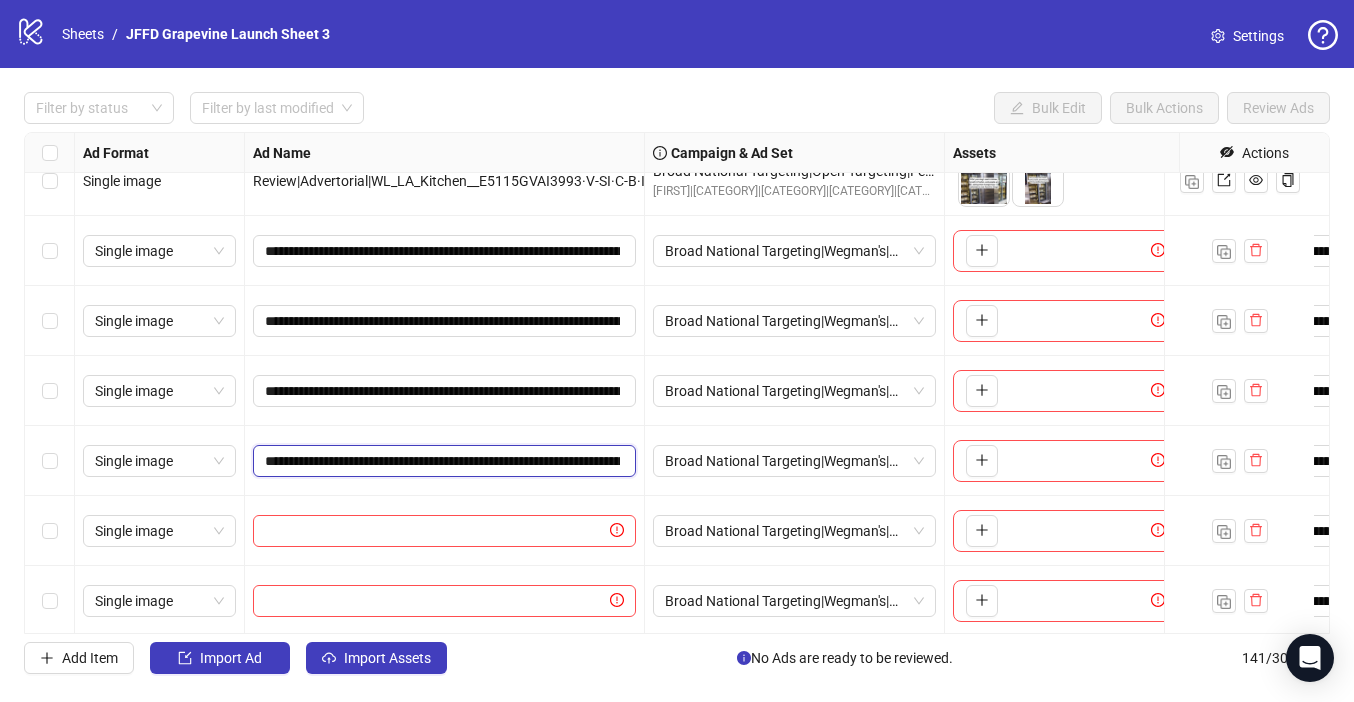 scroll, scrollTop: 0, scrollLeft: 367, axis: horizontal 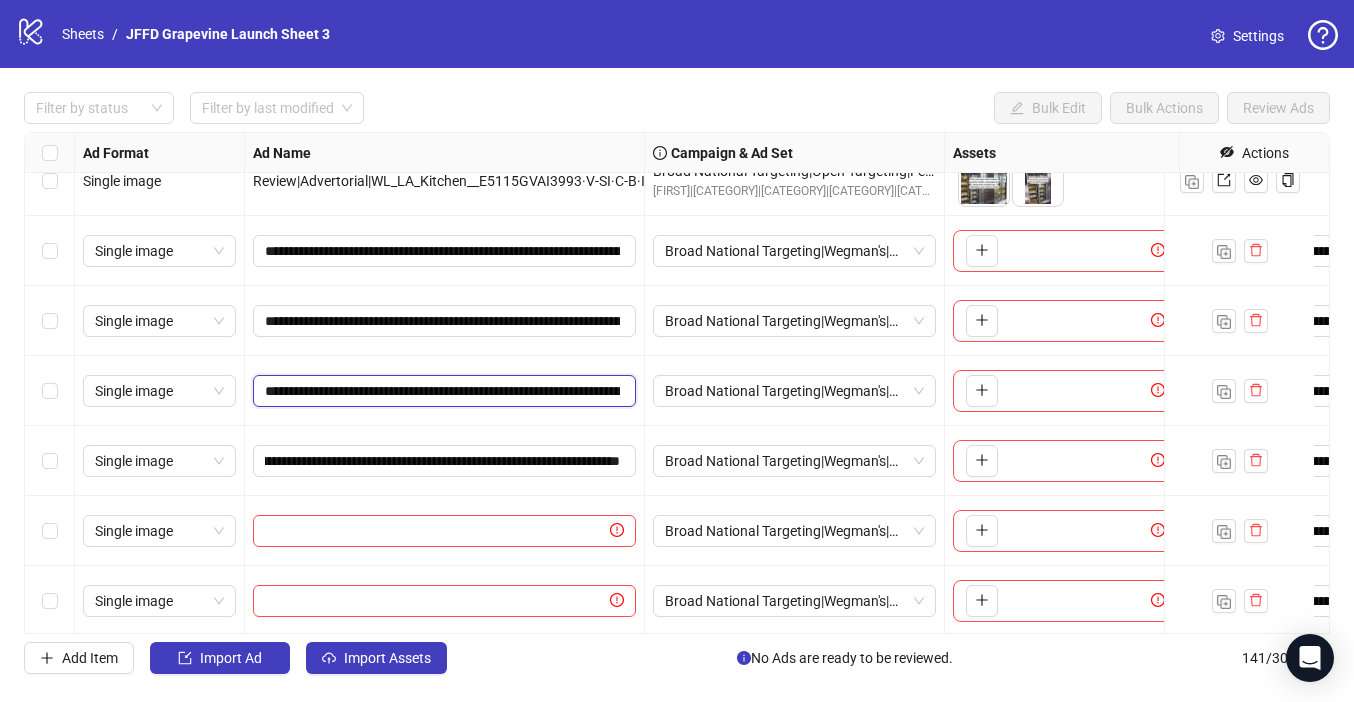 click on "**********" at bounding box center (442, 391) 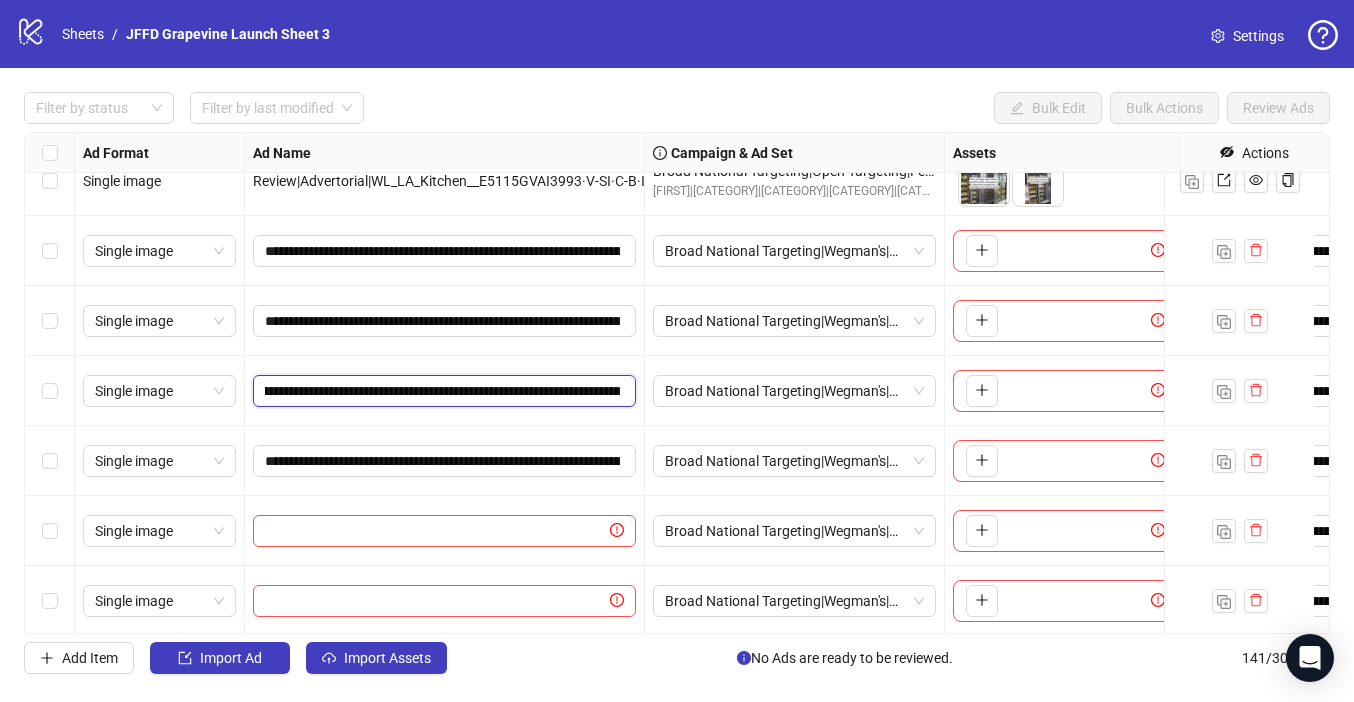 scroll, scrollTop: 0, scrollLeft: 367, axis: horizontal 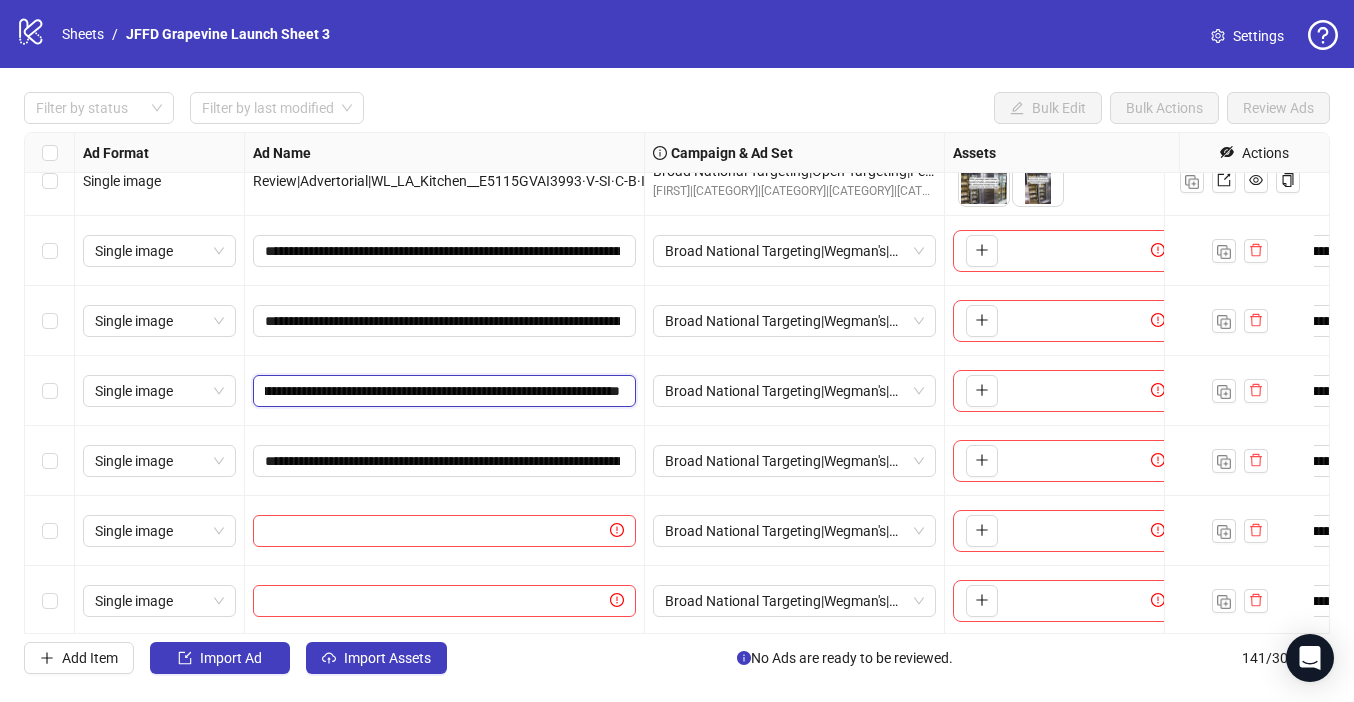 drag, startPoint x: 463, startPoint y: 389, endPoint x: 643, endPoint y: 389, distance: 180 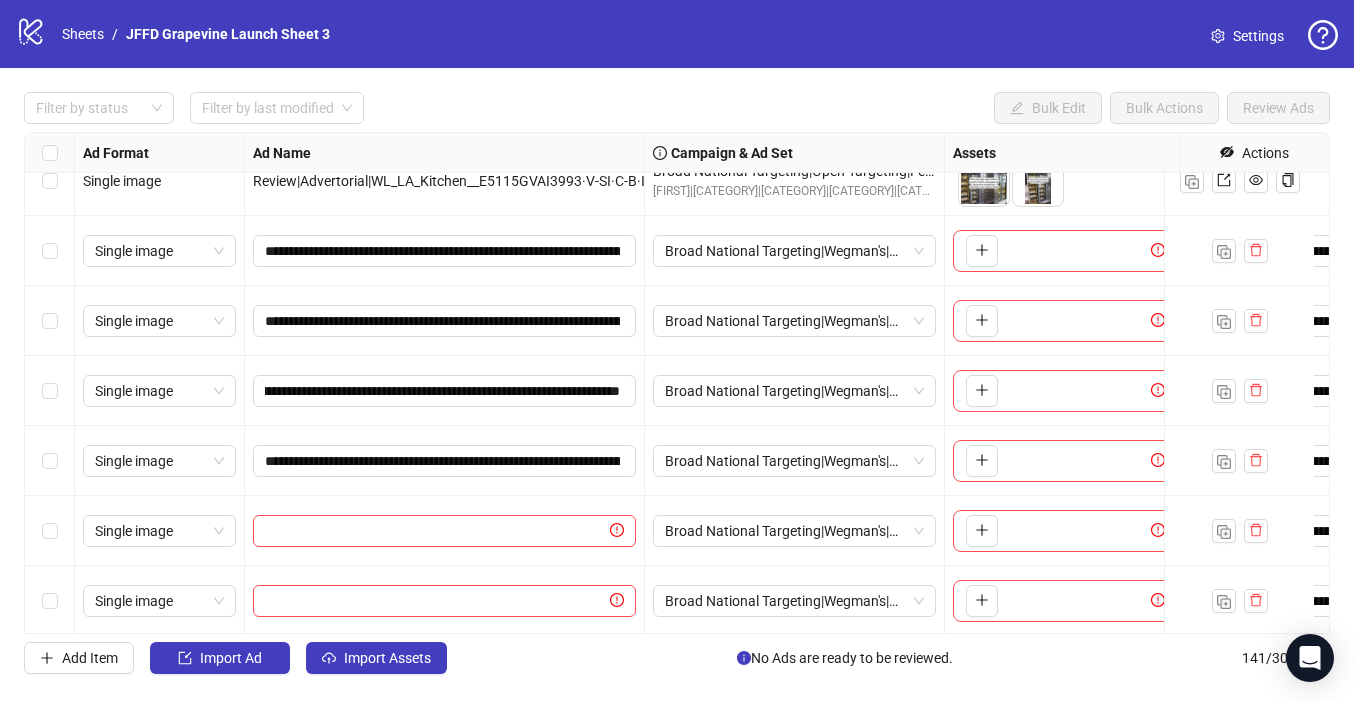 click on "Filter by status Filter by last modified Bulk Edit Bulk Actions Review Ads" at bounding box center (677, 34) 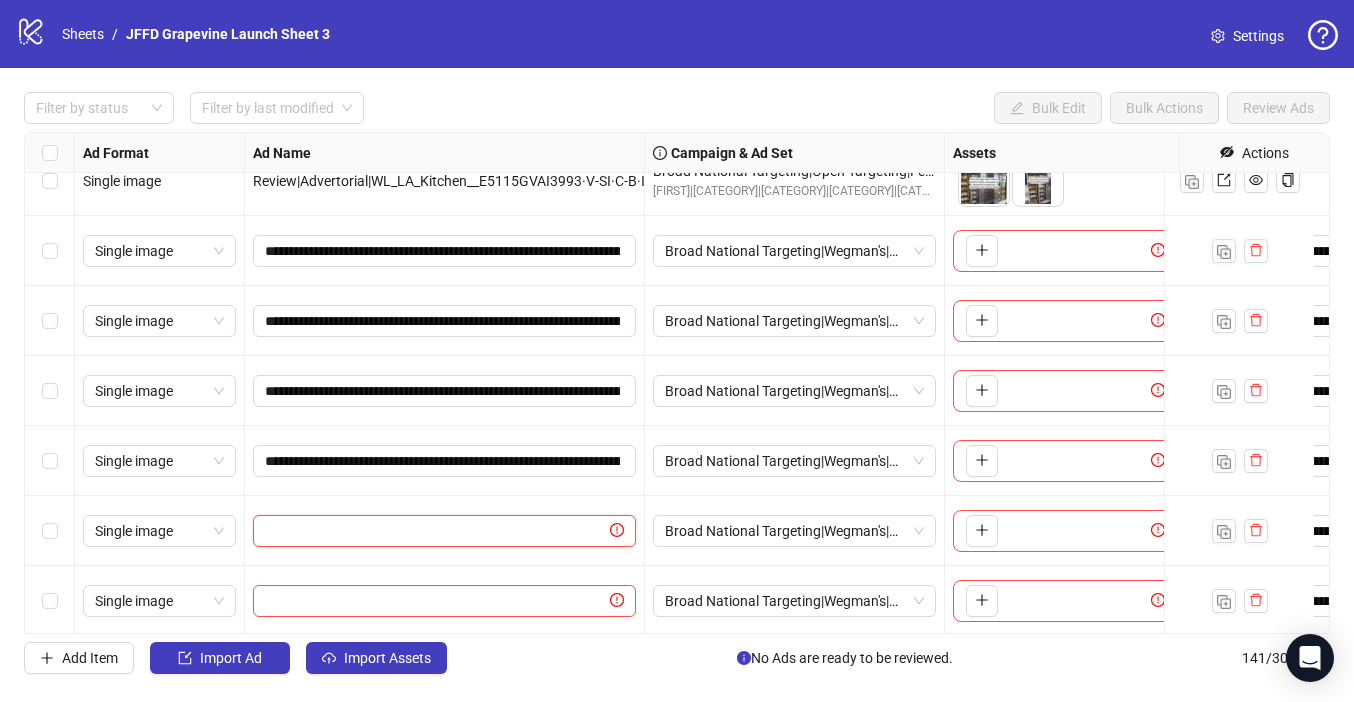 click at bounding box center (435, 531) 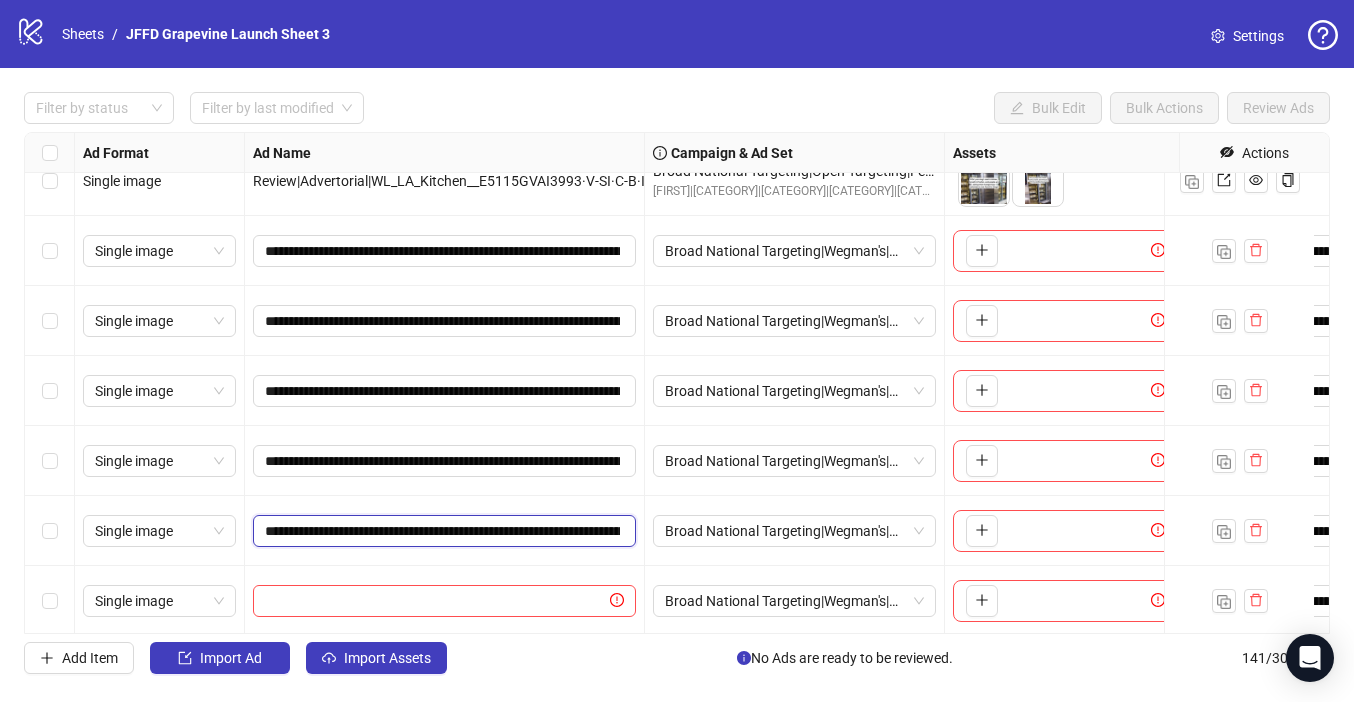 scroll, scrollTop: 0, scrollLeft: 367, axis: horizontal 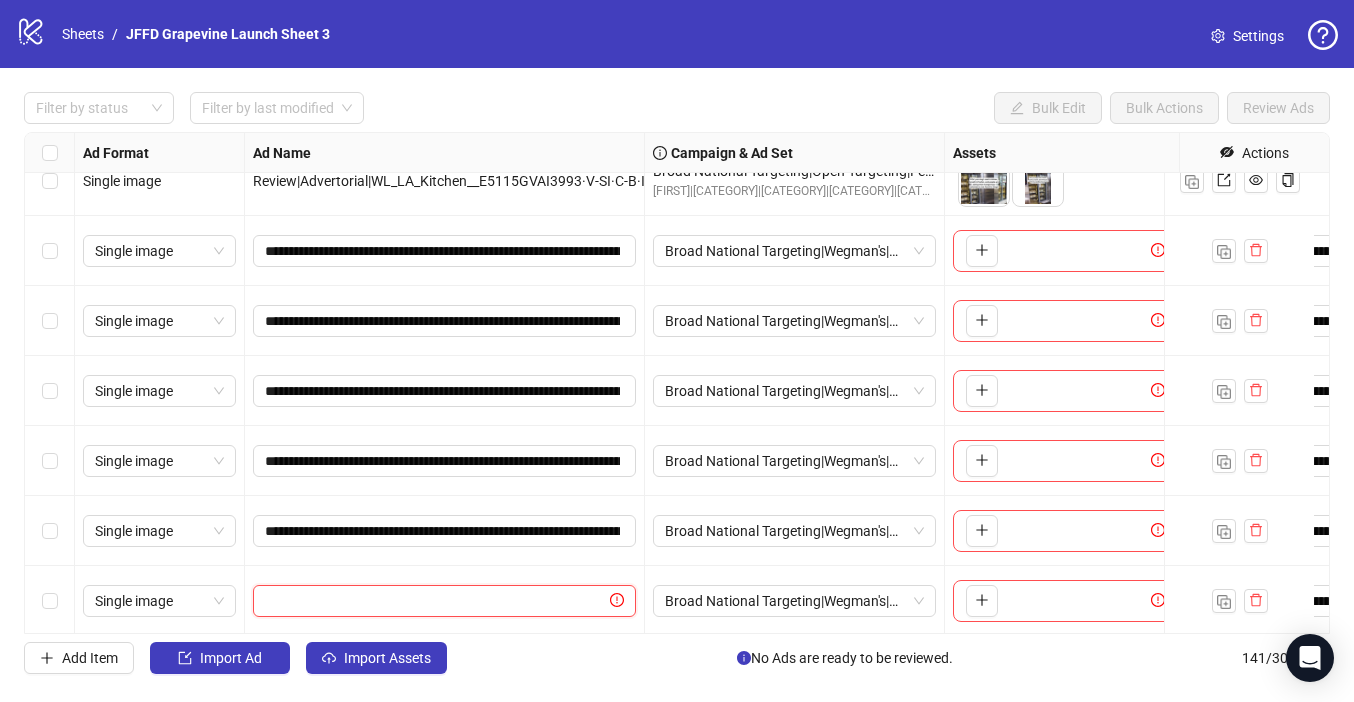 click at bounding box center [435, 601] 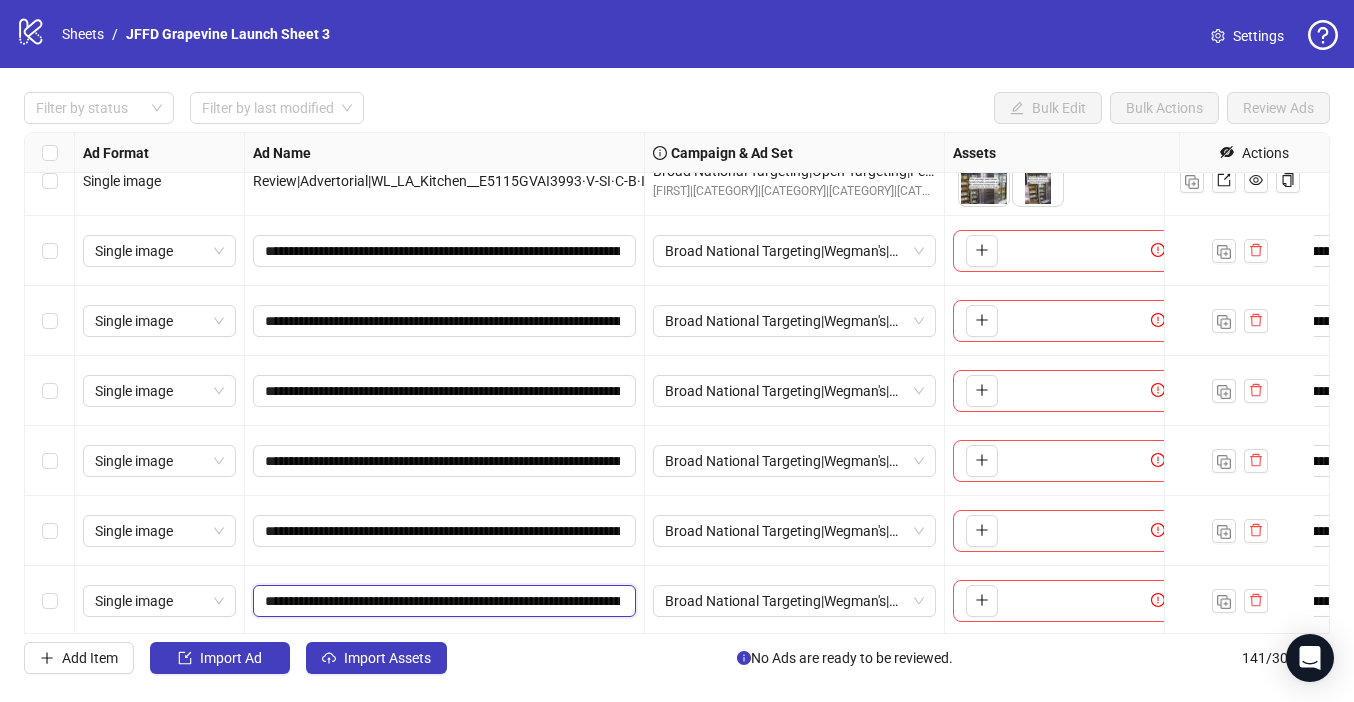 scroll, scrollTop: 0, scrollLeft: 367, axis: horizontal 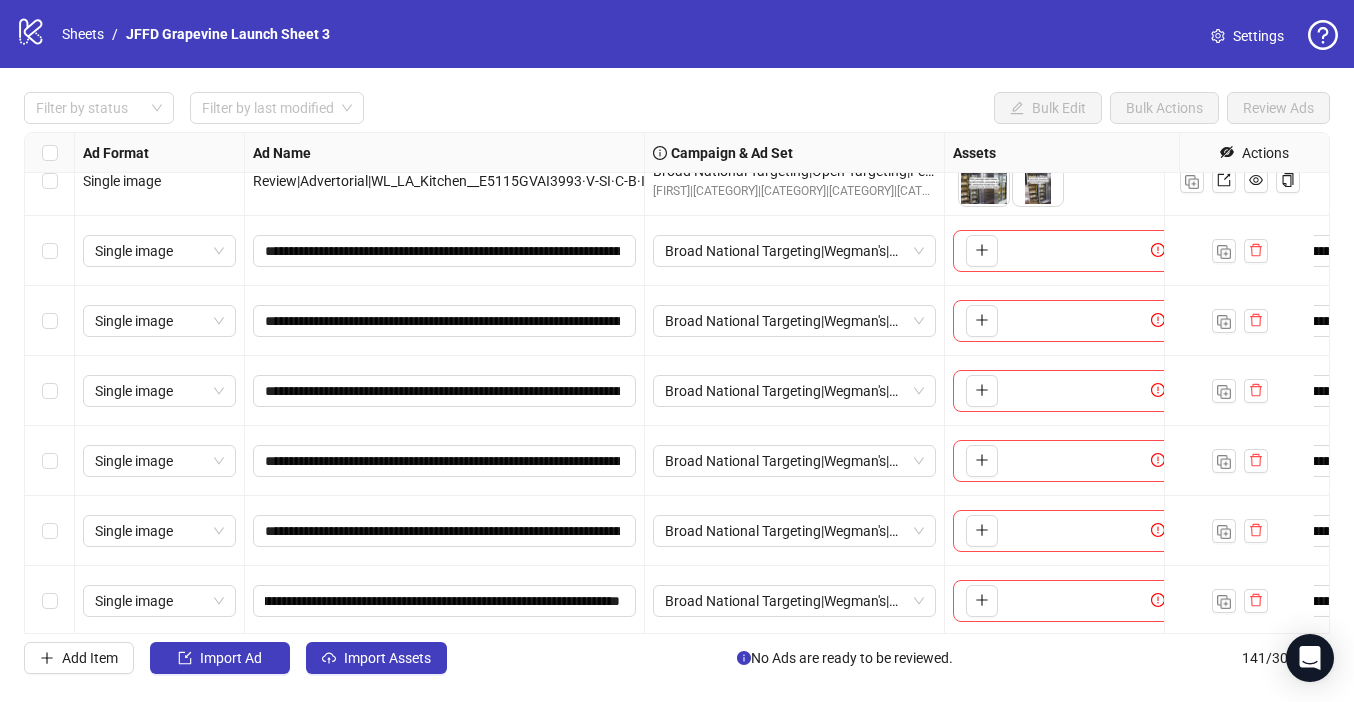click on "[FIRST]|DTC|Prospecting|New Customers|Grapevine|Come With Me to the JFFD Kitchen|NYC|LA|[FIRST]|[FIRST]" at bounding box center [795, 177] 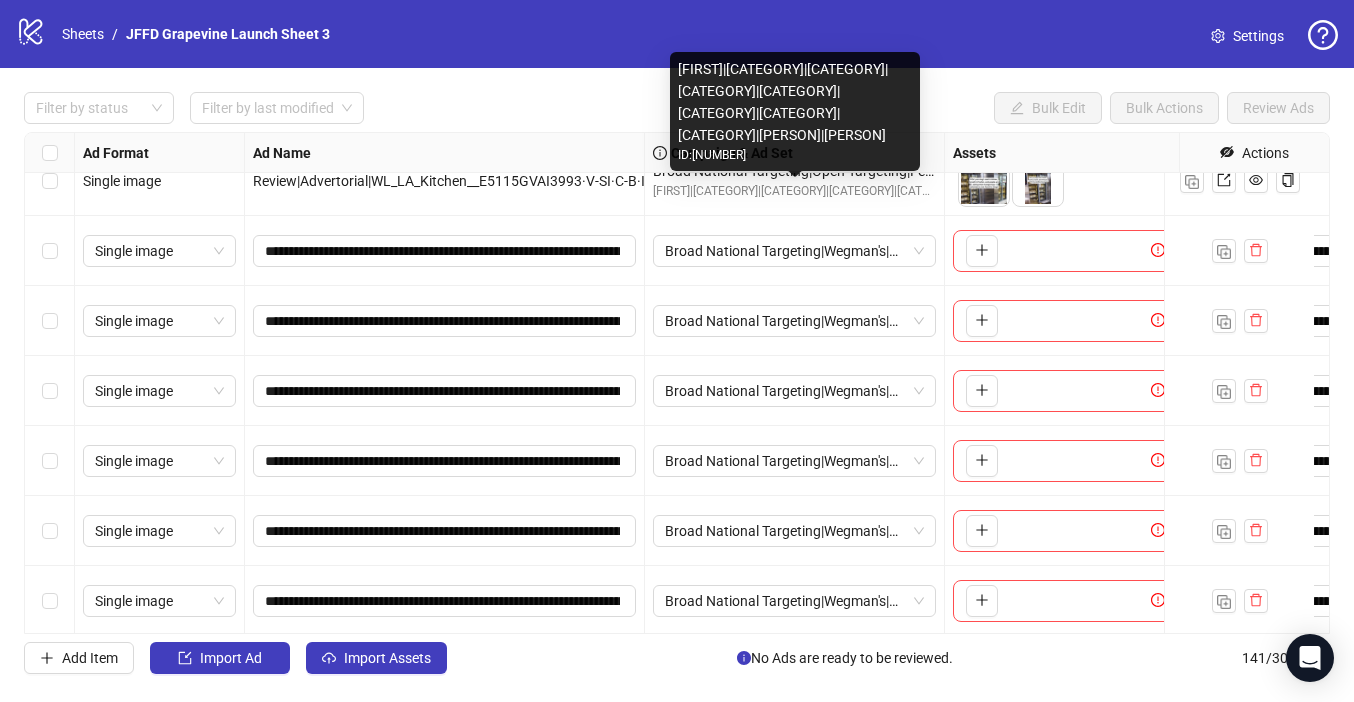 click on "Filter by status Filter by last modified Bulk Edit Bulk Actions Review Ads Ad Format Ad Name Campaign & Ad Set Assets Headlines Primary Texts Descriptions Page ID Instagram User ID Destination URL App Product Page ID Display URL Leadgen Form Product Set ID Call to Action Actions Single image Review|Advertorial|WL_LA_Kitchen__E5113GVAI3993·V-N·C-SP·I-A·P-N·Static_7|MSA Come With Me to the JFFD Kitchen (LA version) |Static|MSA	 Broad National Targeting|Open Targeting|FeedingCalculator|Come With Me LA|Andrew Chloe|DTC|Prospecting|New Customers|Grapevine|Come With Me to the JFFD Kitchen|NYC|LA|Alicia|Andrew
To pick up a draggable item, press the space bar.
While dragging, use the arrow keys to move the item.
Press space again to drop the item in its new position, or press escape to cancel.
1 texts 1 texts Single image Review|Advertorial|WL_LA_Kitchen__E5114GVAI3993·V-N·C-SP·I-F·P-N·Static_8|MSA Come With Me to the JFFD Kitchen (LA version) |Static|MSA	 1 texts 1 texts Single image 141" at bounding box center (677, 383) 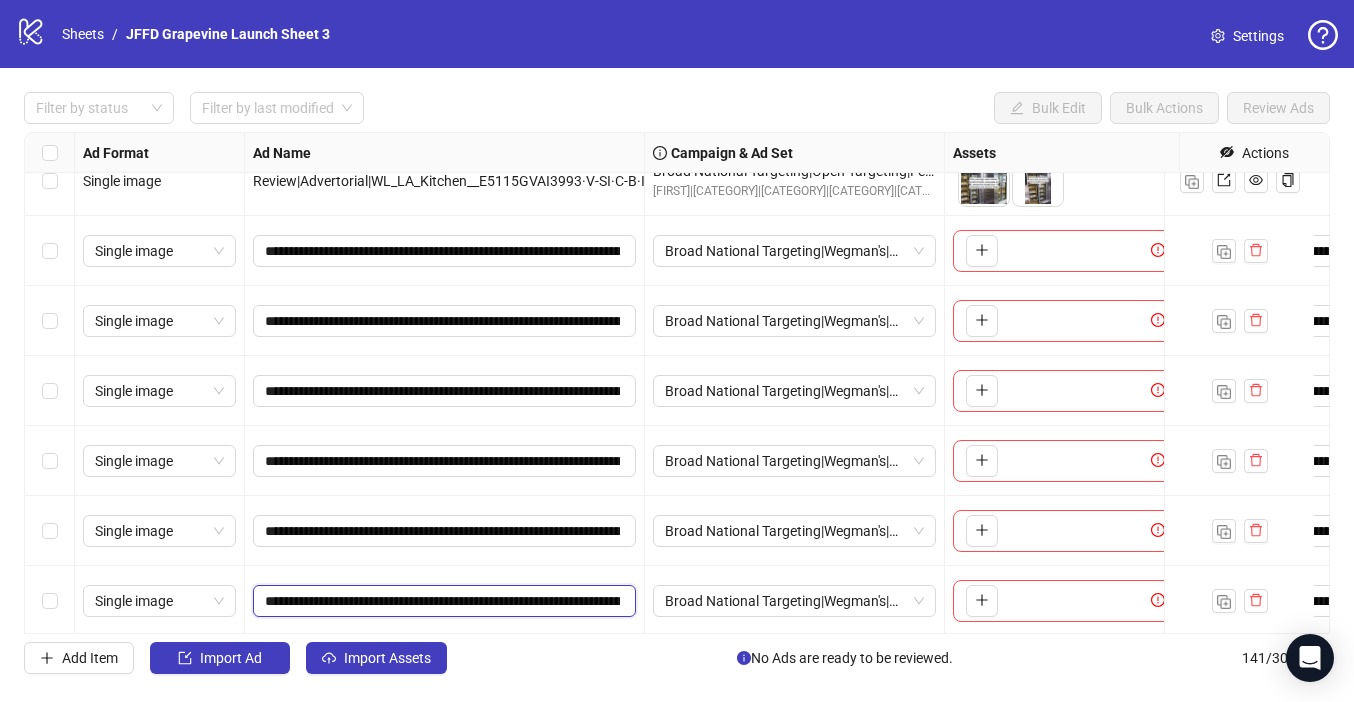 click on "**********" at bounding box center (442, 601) 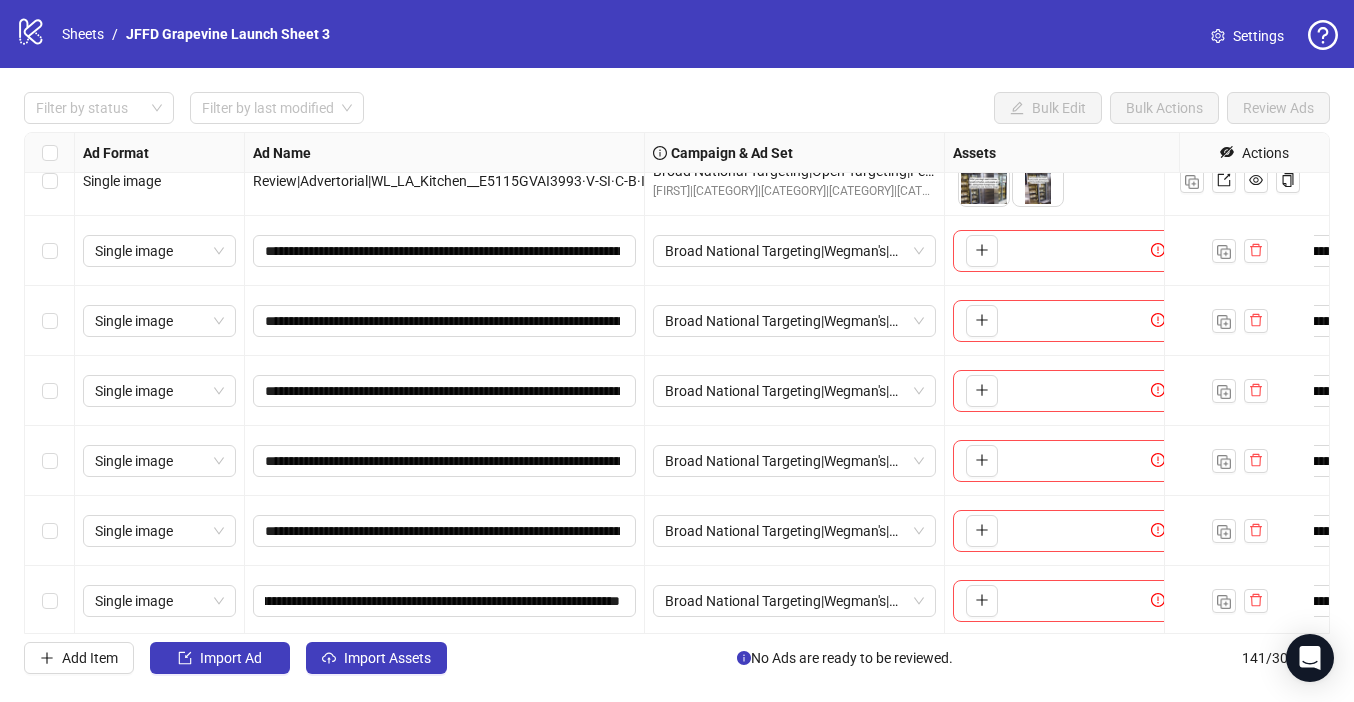 click on "Filter by status Filter by last modified Bulk Edit Bulk Actions Review Ads" at bounding box center [677, 34] 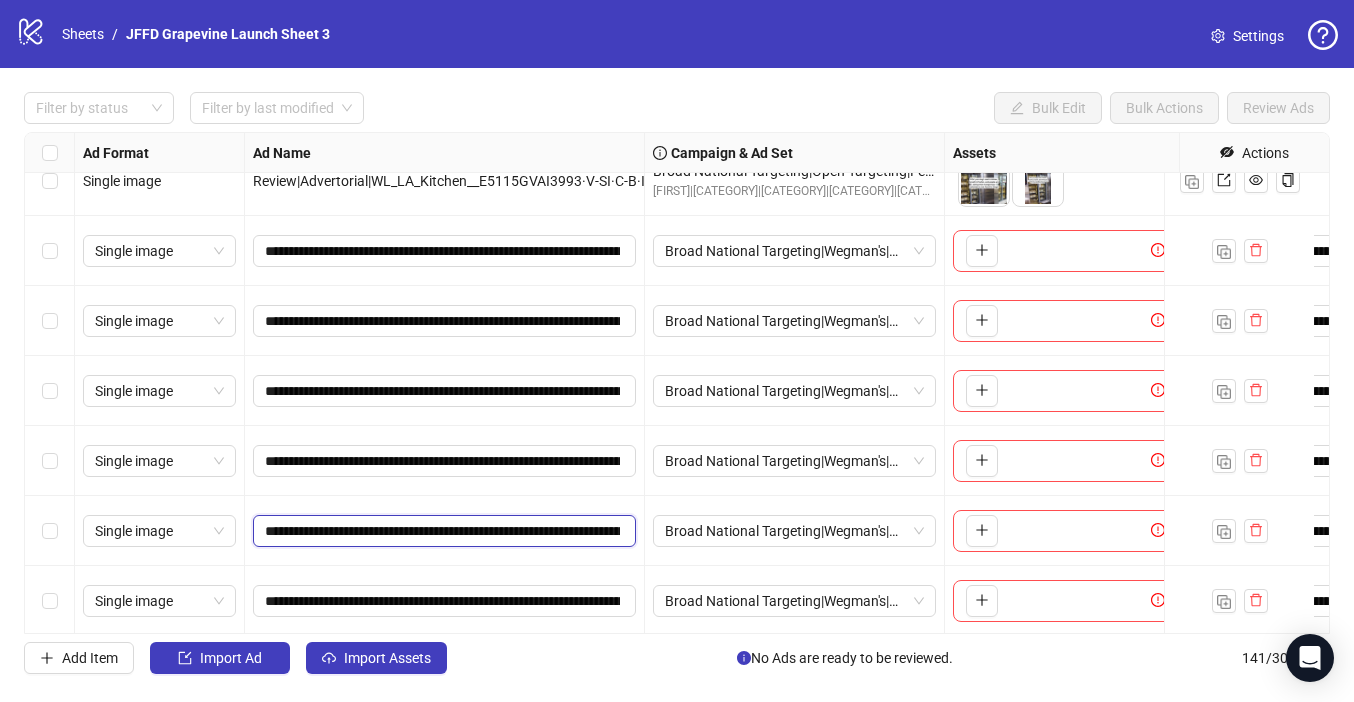 click on "**********" at bounding box center (442, 531) 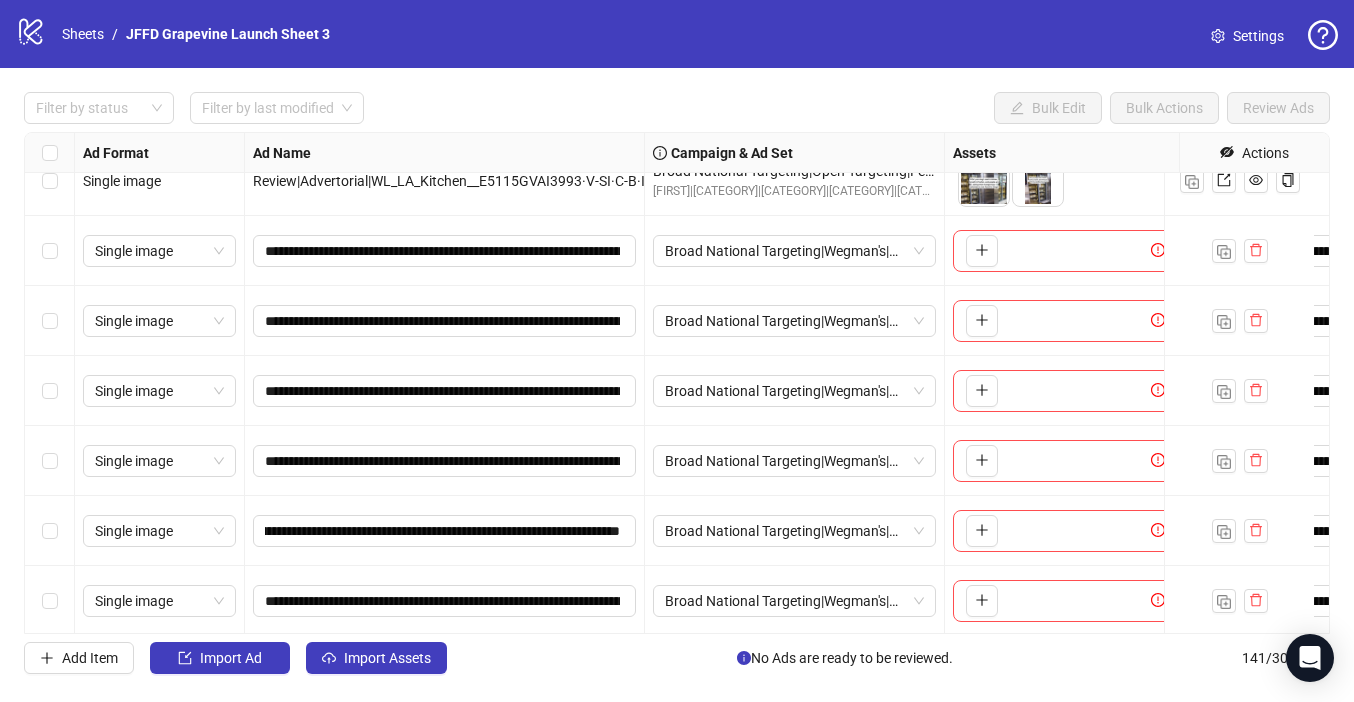 click on "Filter by status Filter by last modified Bulk Edit Bulk Actions Review Ads" at bounding box center [677, 34] 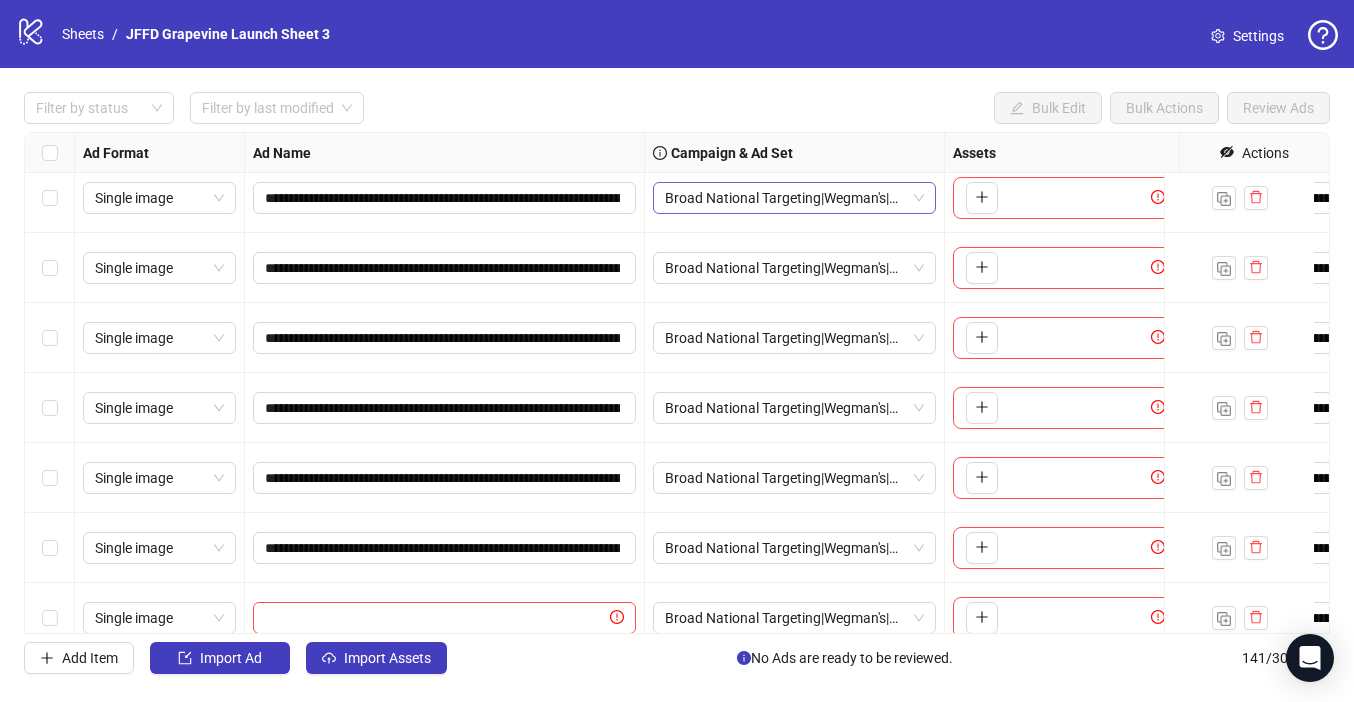 scroll, scrollTop: 9351, scrollLeft: 0, axis: vertical 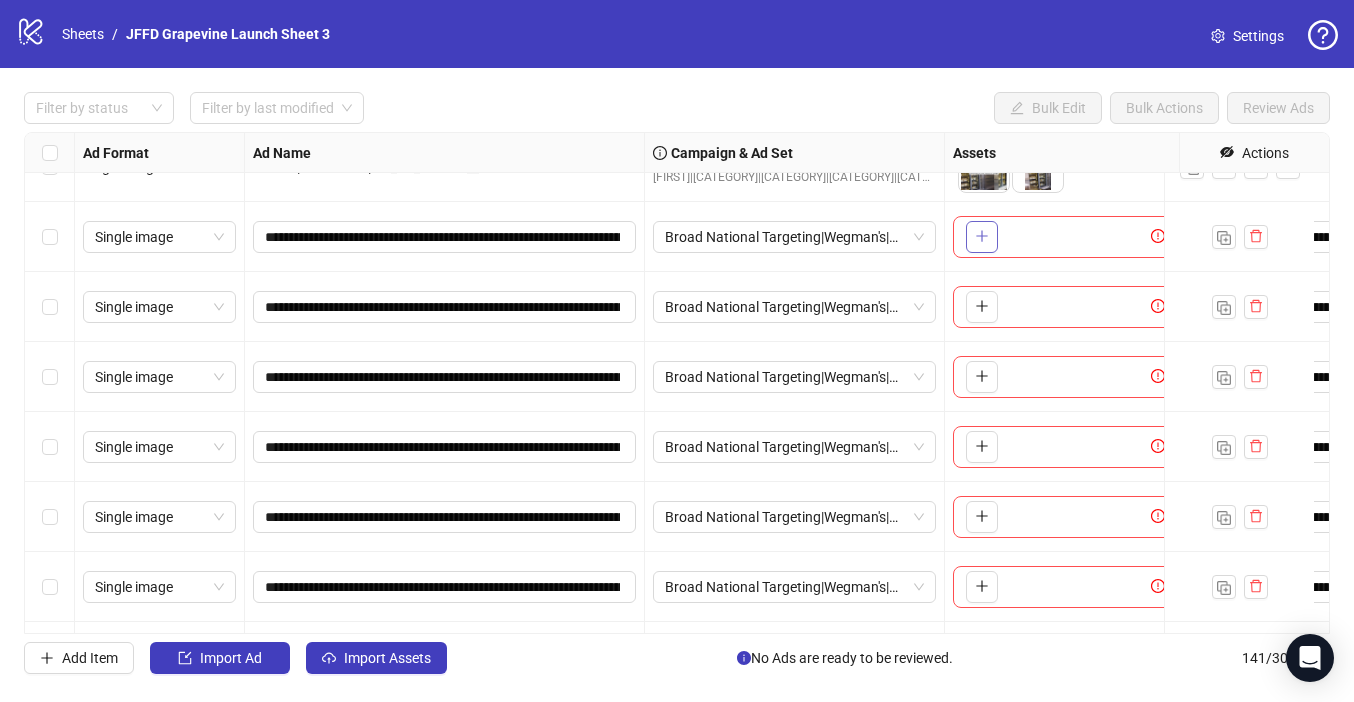 click at bounding box center (982, 236) 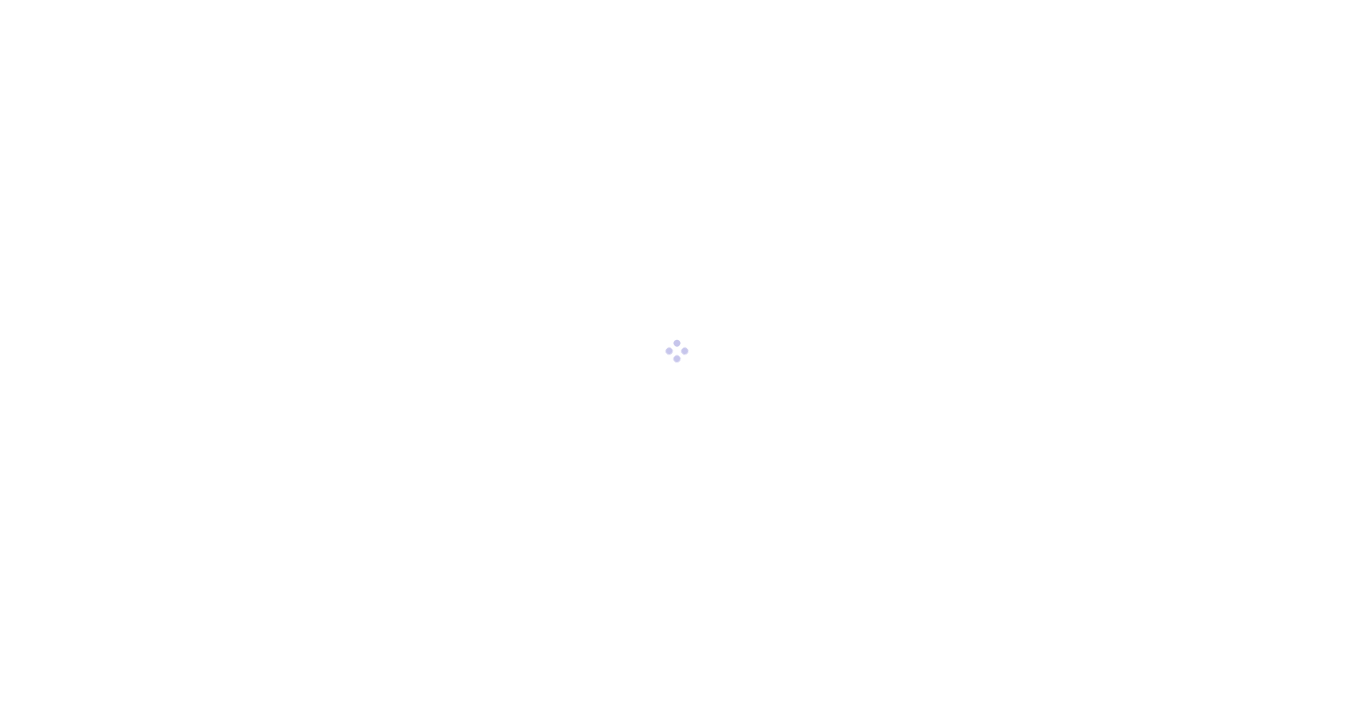 scroll, scrollTop: 0, scrollLeft: 0, axis: both 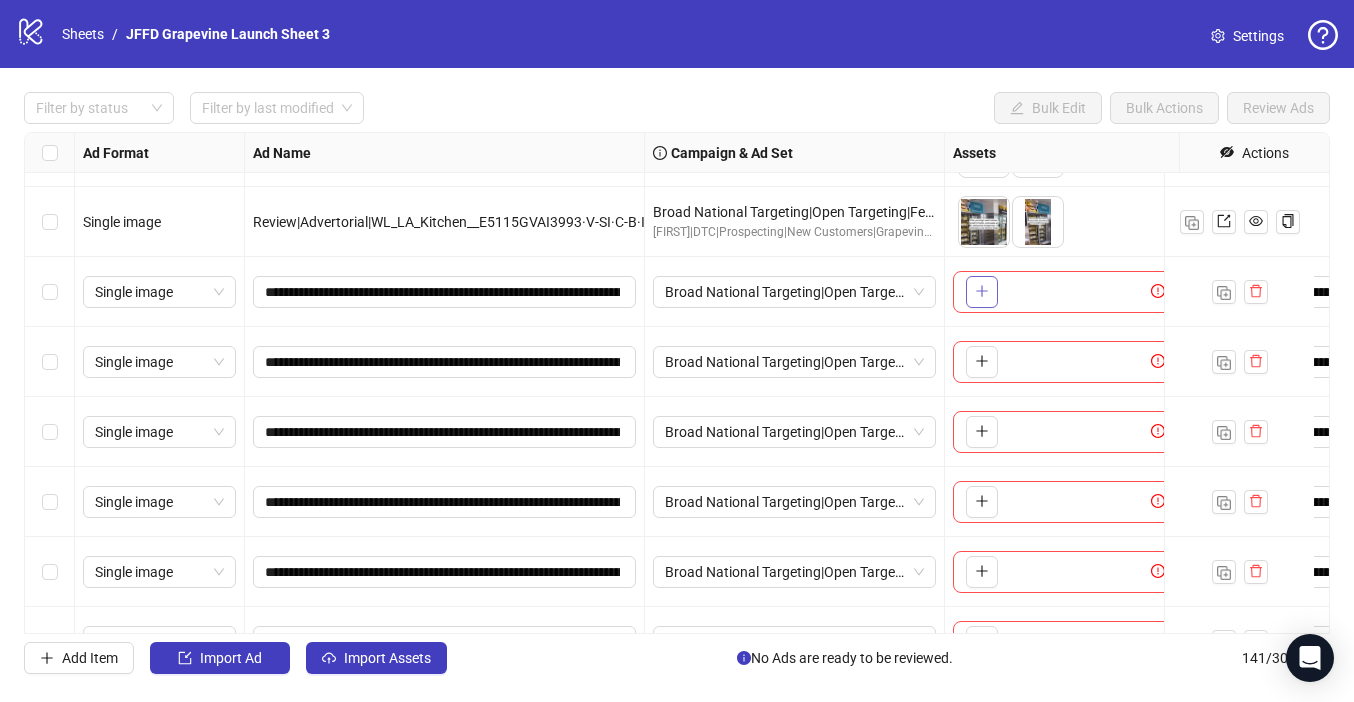 click at bounding box center [982, 292] 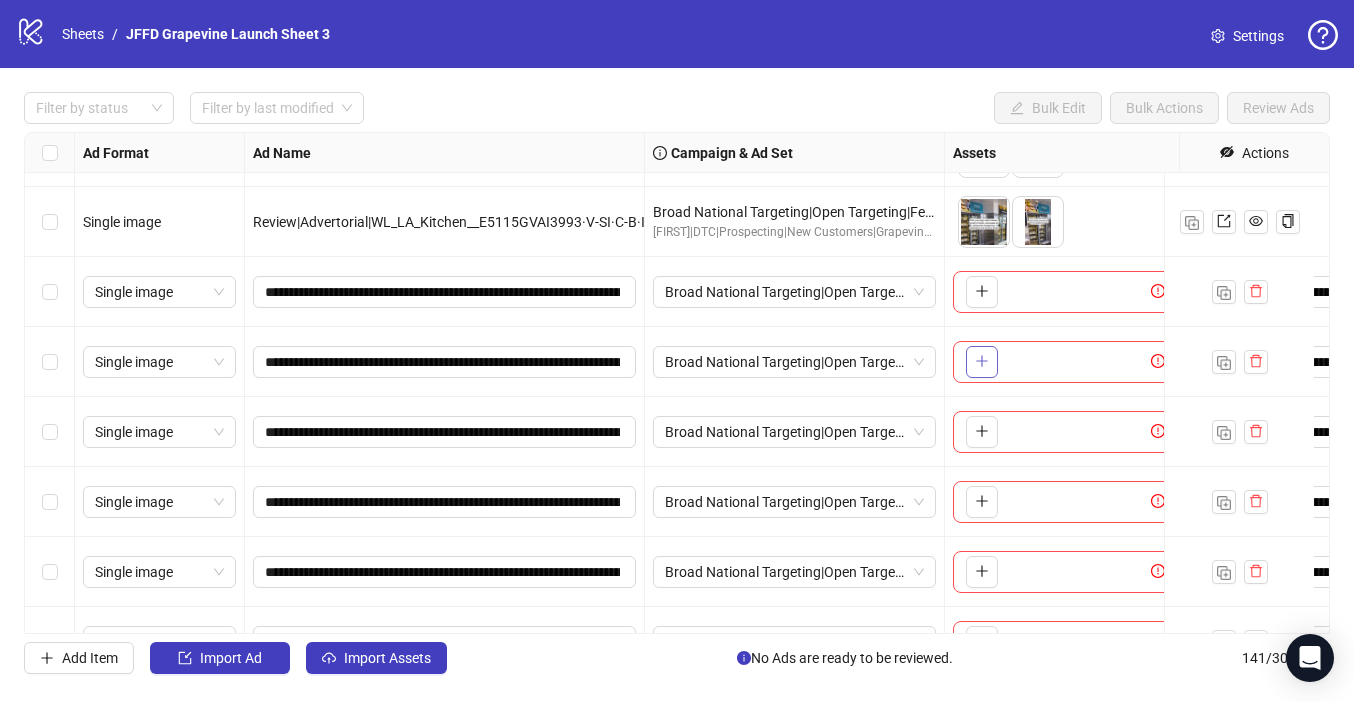 click at bounding box center [982, 361] 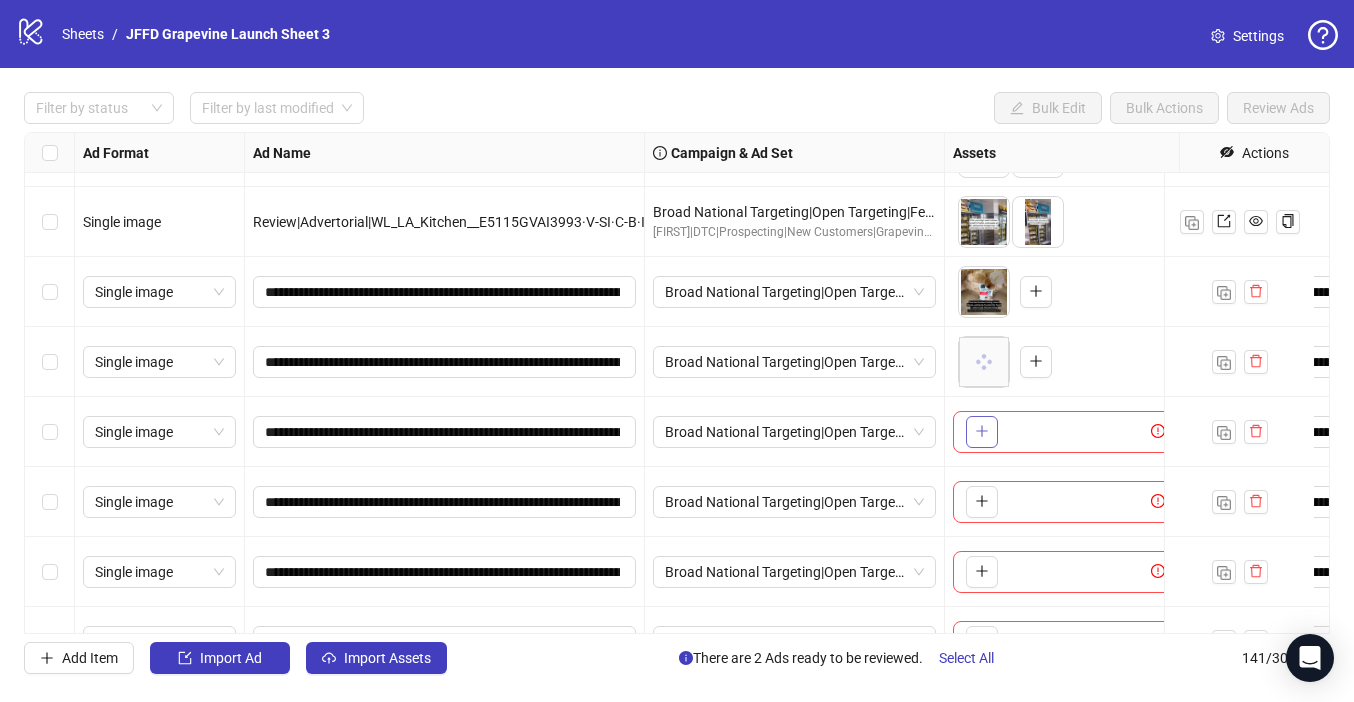 click at bounding box center [982, 431] 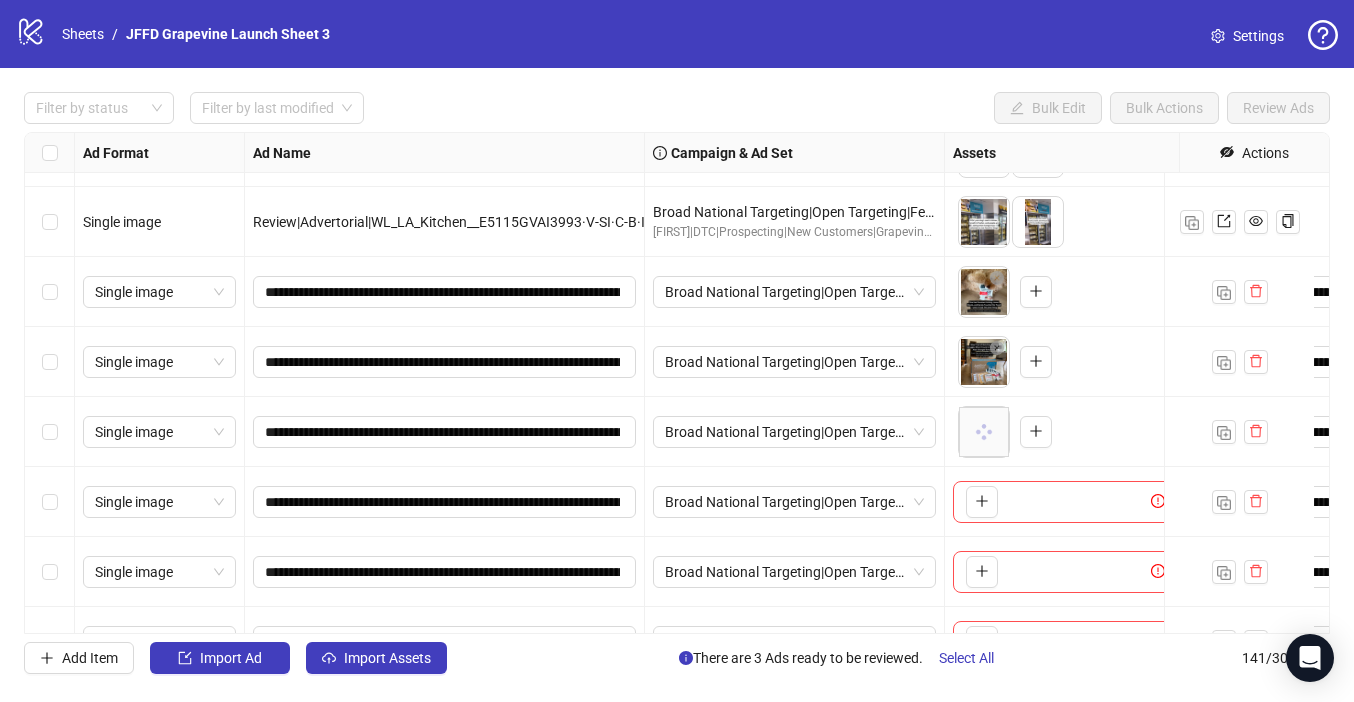 scroll, scrollTop: 9356, scrollLeft: 0, axis: vertical 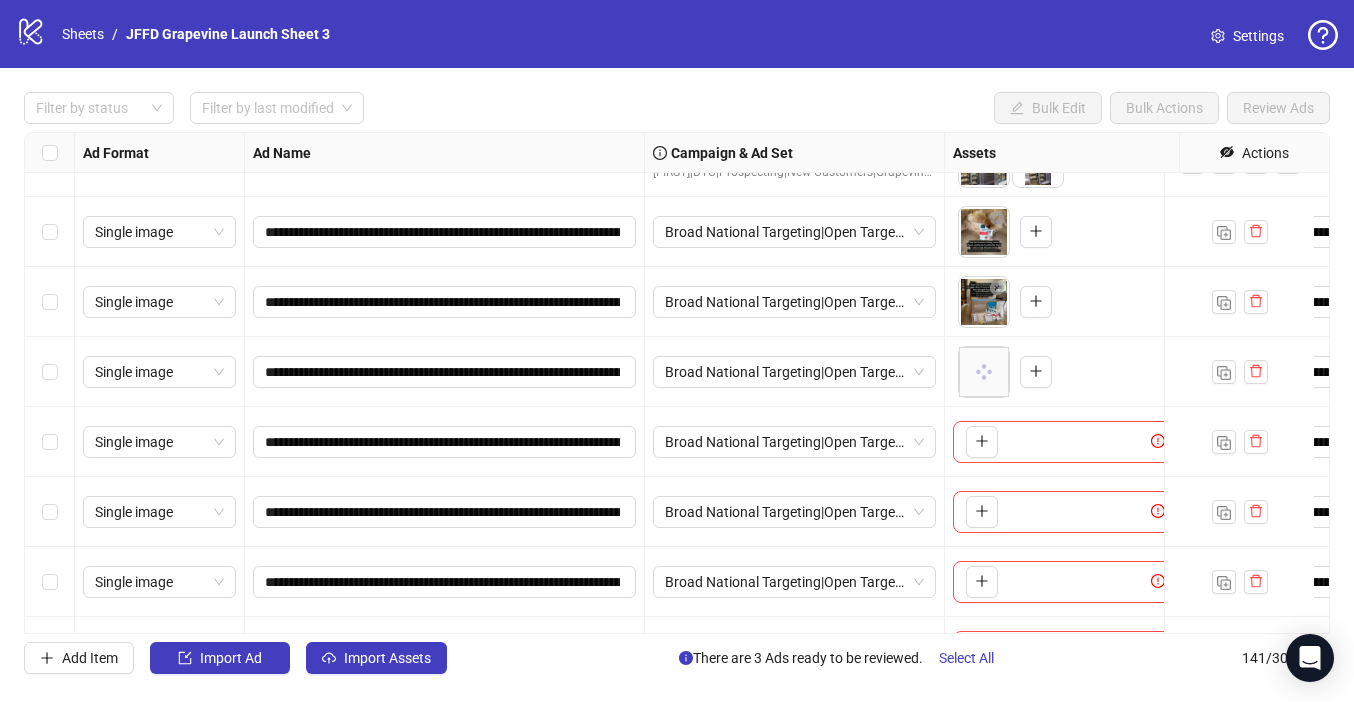 click at bounding box center [982, 441] 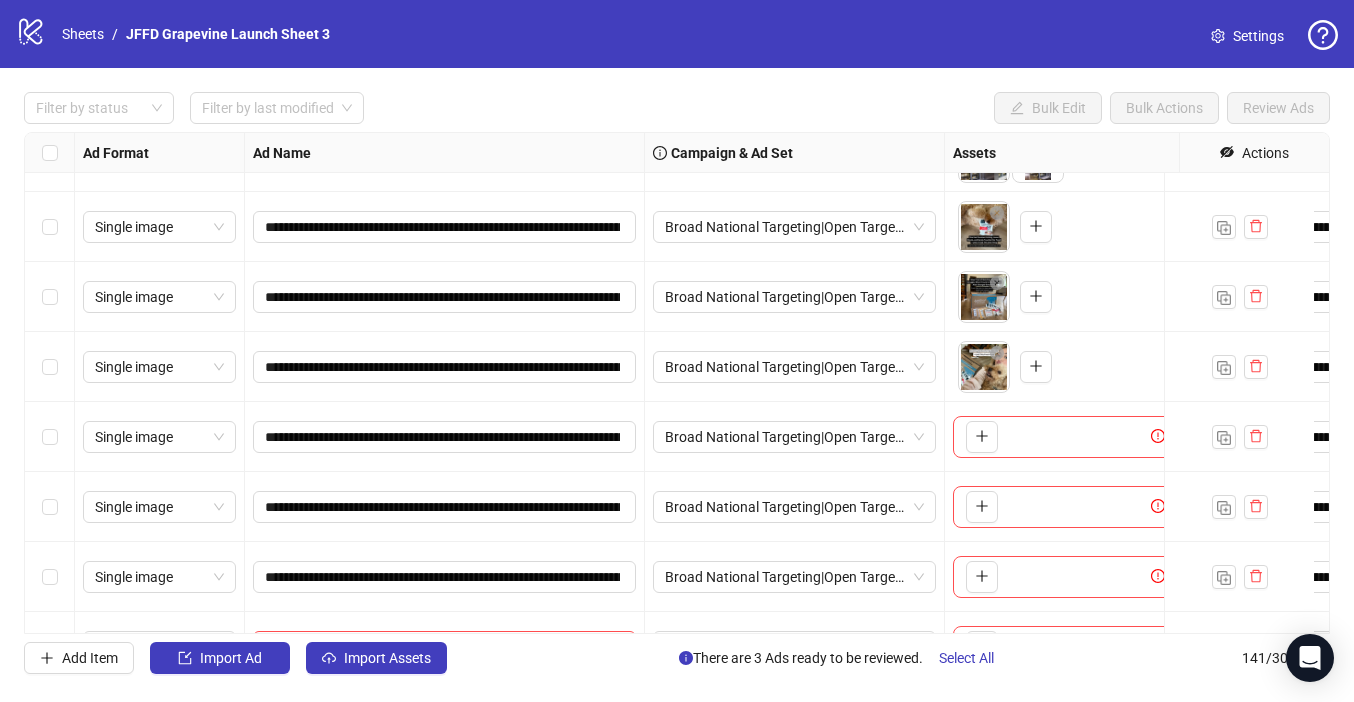 scroll, scrollTop: 9425, scrollLeft: 0, axis: vertical 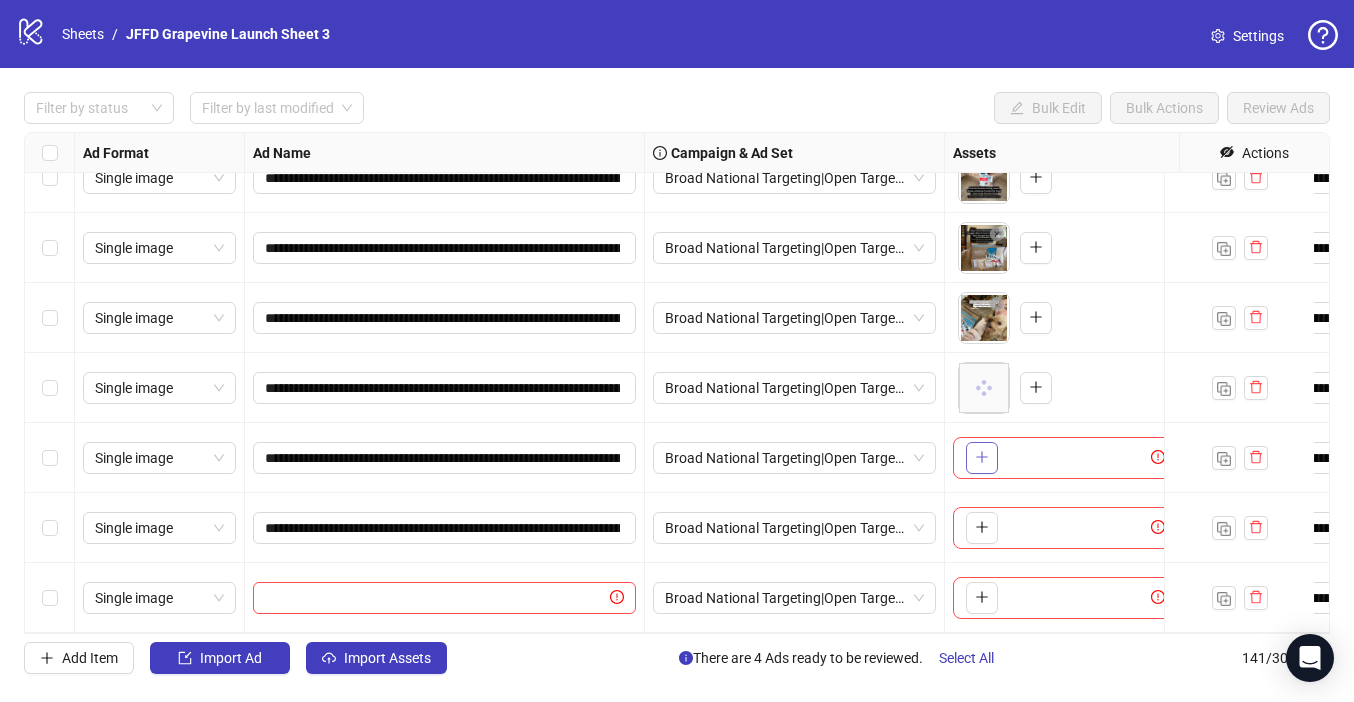click at bounding box center (982, 458) 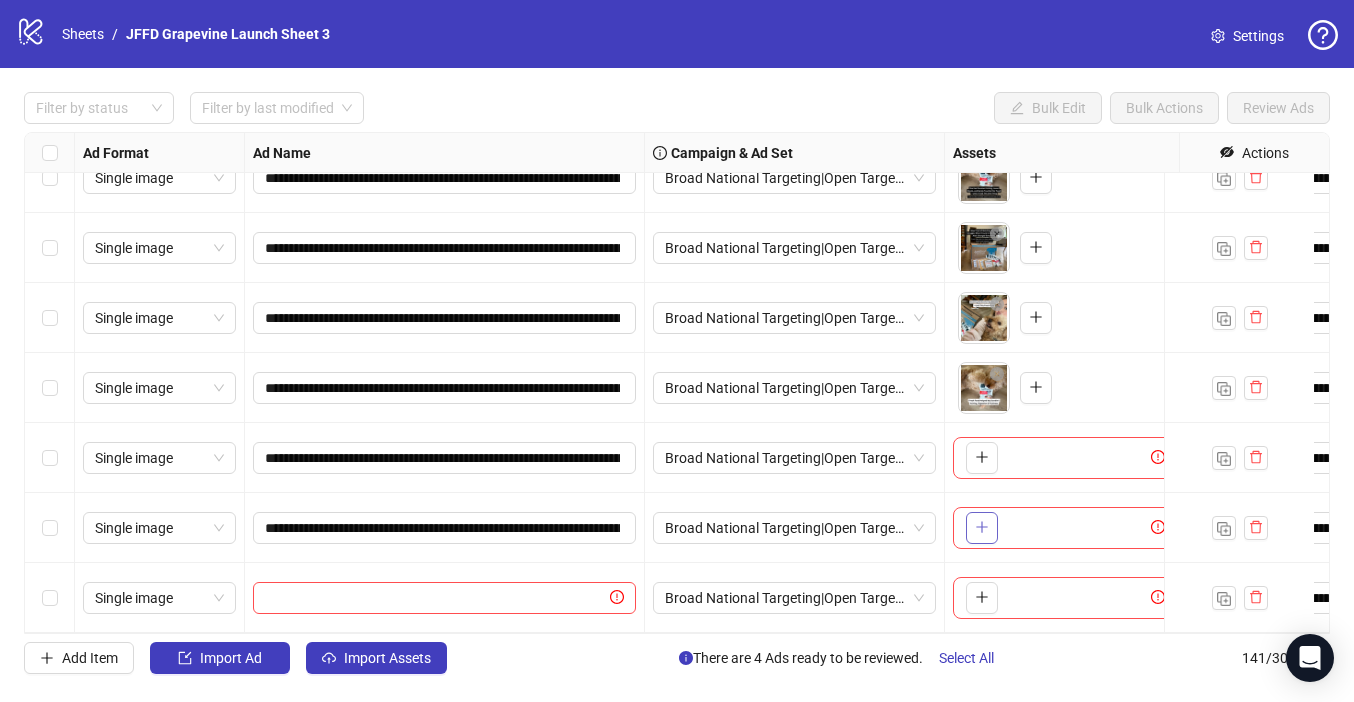 click at bounding box center (981, 527) 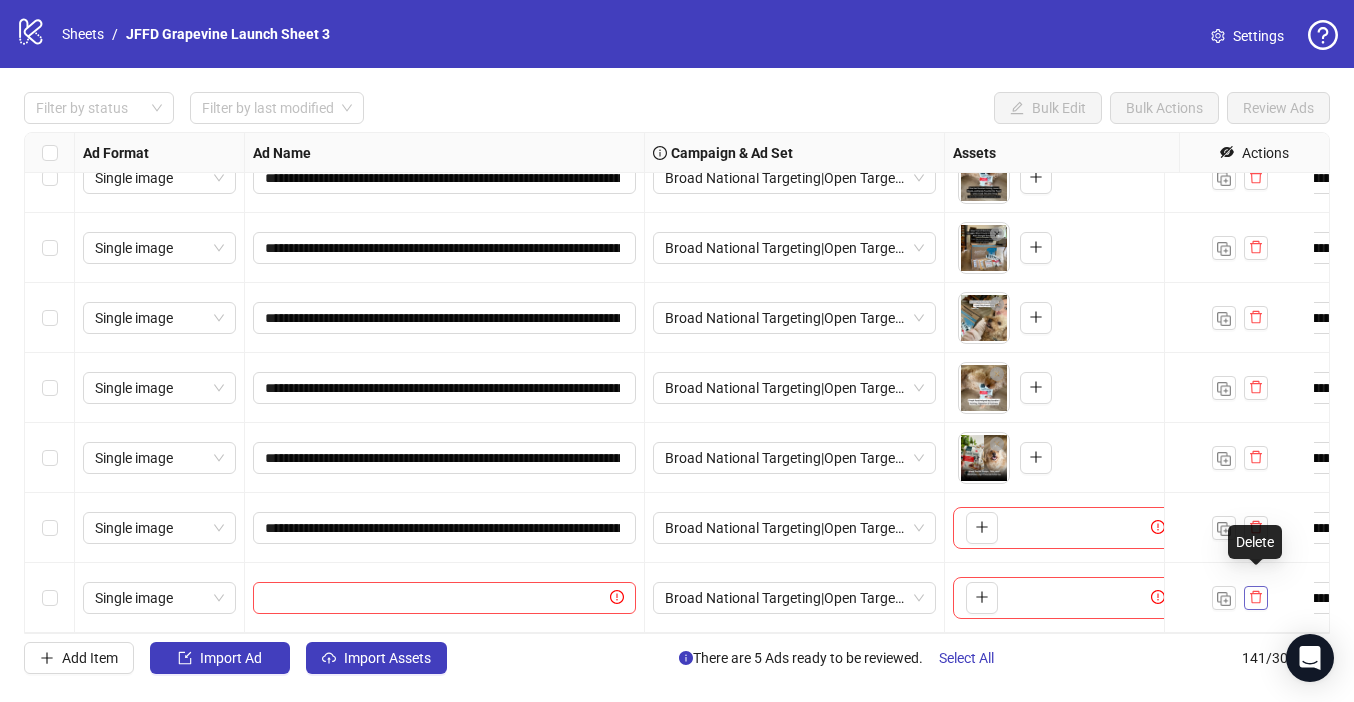 click at bounding box center [1256, 597] 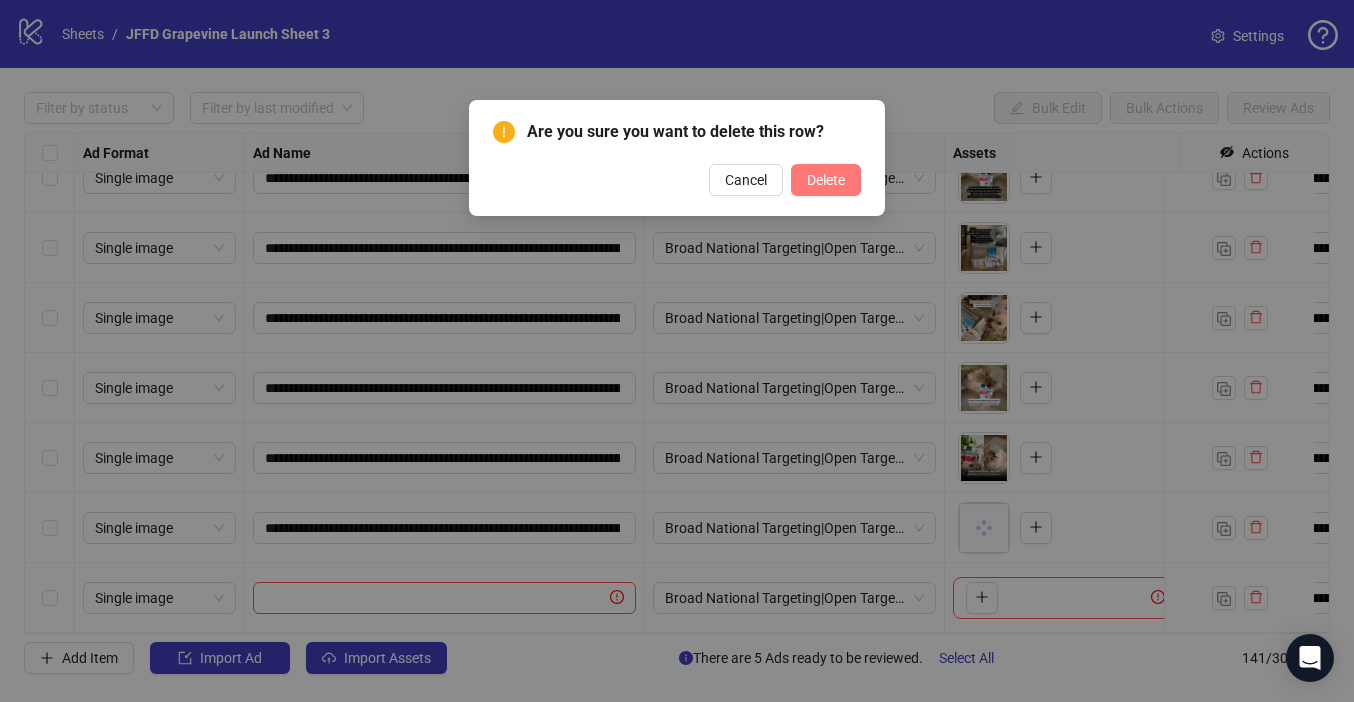 click on "Delete" at bounding box center (826, 180) 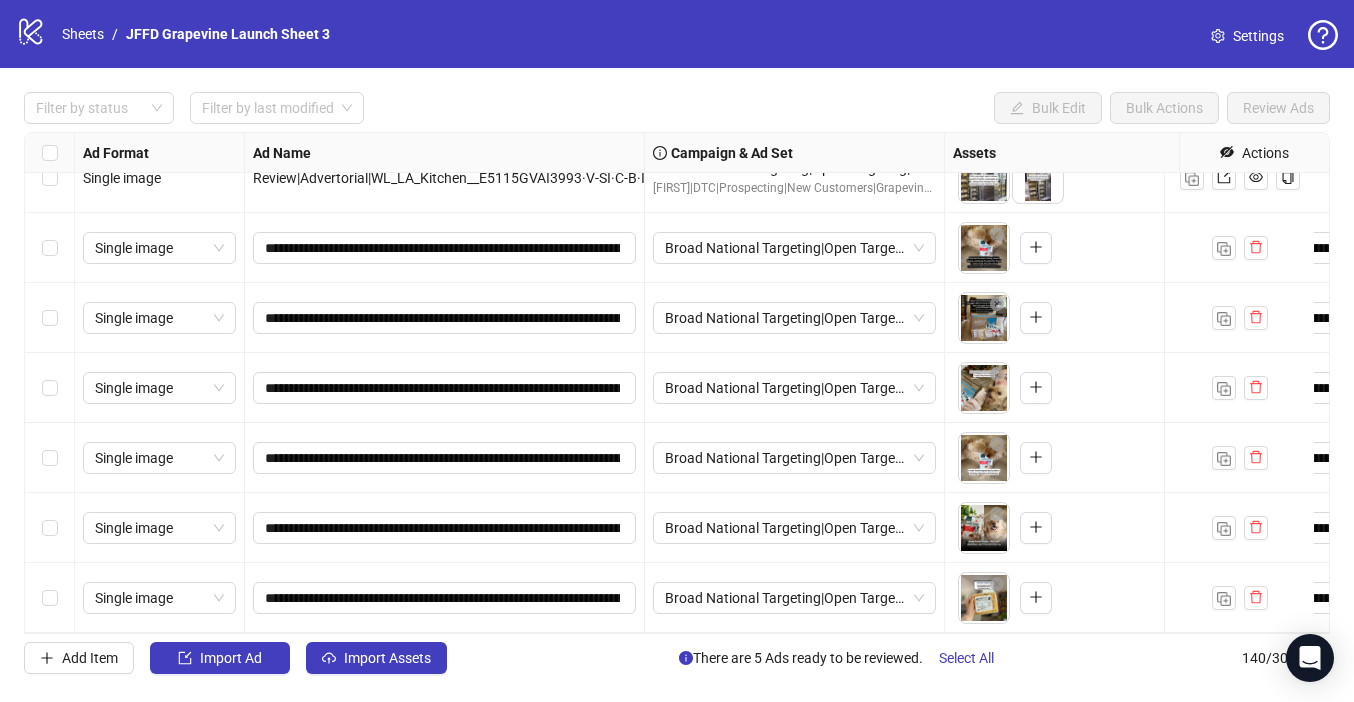 scroll, scrollTop: 9291, scrollLeft: 0, axis: vertical 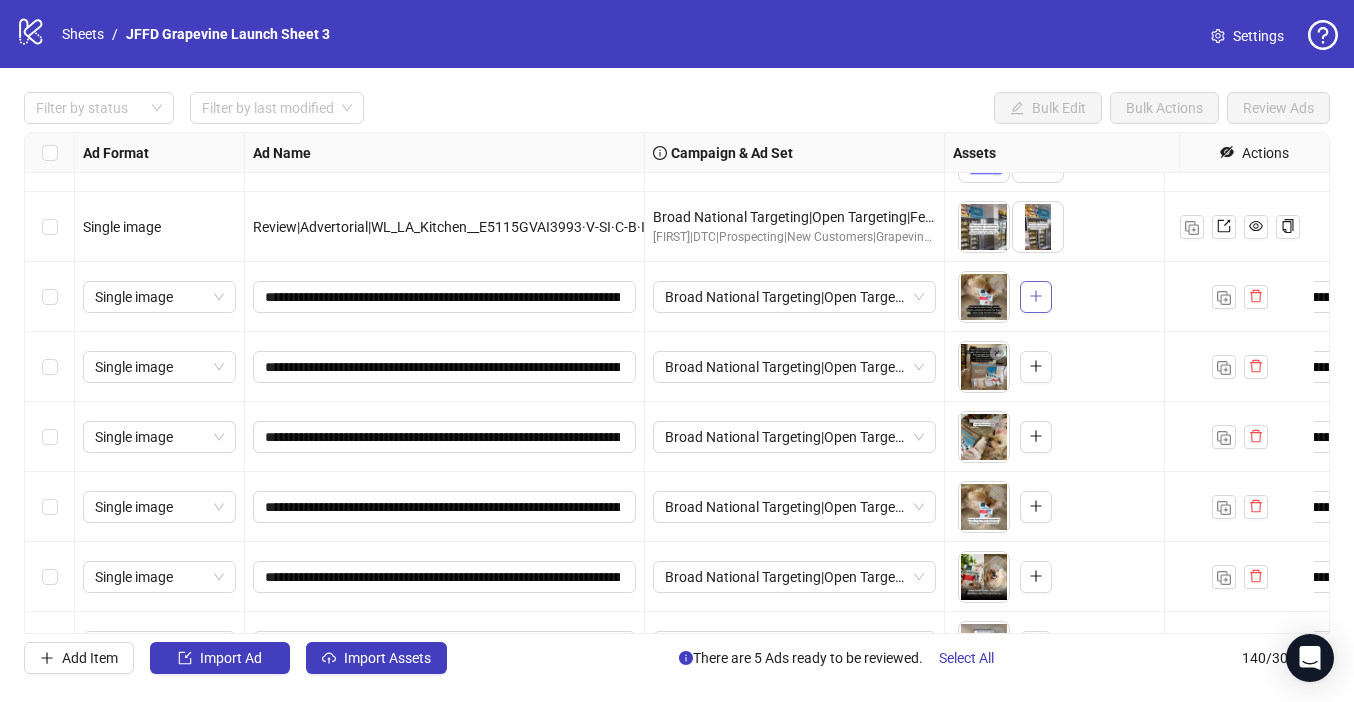 click at bounding box center (1036, 296) 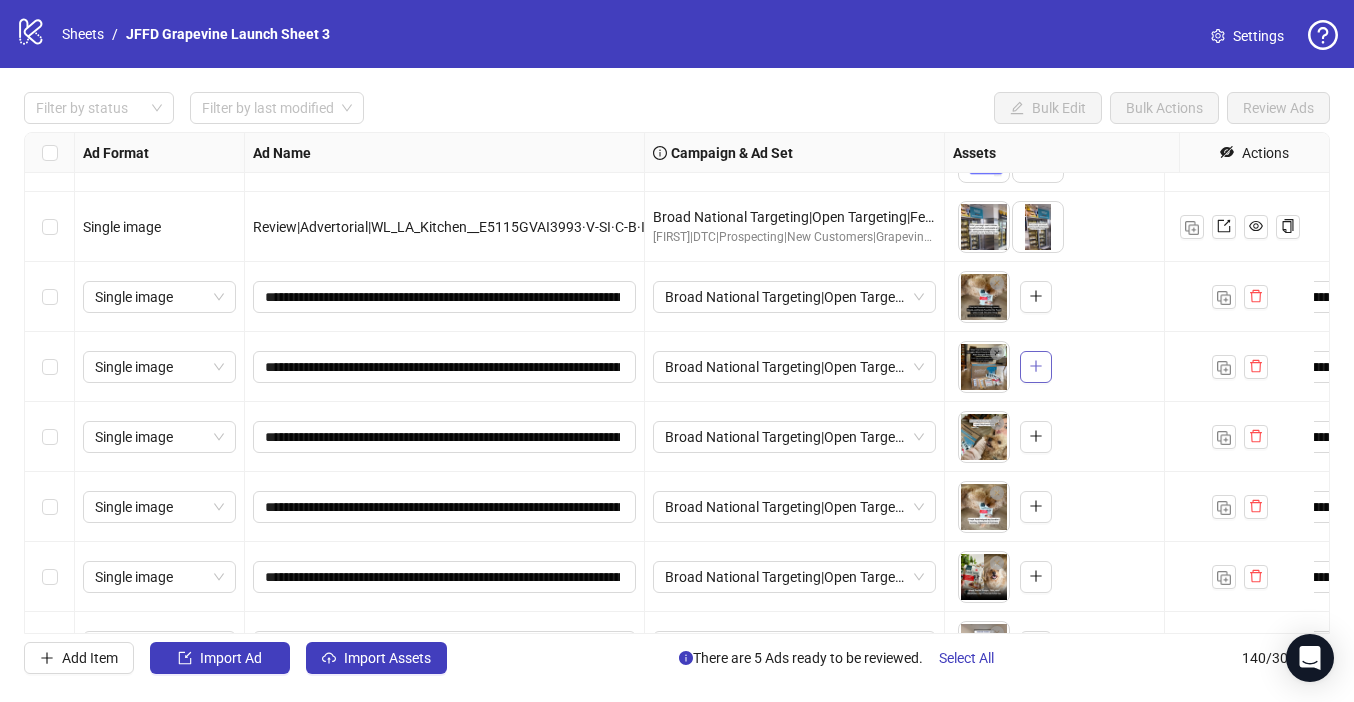 click at bounding box center (1036, 366) 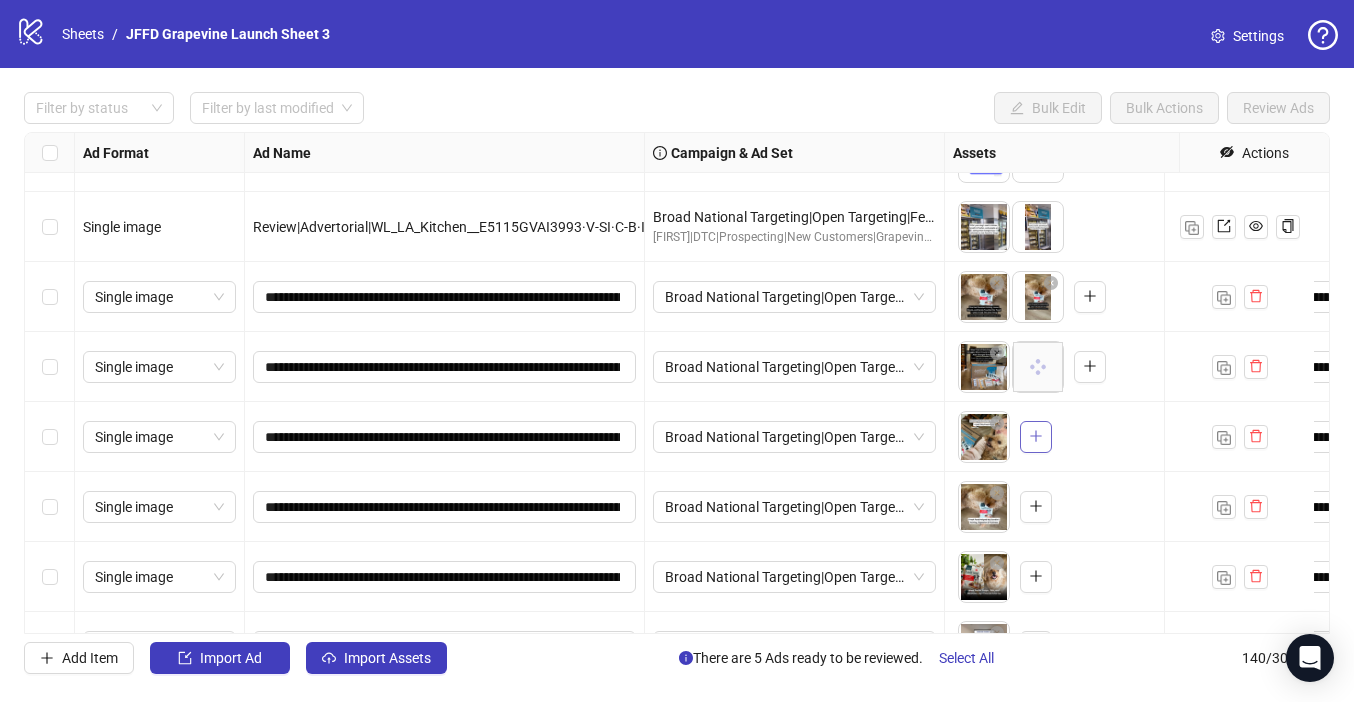 click at bounding box center [1036, 436] 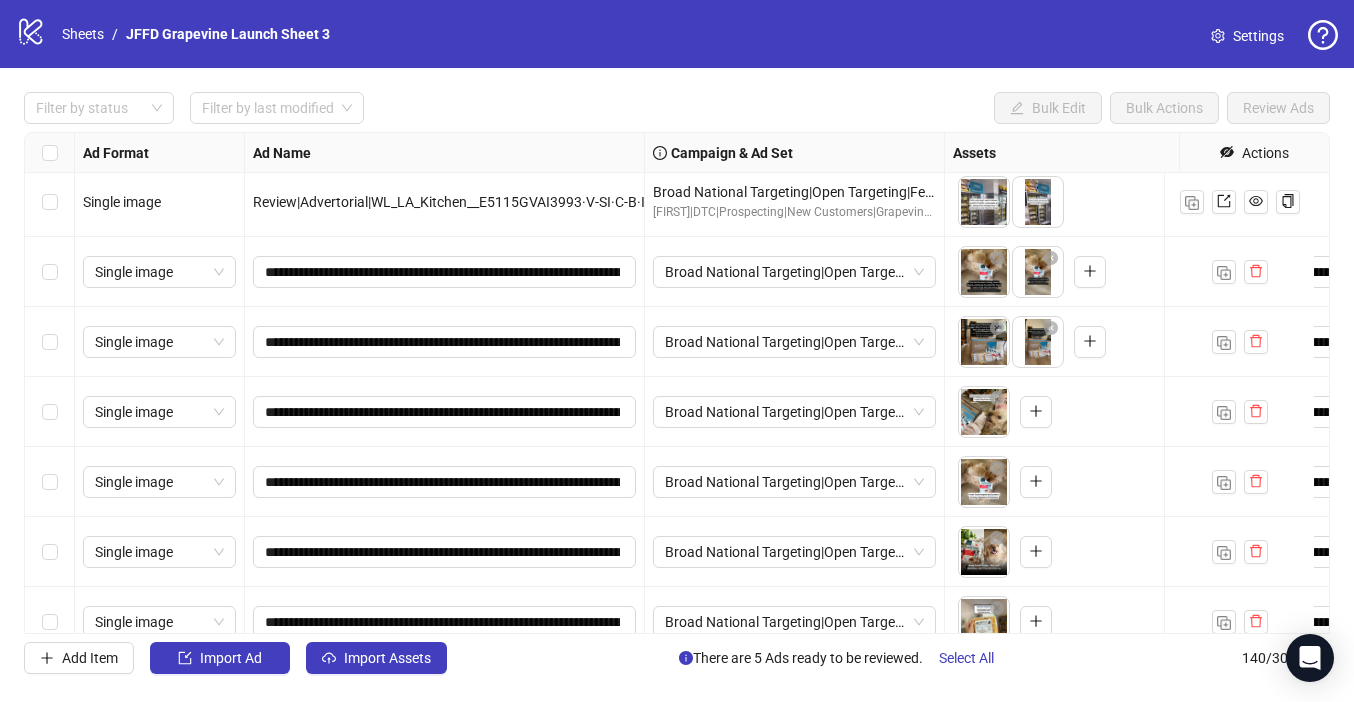 scroll, scrollTop: 9355, scrollLeft: 0, axis: vertical 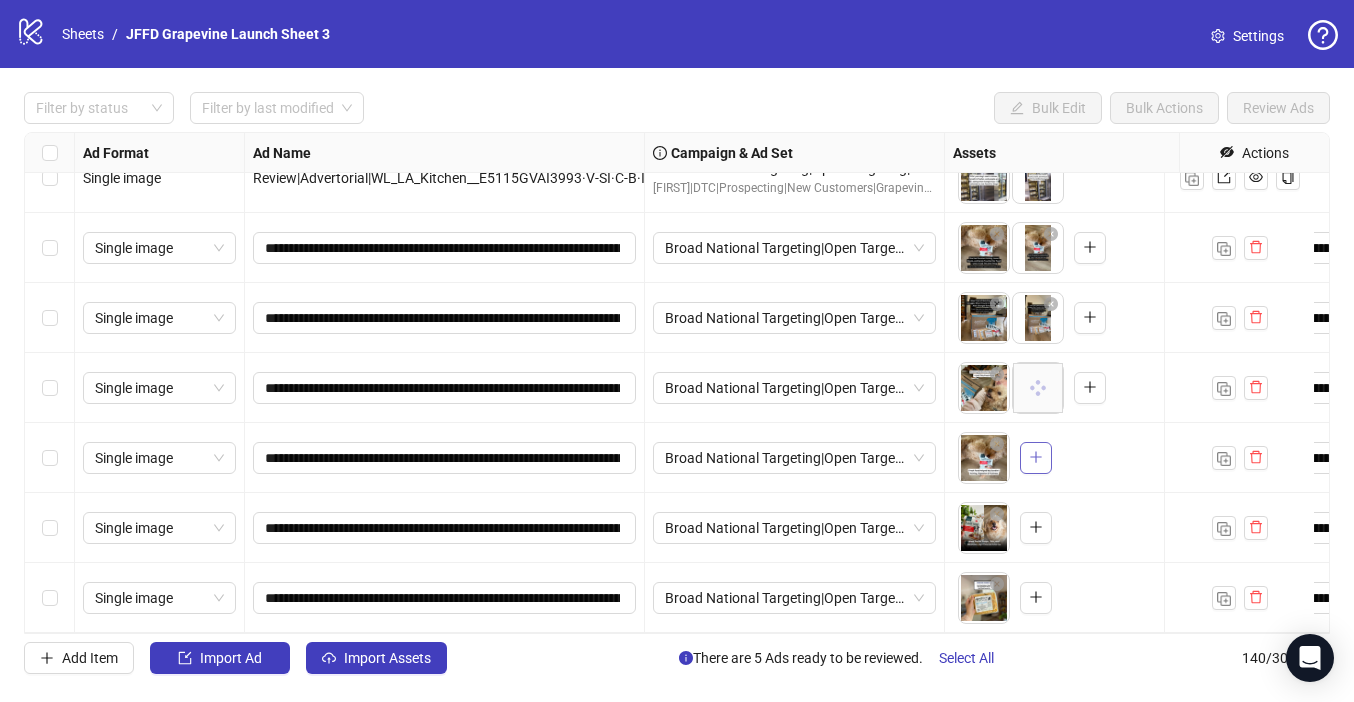 click at bounding box center [1036, 457] 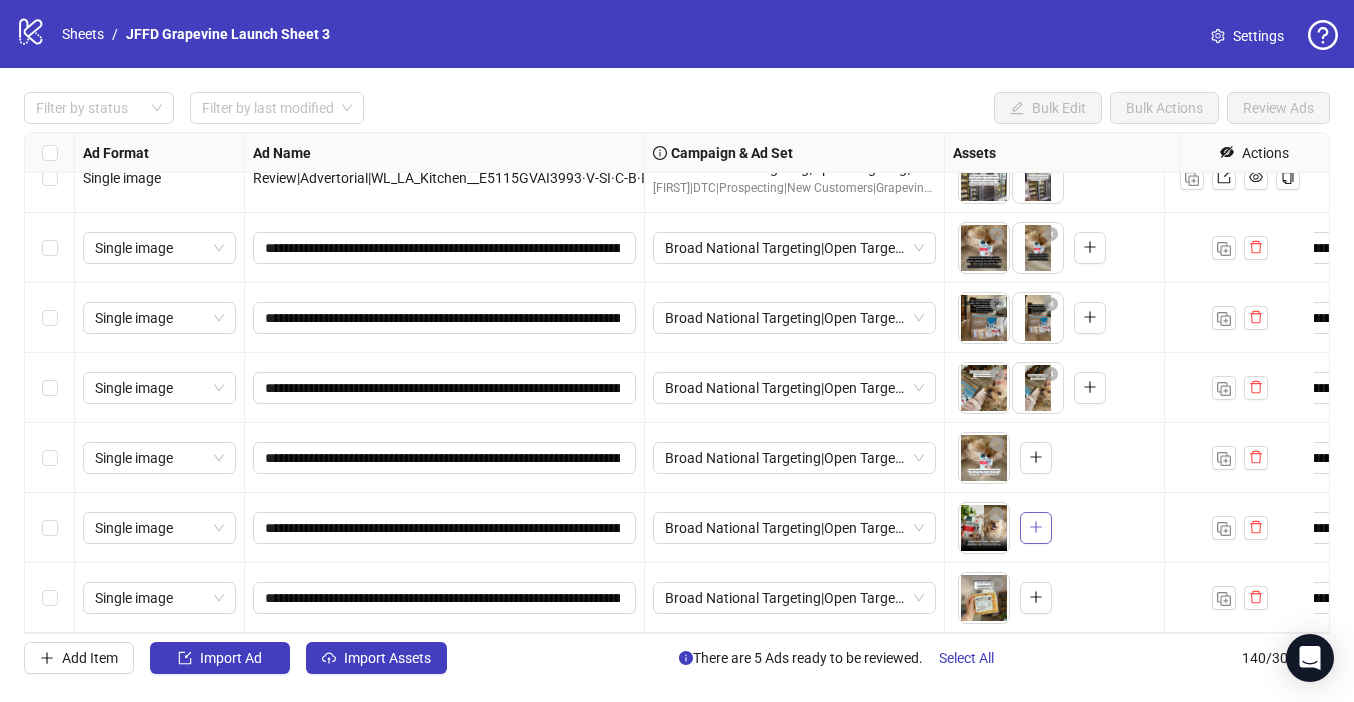 click at bounding box center (1036, 528) 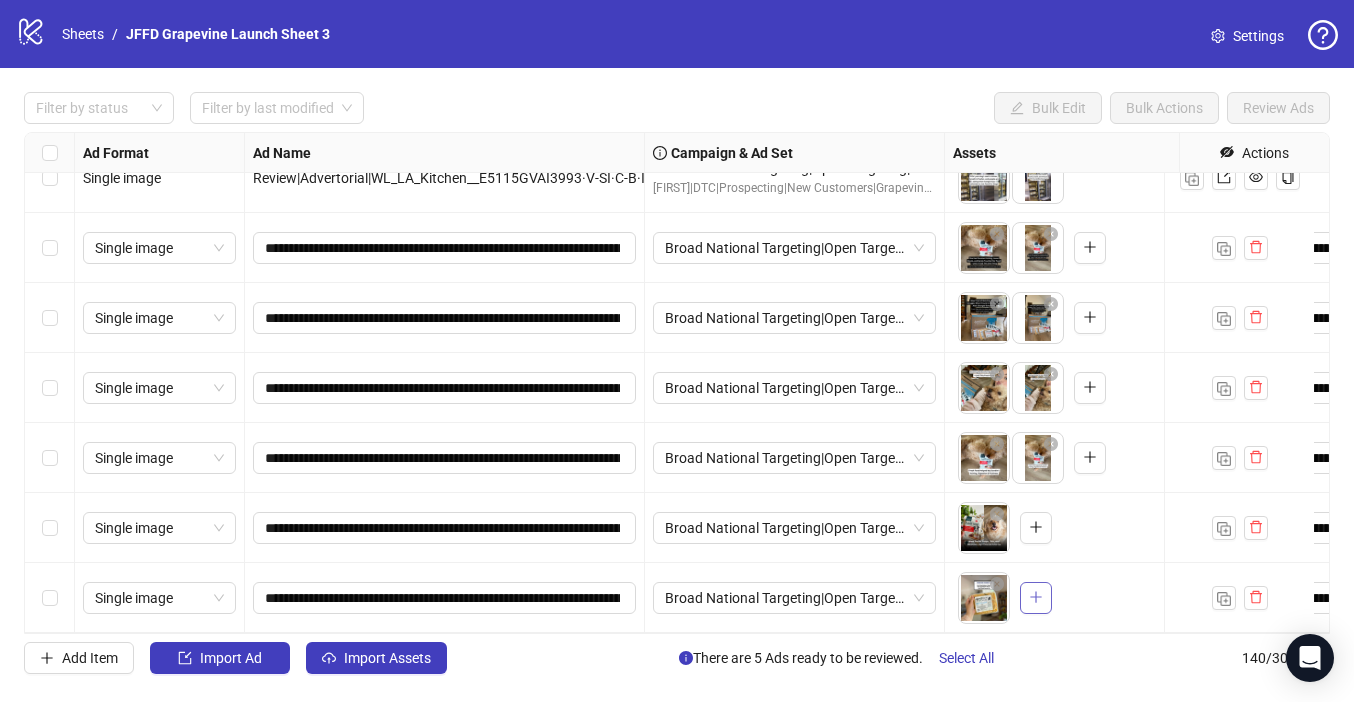 click at bounding box center [1036, 597] 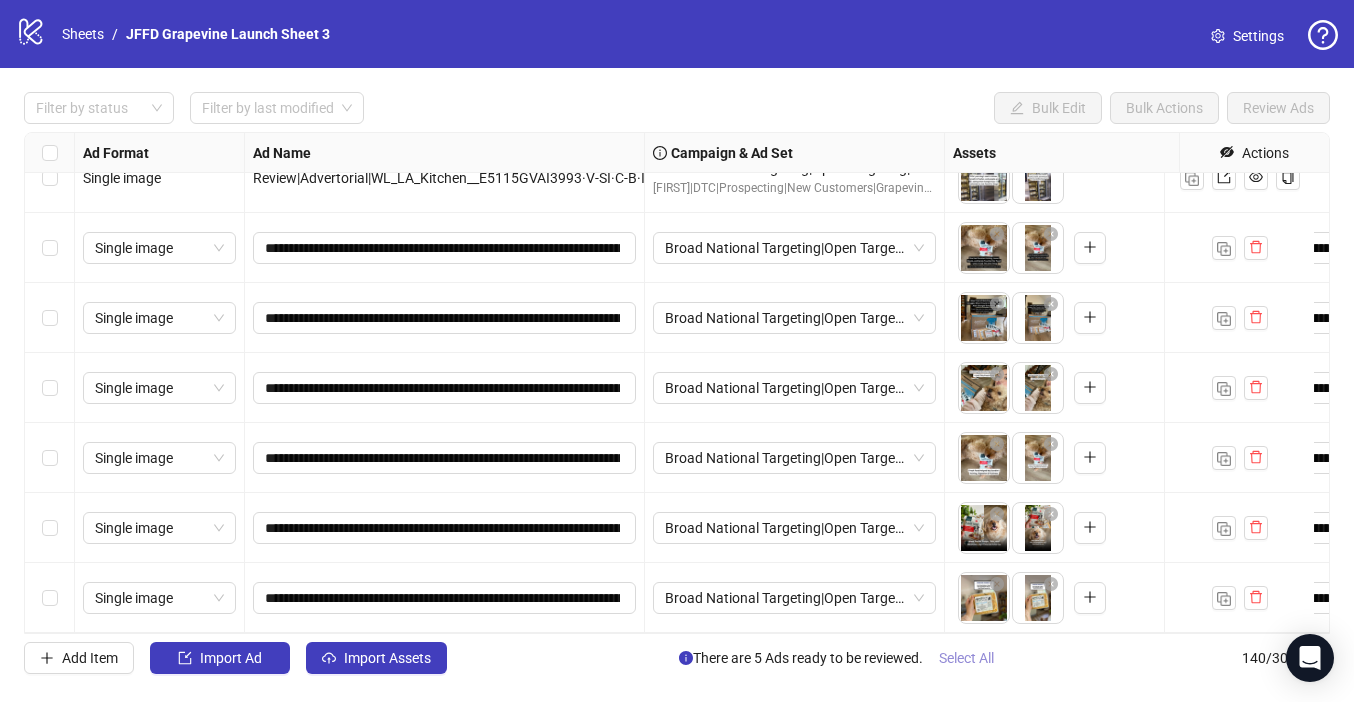 click on "Select All" at bounding box center (966, 658) 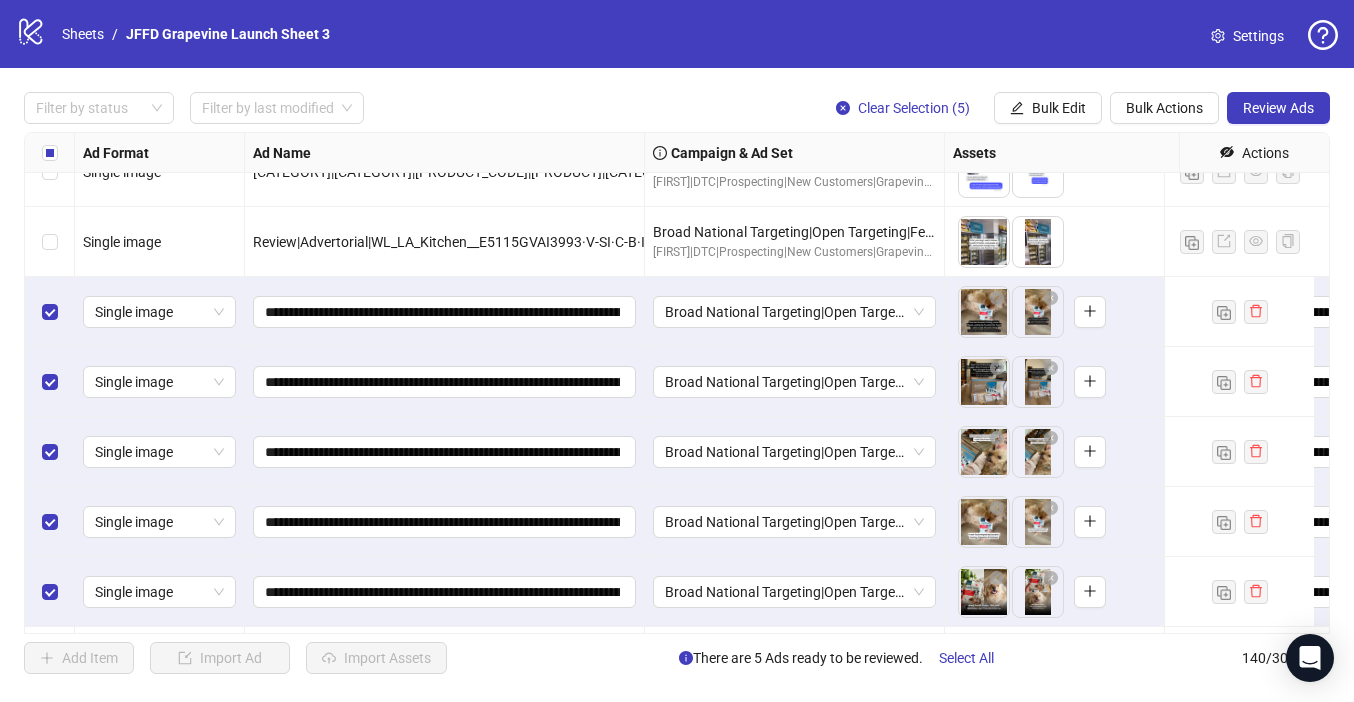 scroll, scrollTop: 9355, scrollLeft: 0, axis: vertical 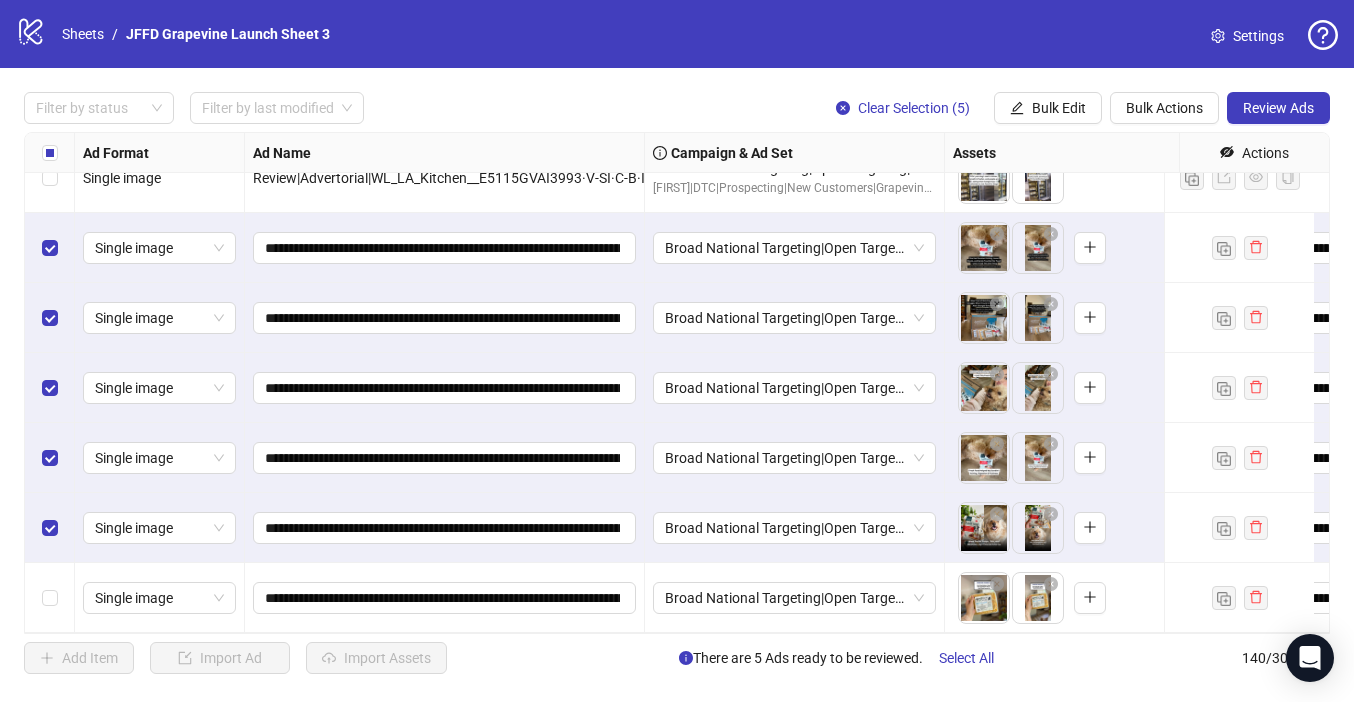 click at bounding box center (50, 598) 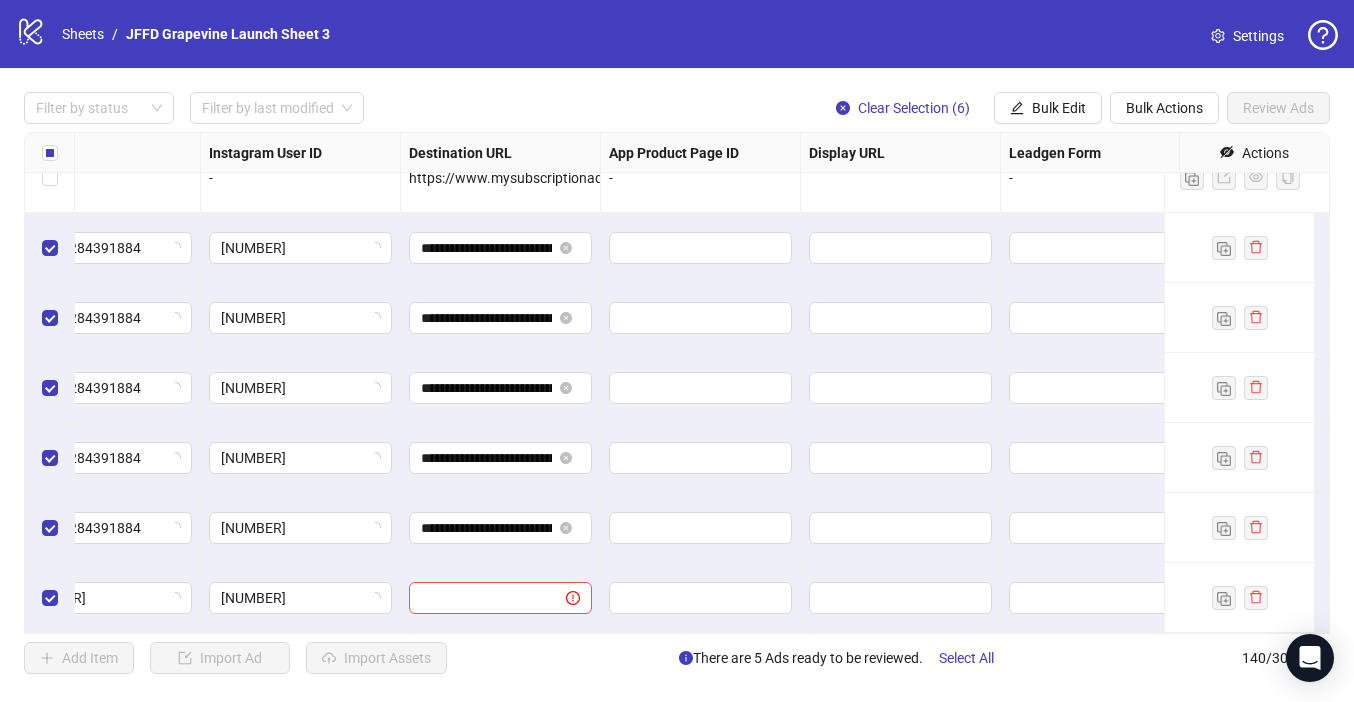 scroll, scrollTop: 9355, scrollLeft: 1993, axis: both 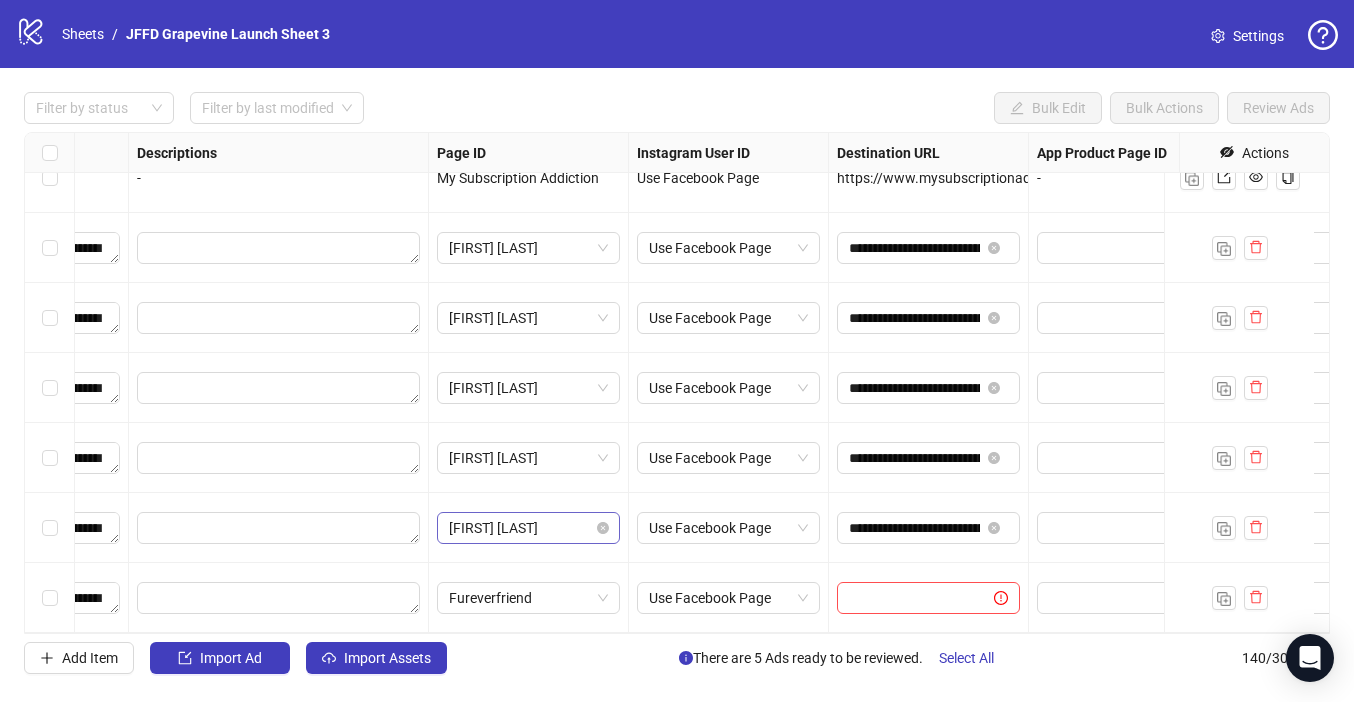 click on "[FIRST] [LAST]" at bounding box center [528, 248] 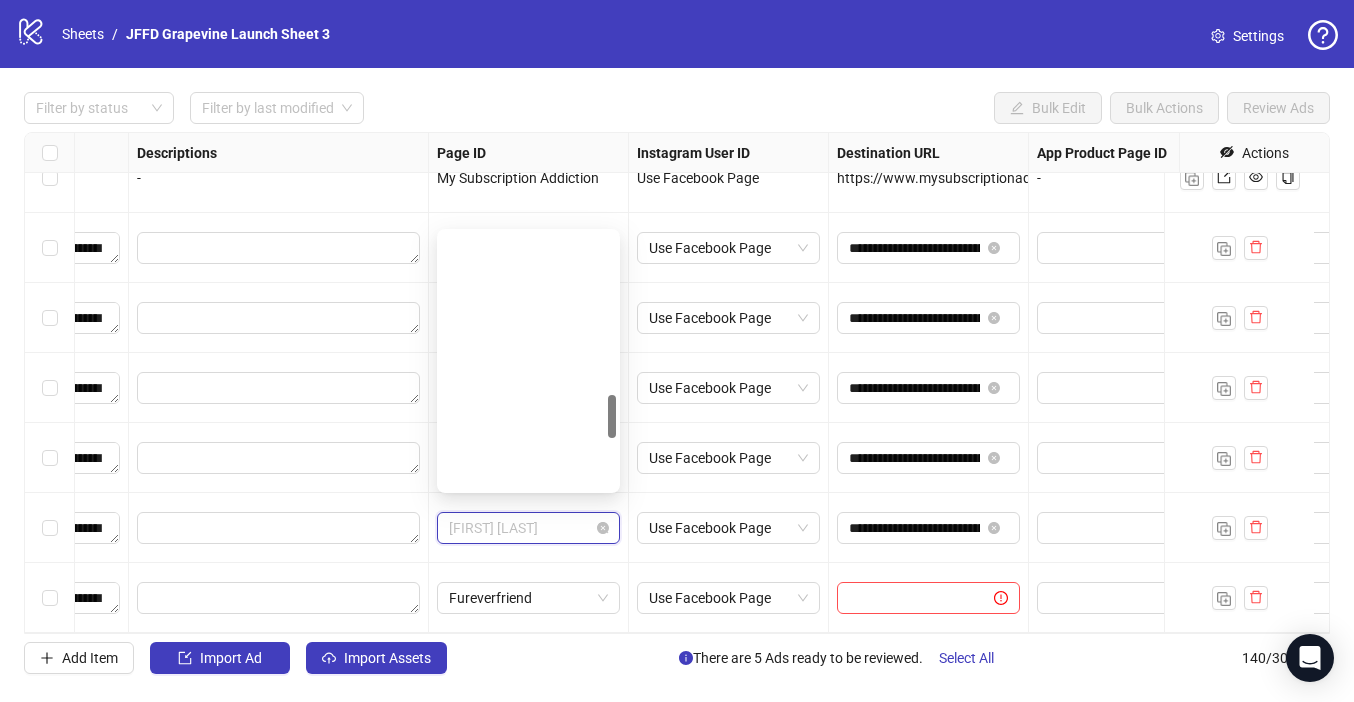 scroll, scrollTop: 962, scrollLeft: 0, axis: vertical 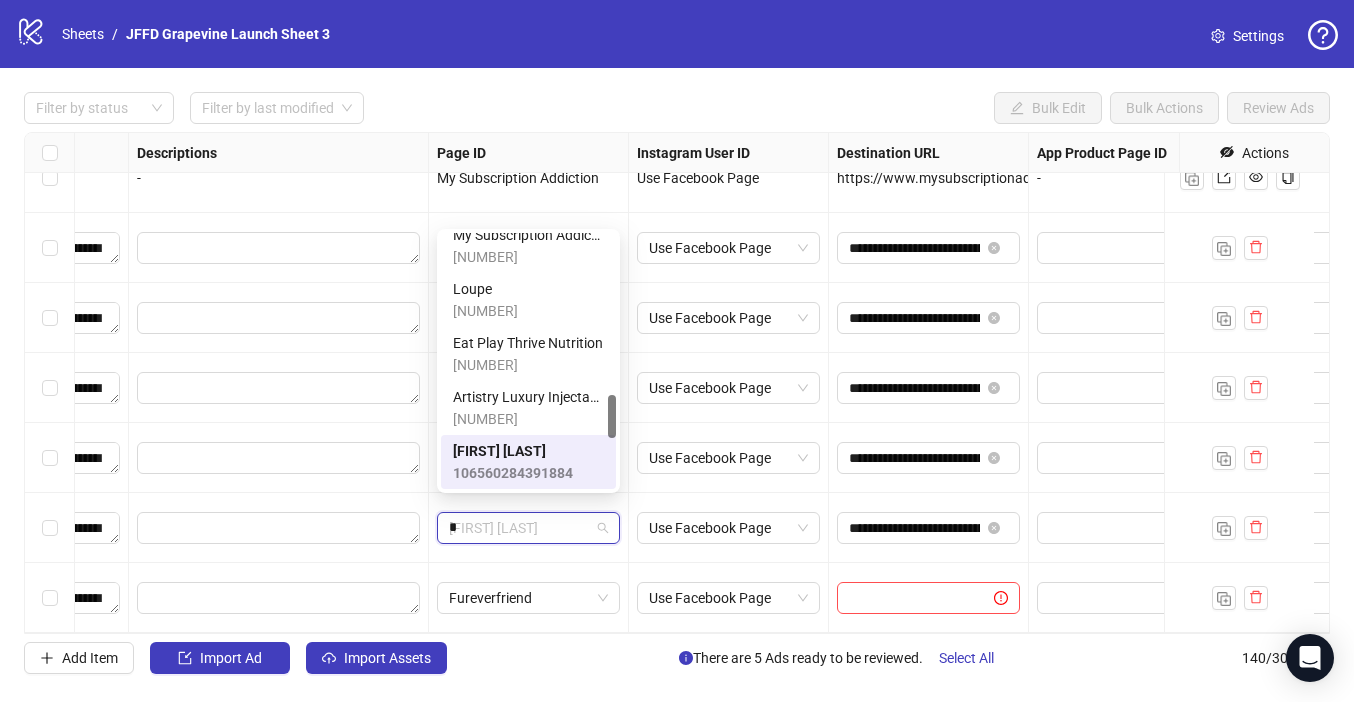 type on "**" 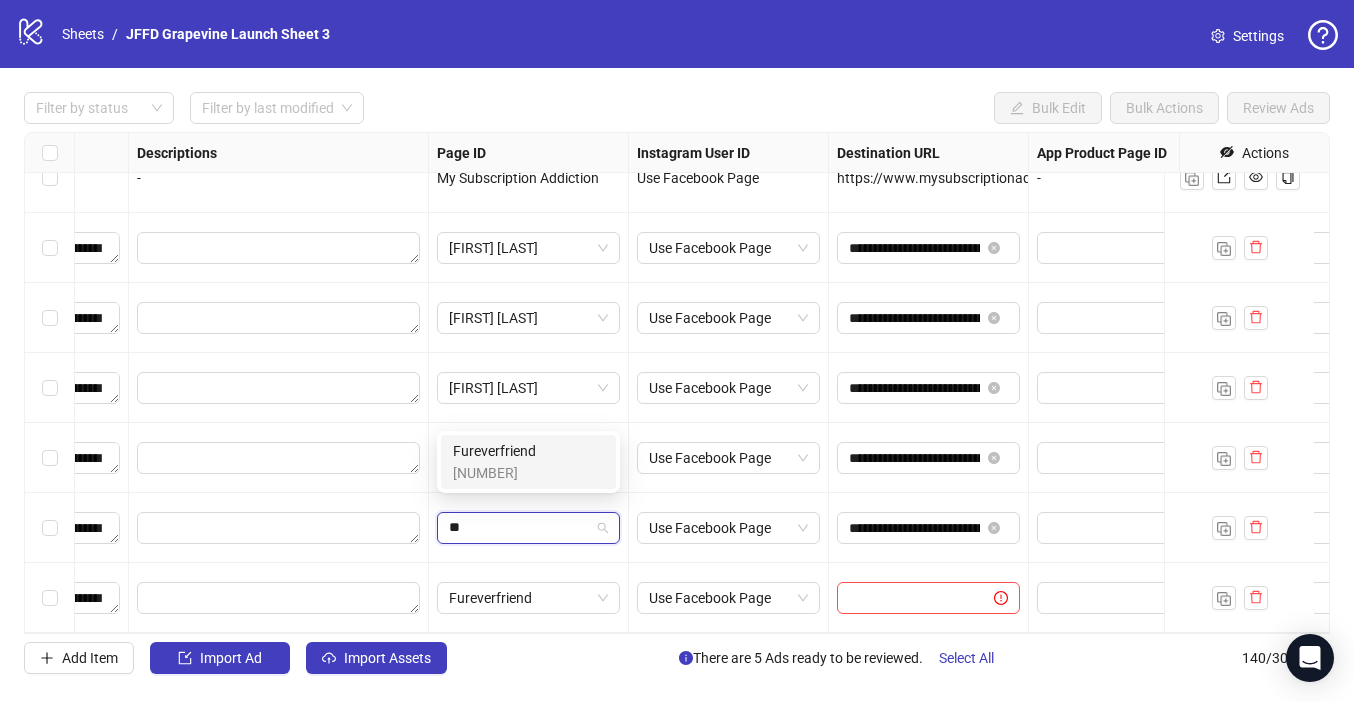 scroll, scrollTop: 0, scrollLeft: 0, axis: both 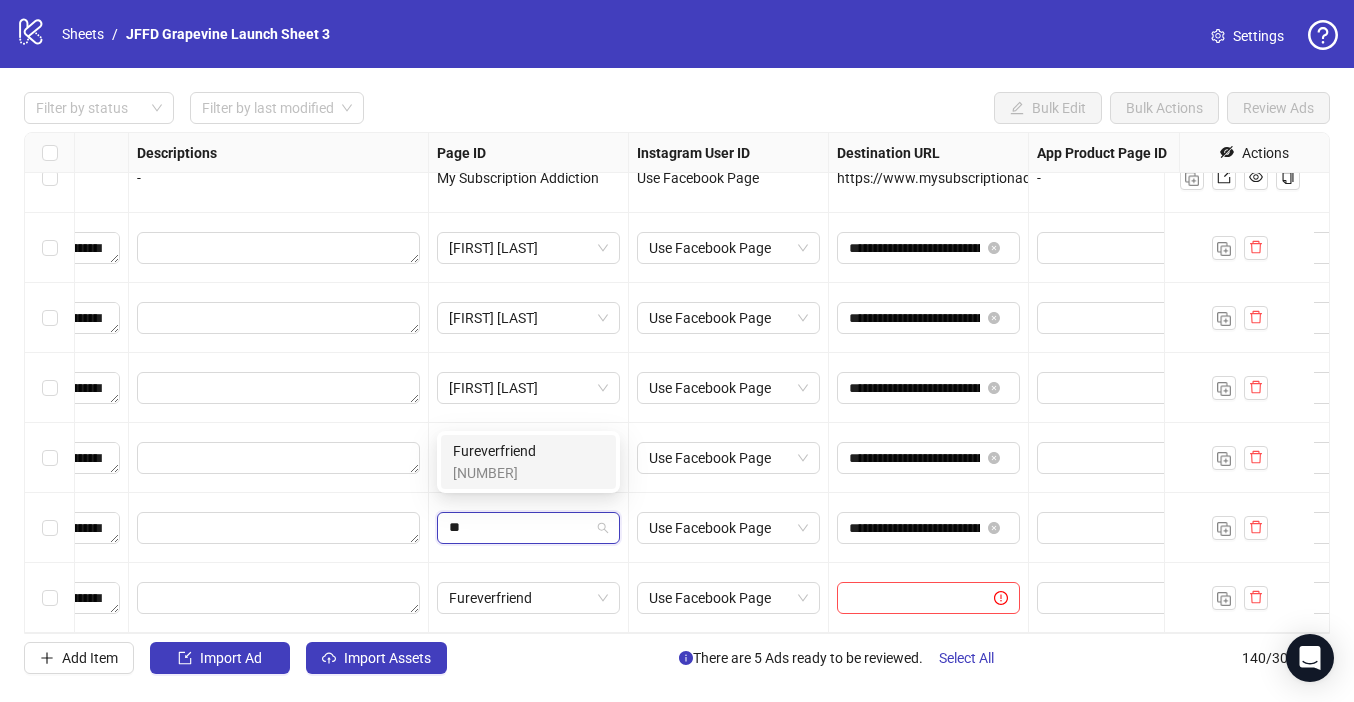 click on "Fureverfriend" at bounding box center [494, 451] 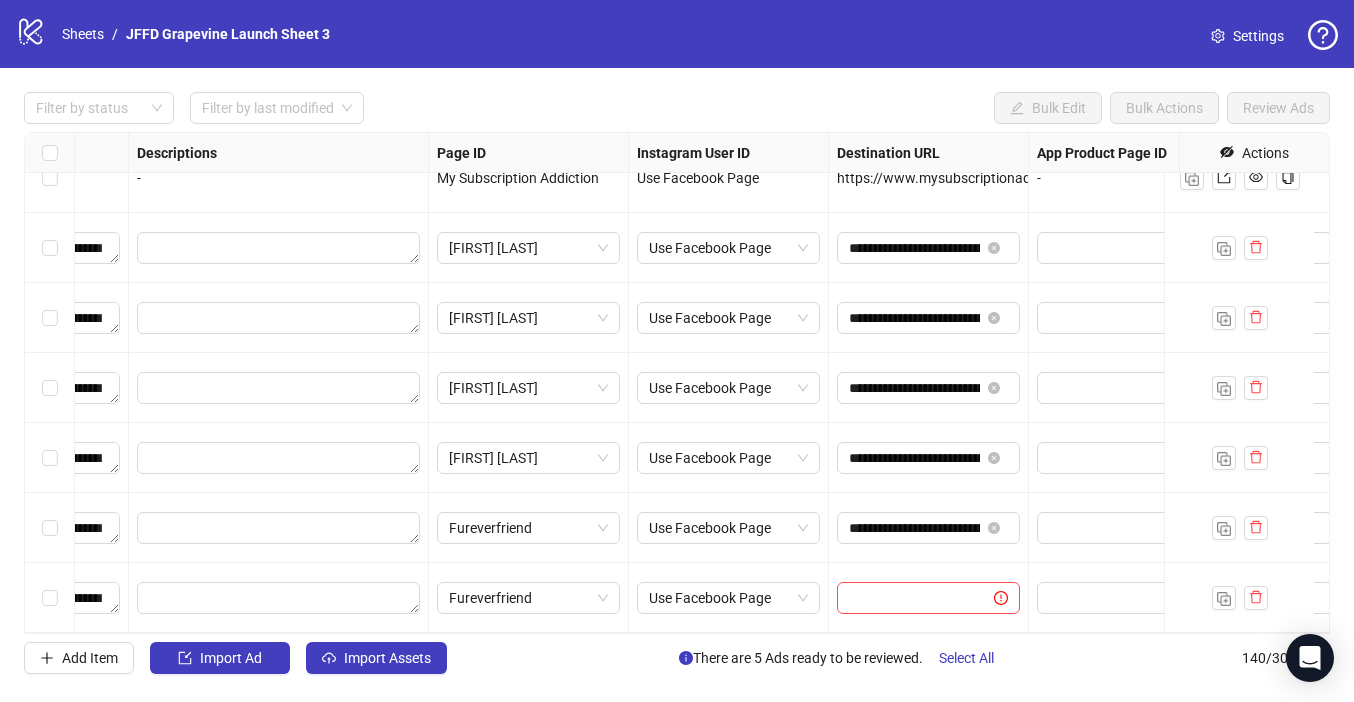 click on "Filter by status Filter by last modified Bulk Edit Bulk Actions Review Ads" at bounding box center [677, 34] 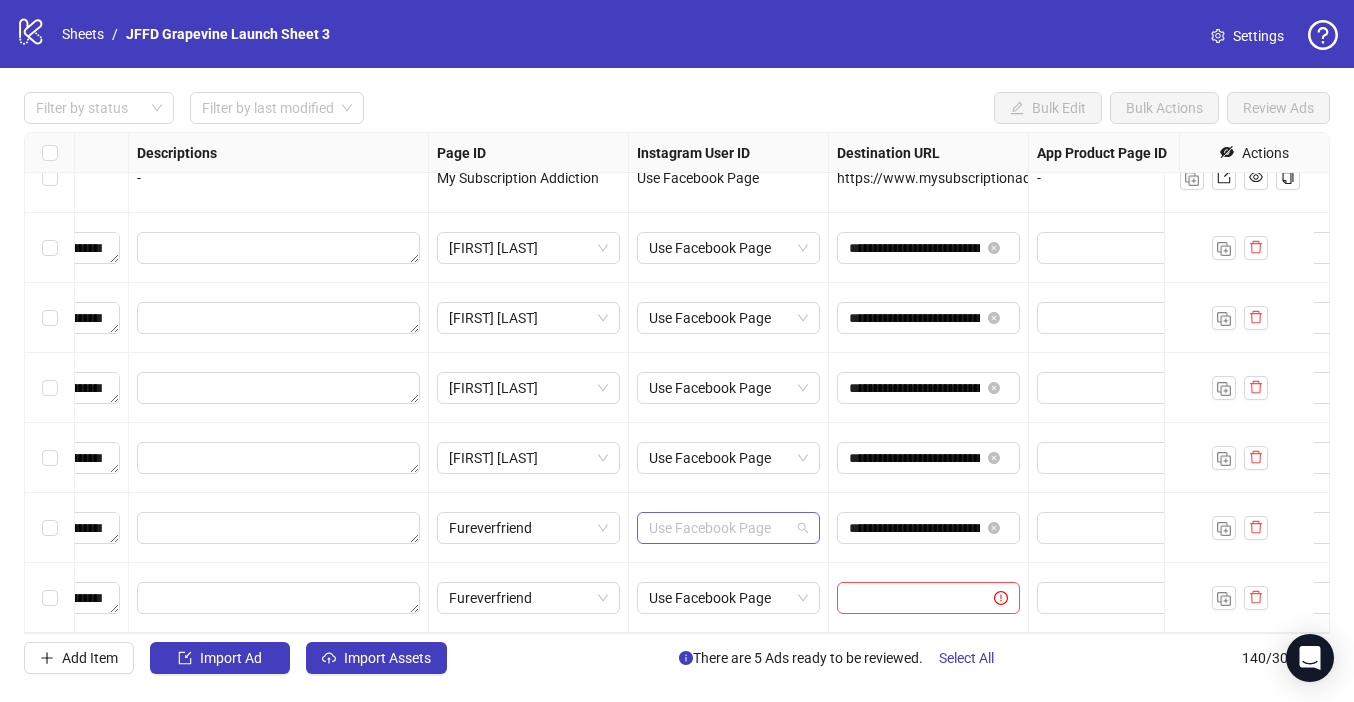 click on "Use Facebook Page" at bounding box center (728, 528) 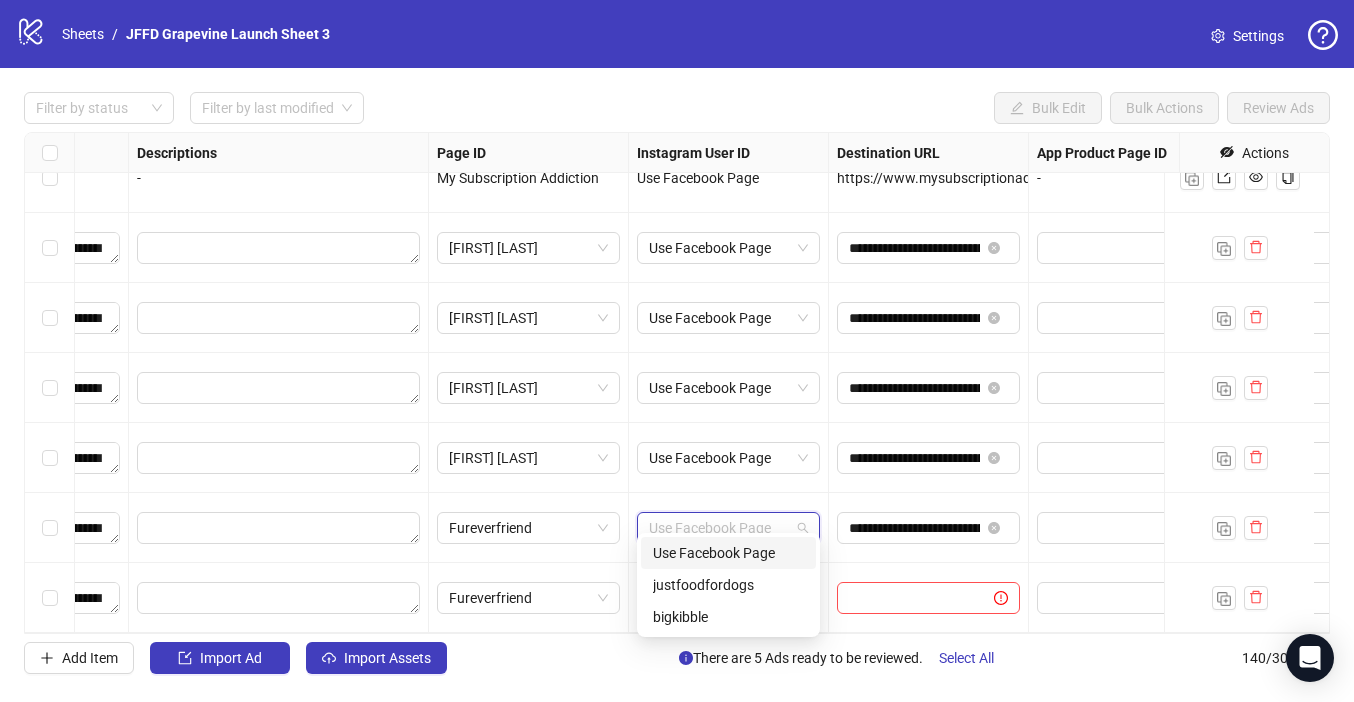 click on "Use Facebook Page" at bounding box center (728, 553) 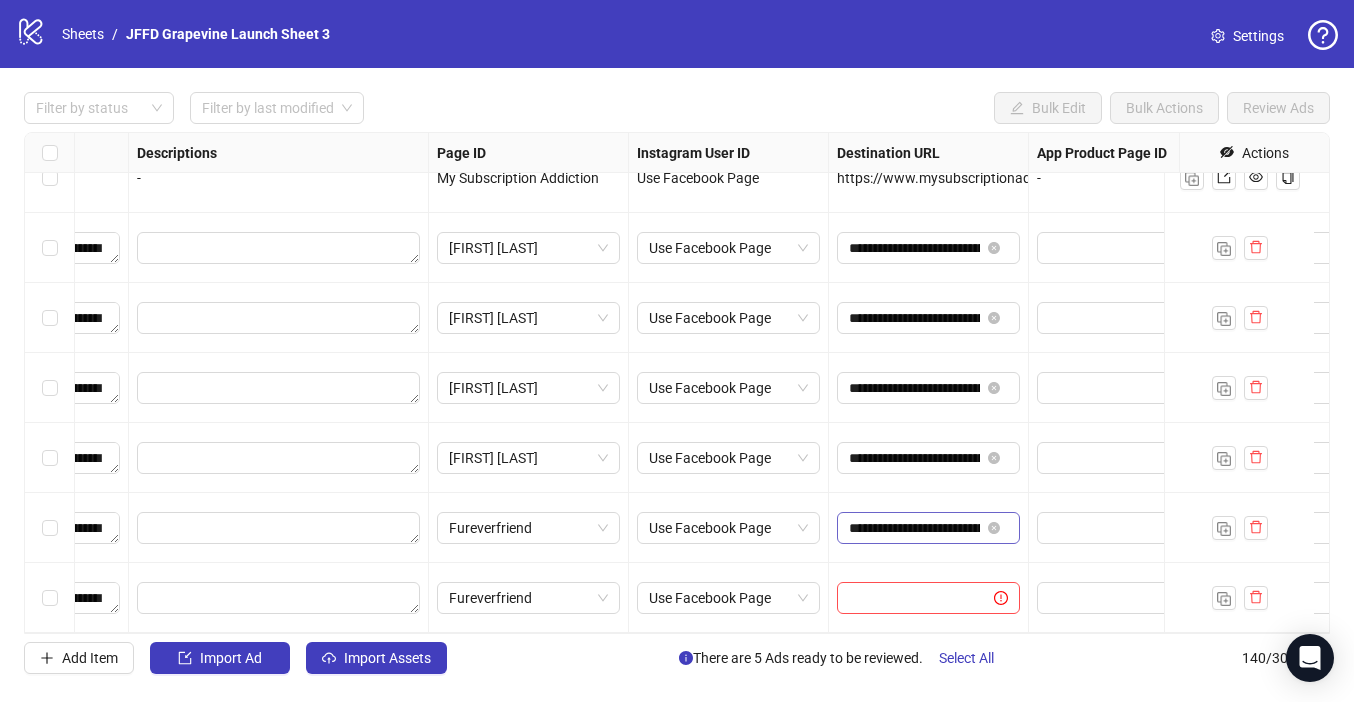 click at bounding box center [996, 248] 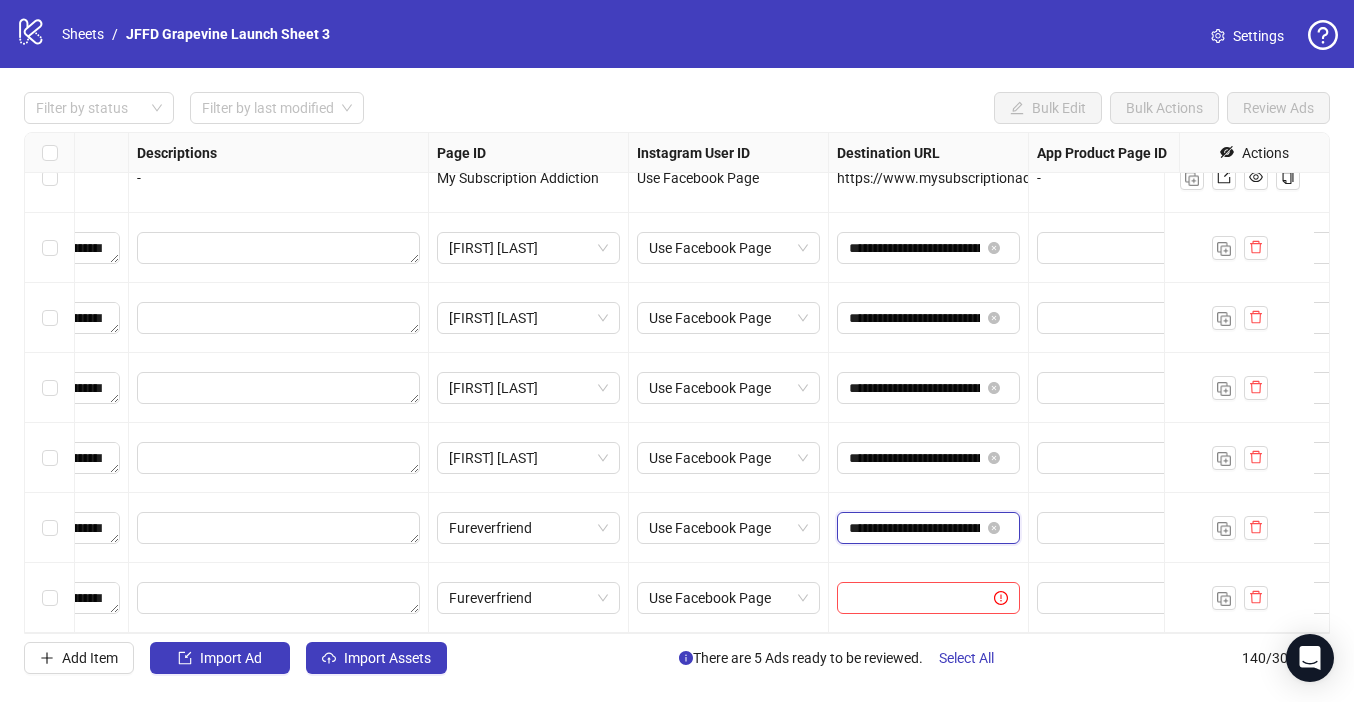 scroll, scrollTop: 0, scrollLeft: 665, axis: horizontal 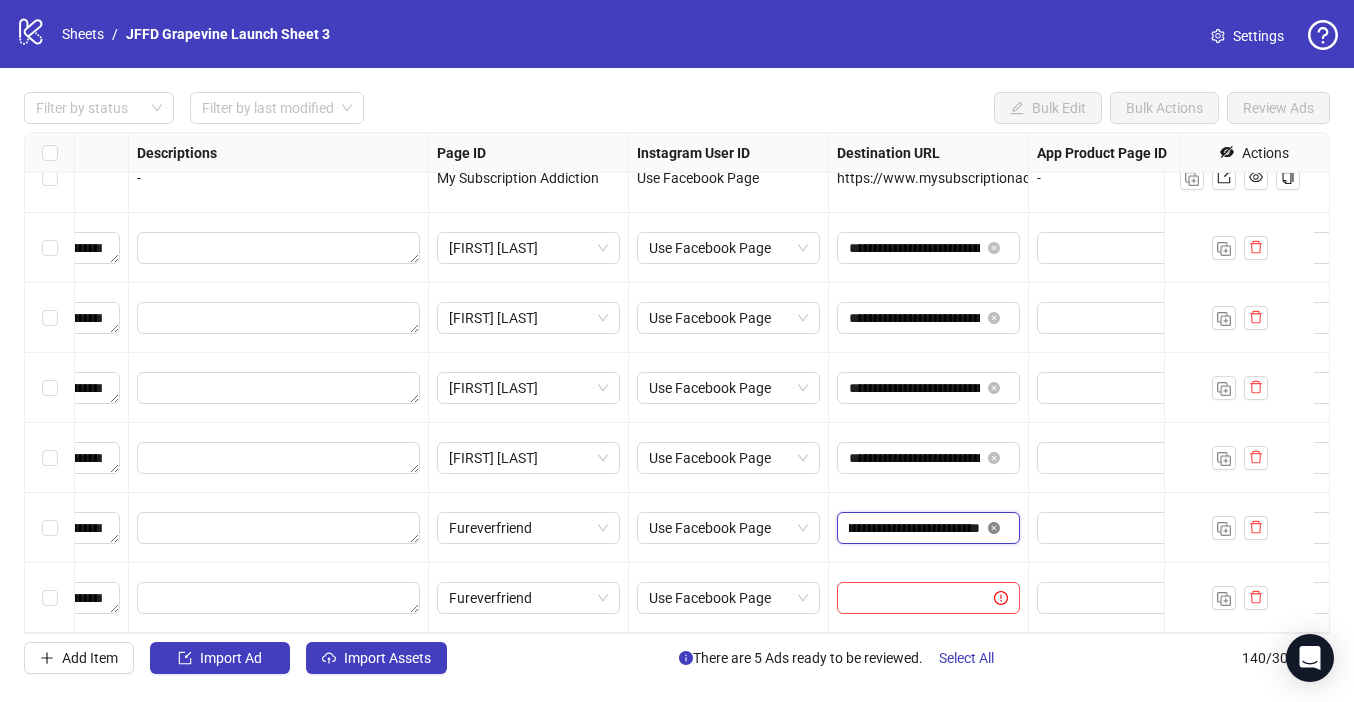 click at bounding box center (994, 528) 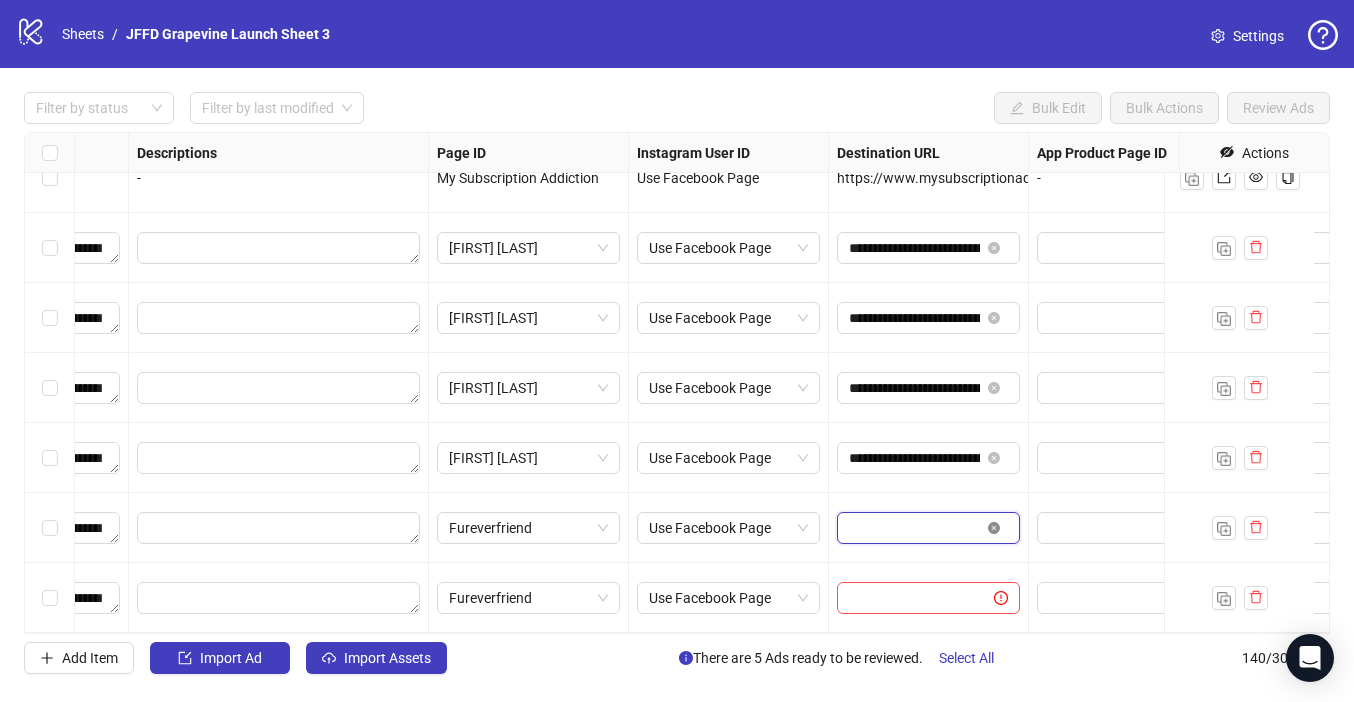 scroll, scrollTop: 0, scrollLeft: 0, axis: both 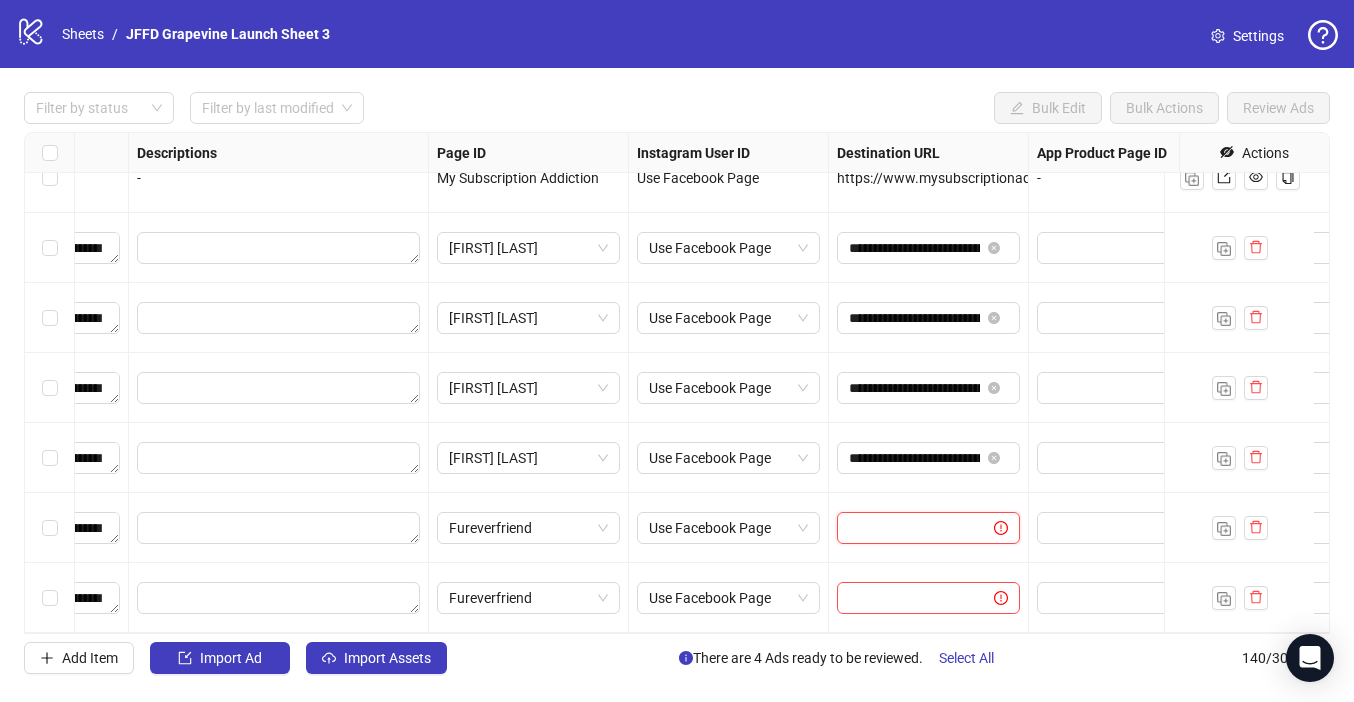 click at bounding box center (907, 528) 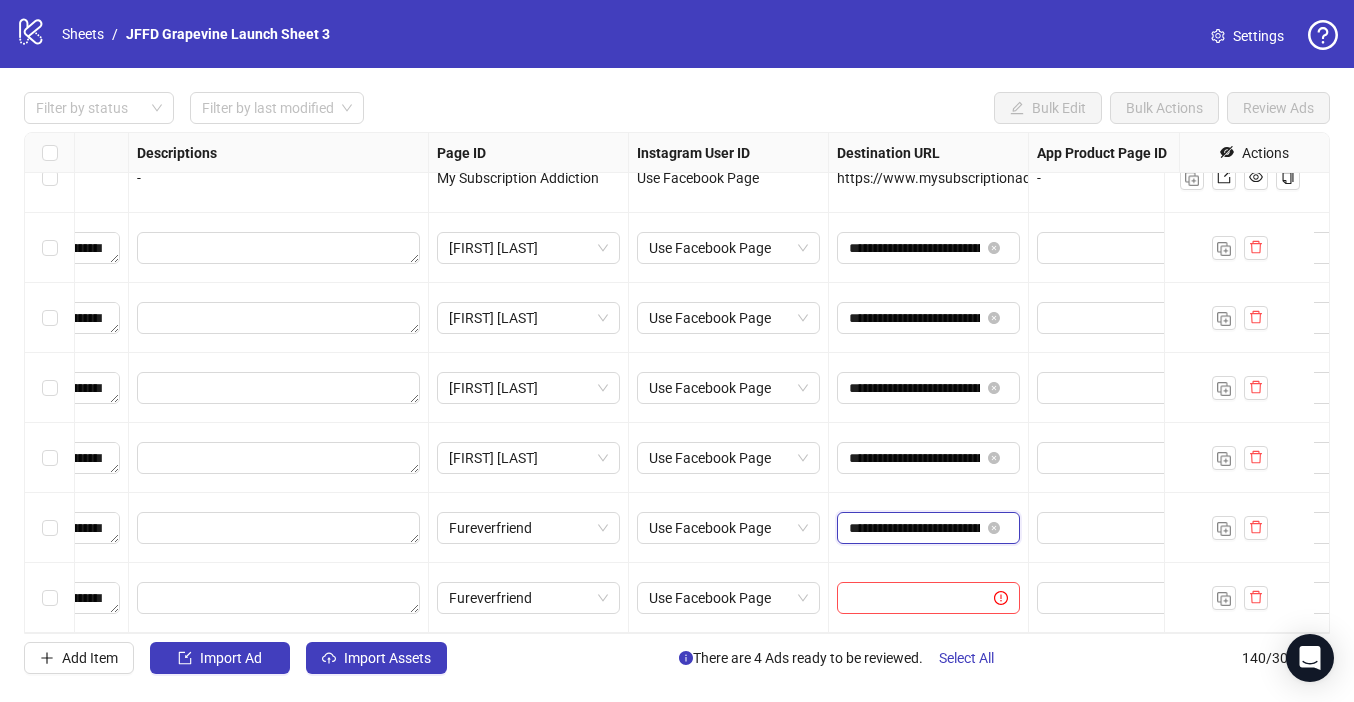 scroll, scrollTop: 0, scrollLeft: 578, axis: horizontal 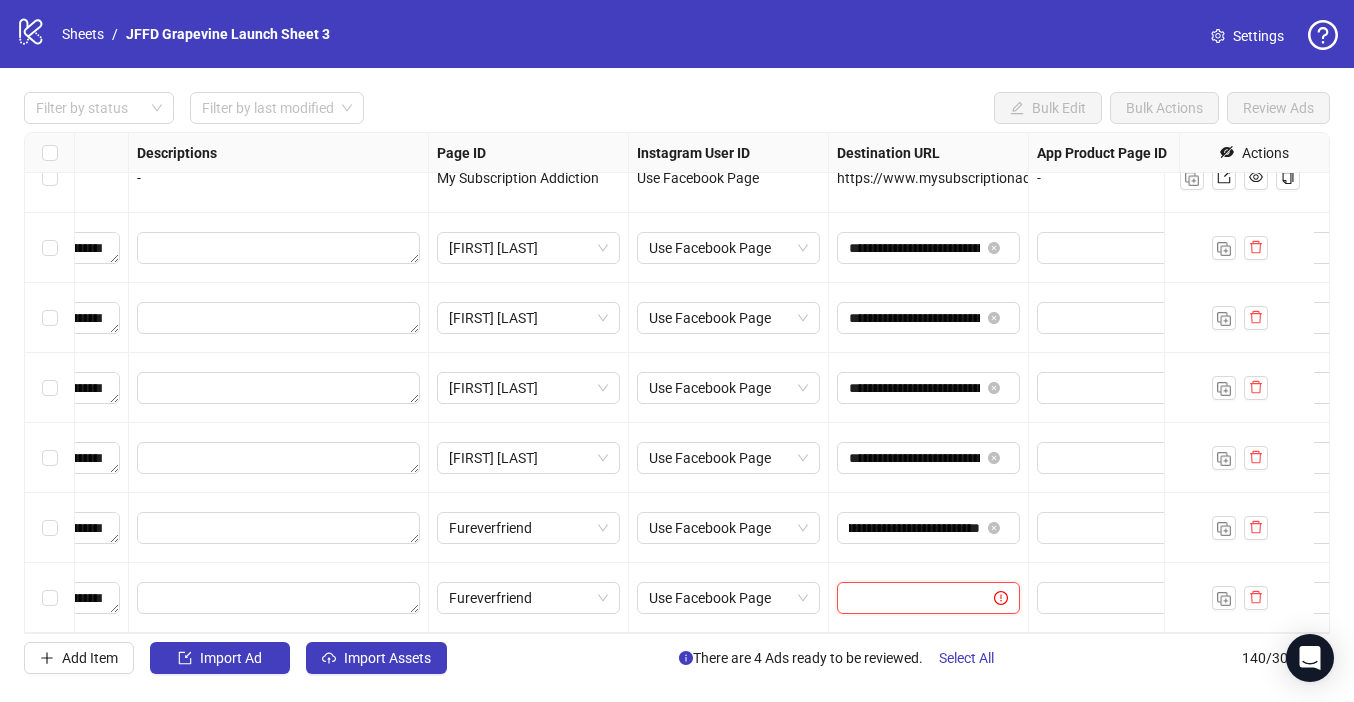 click at bounding box center (907, 598) 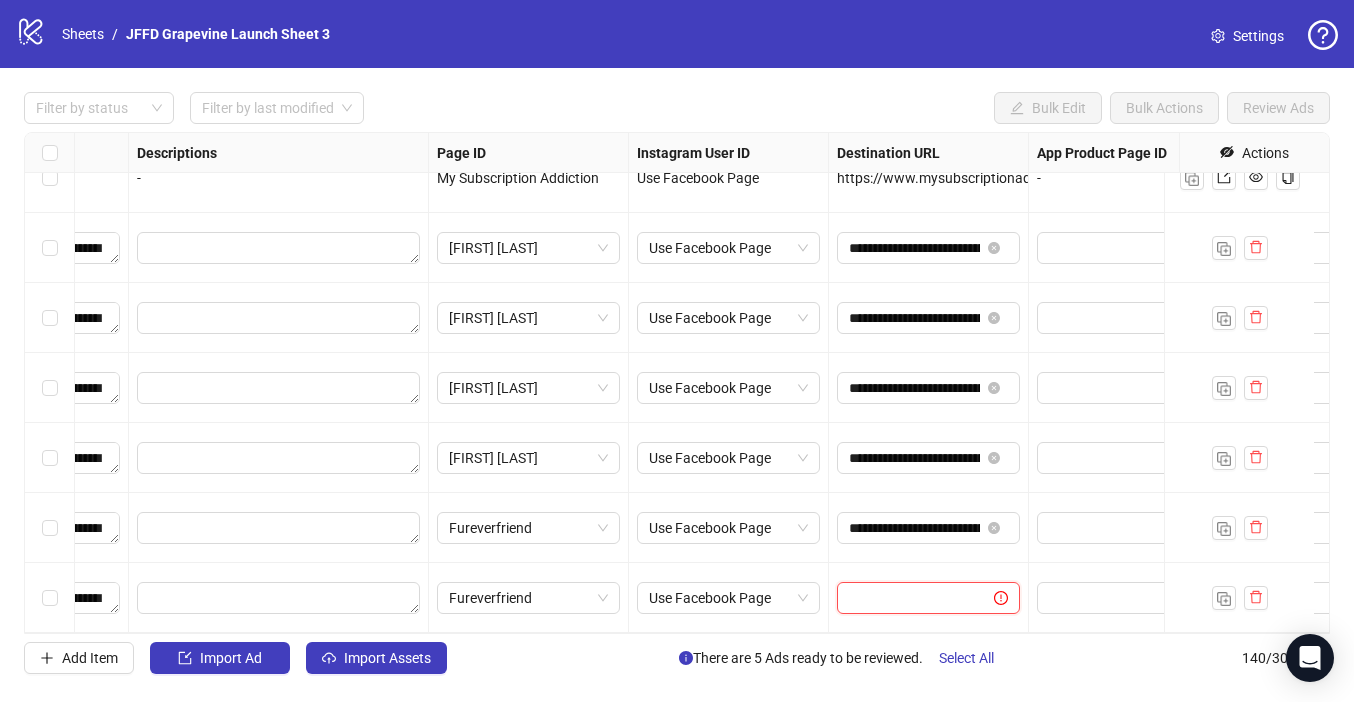 paste on "**********" 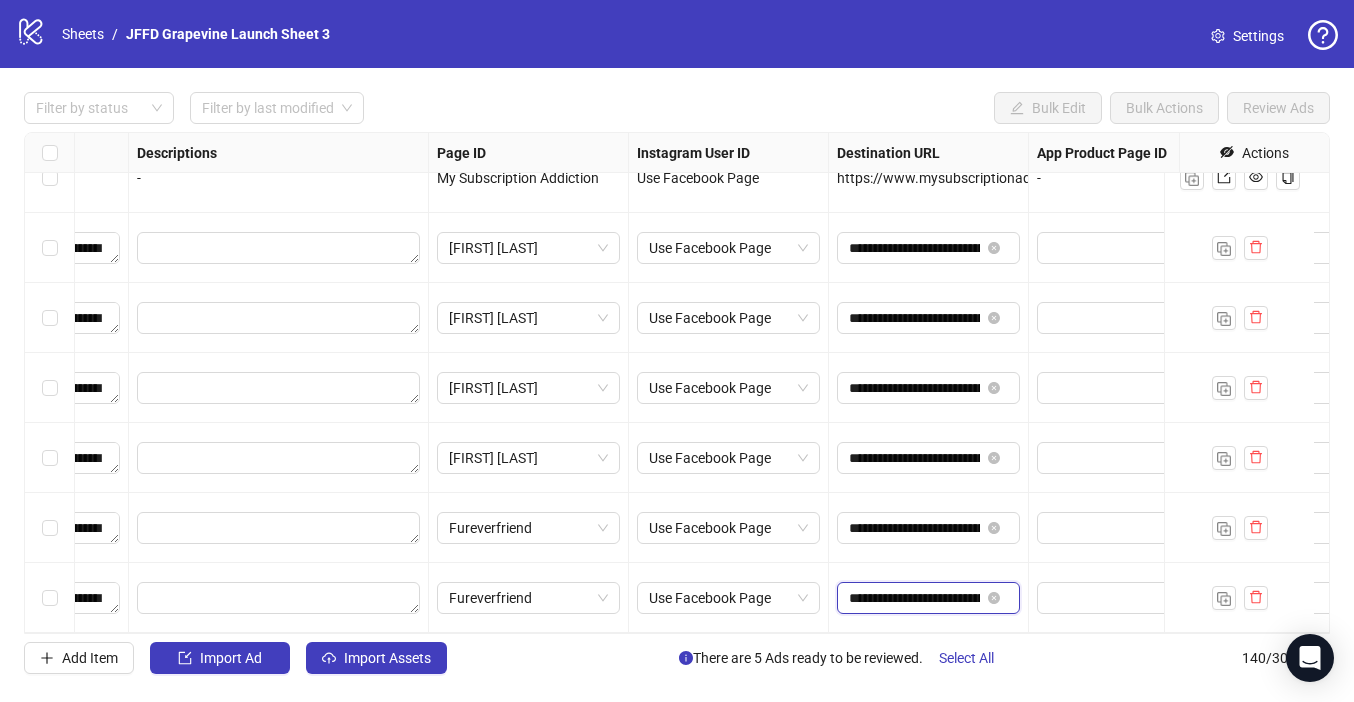 scroll, scrollTop: 0, scrollLeft: 578, axis: horizontal 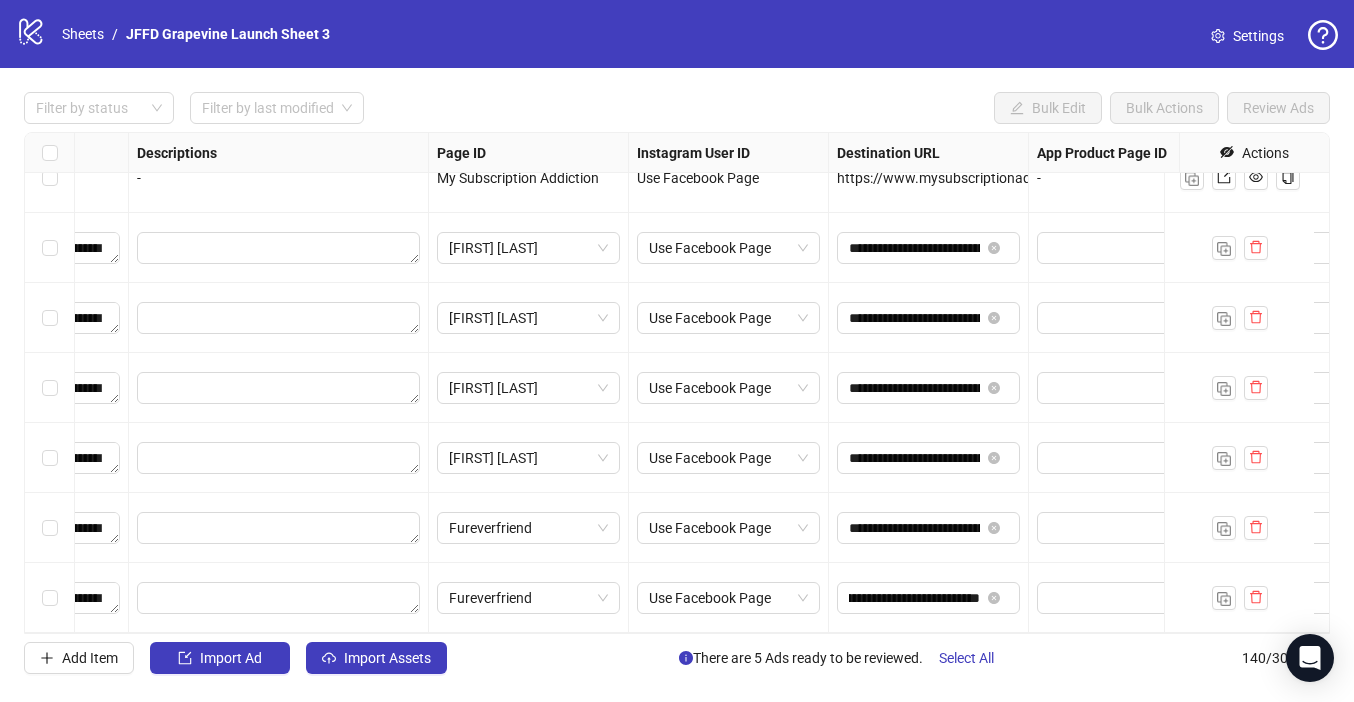 click on "**********" at bounding box center (677, 383) 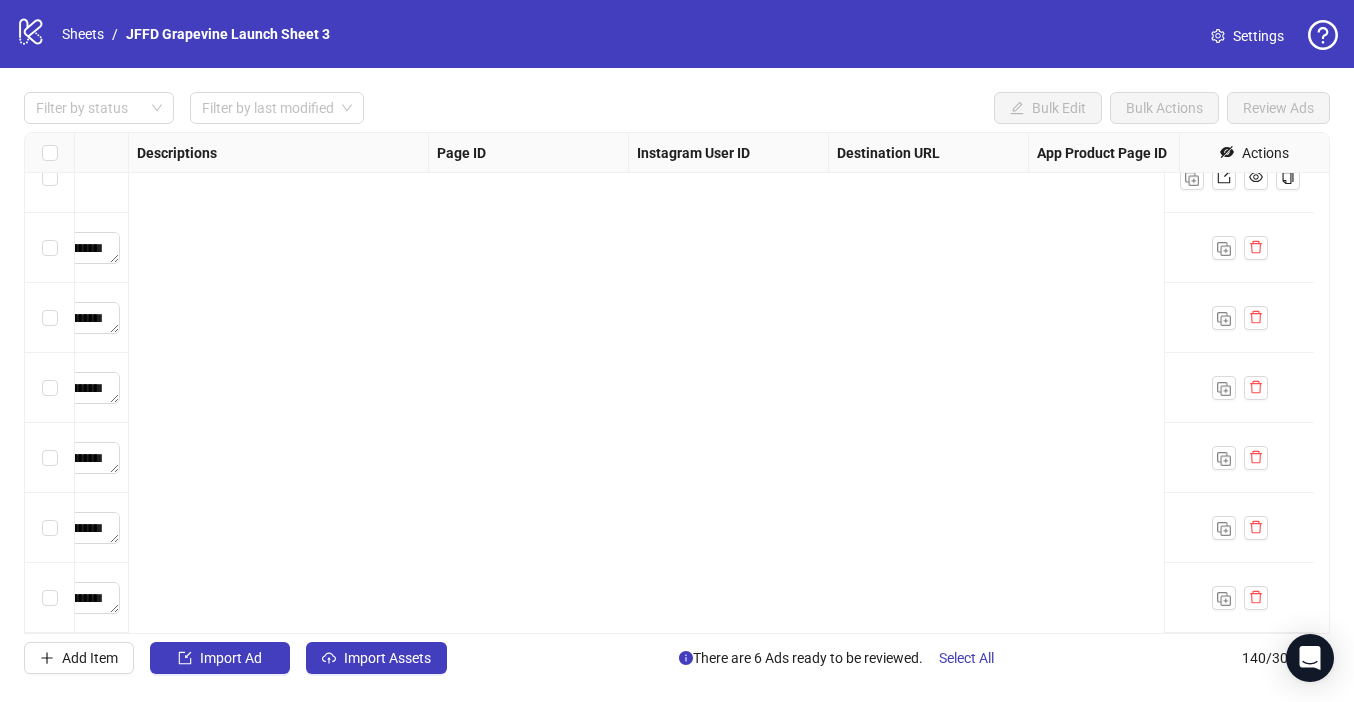 scroll, scrollTop: 9355, scrollLeft: 0, axis: vertical 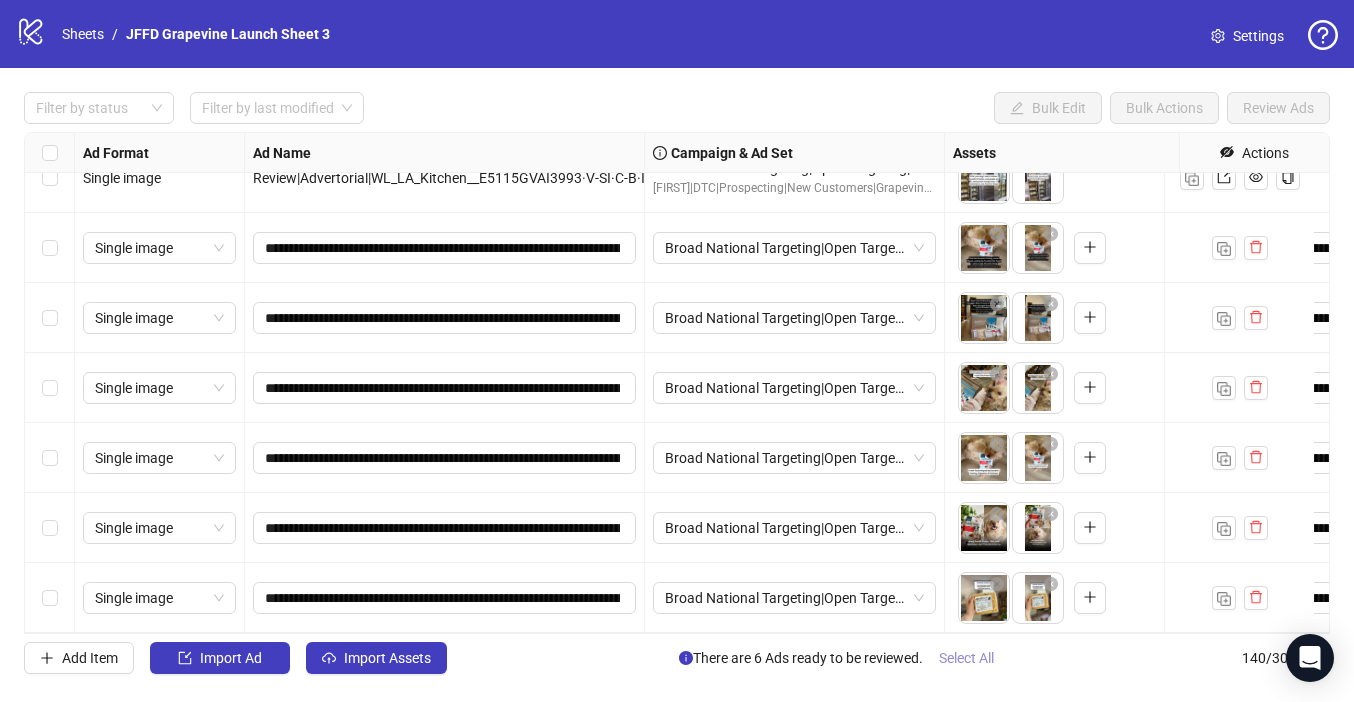 click on "Select All" at bounding box center (966, 658) 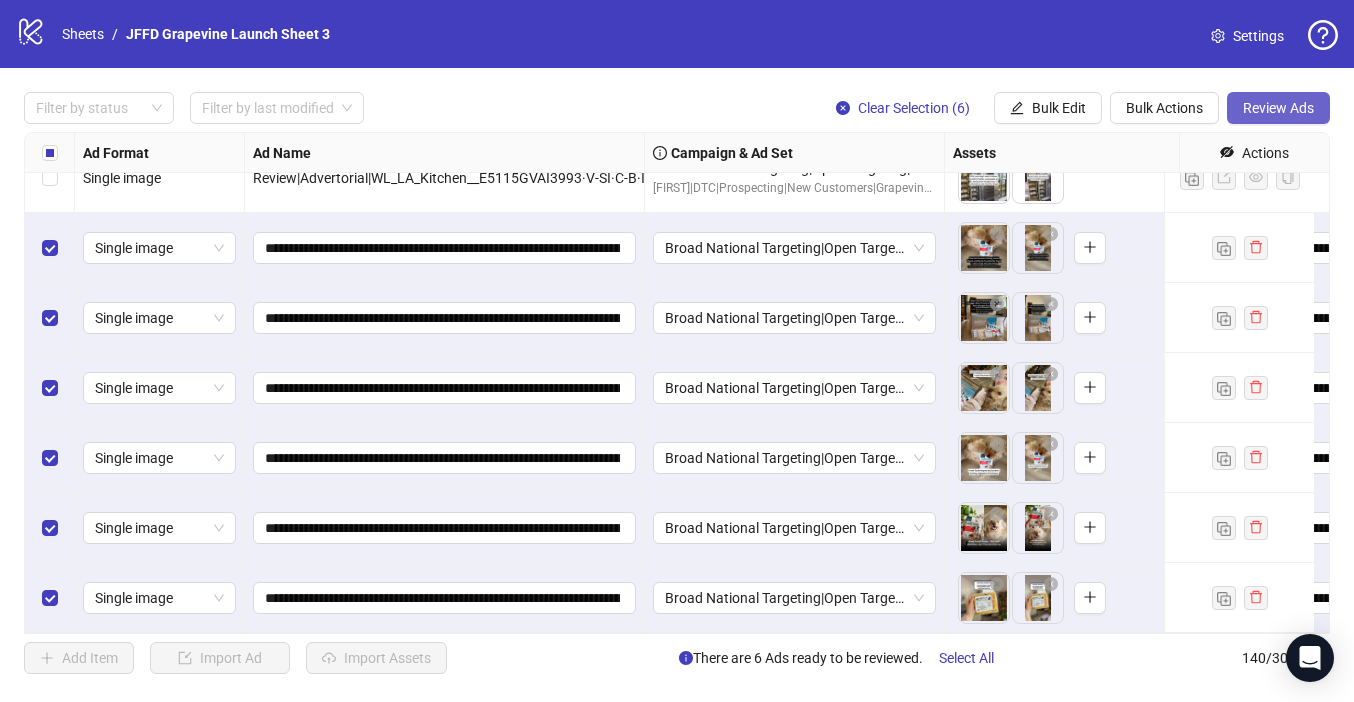 click on "Review Ads" at bounding box center [1278, 108] 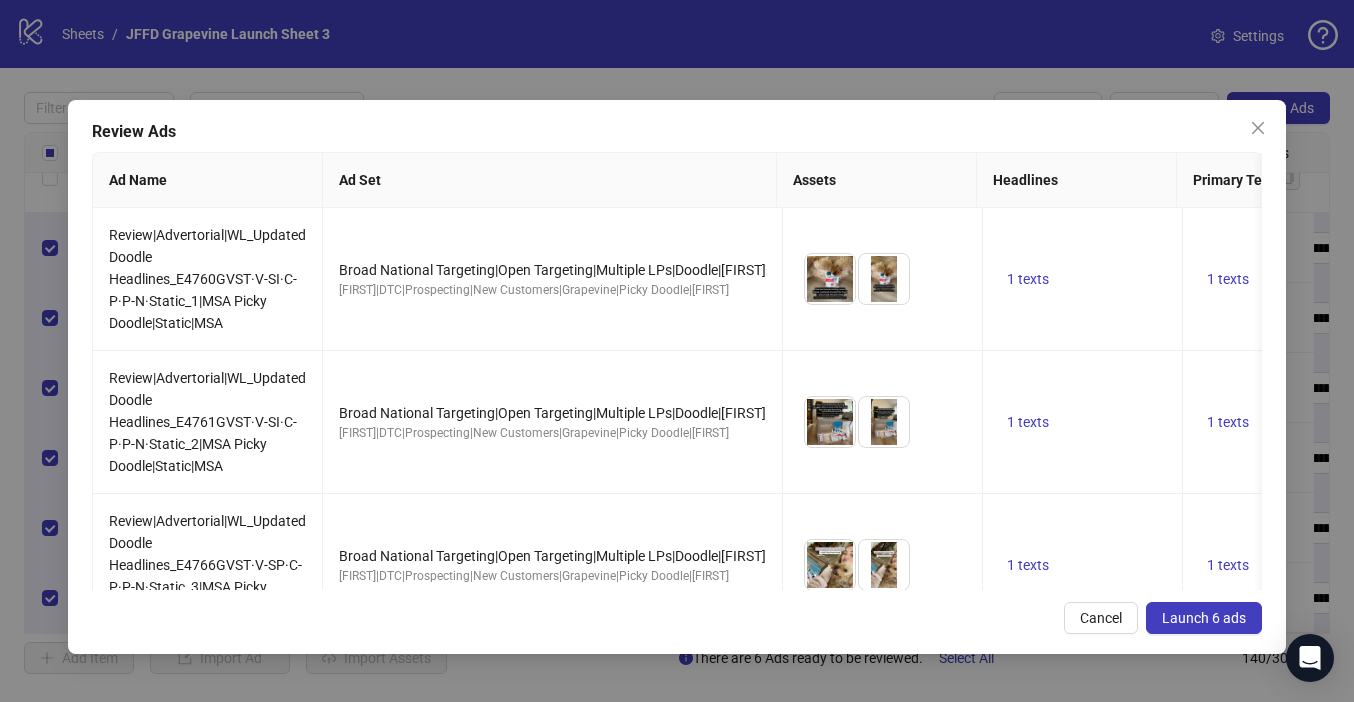 click on "Launch 6 ads" at bounding box center [1204, 618] 